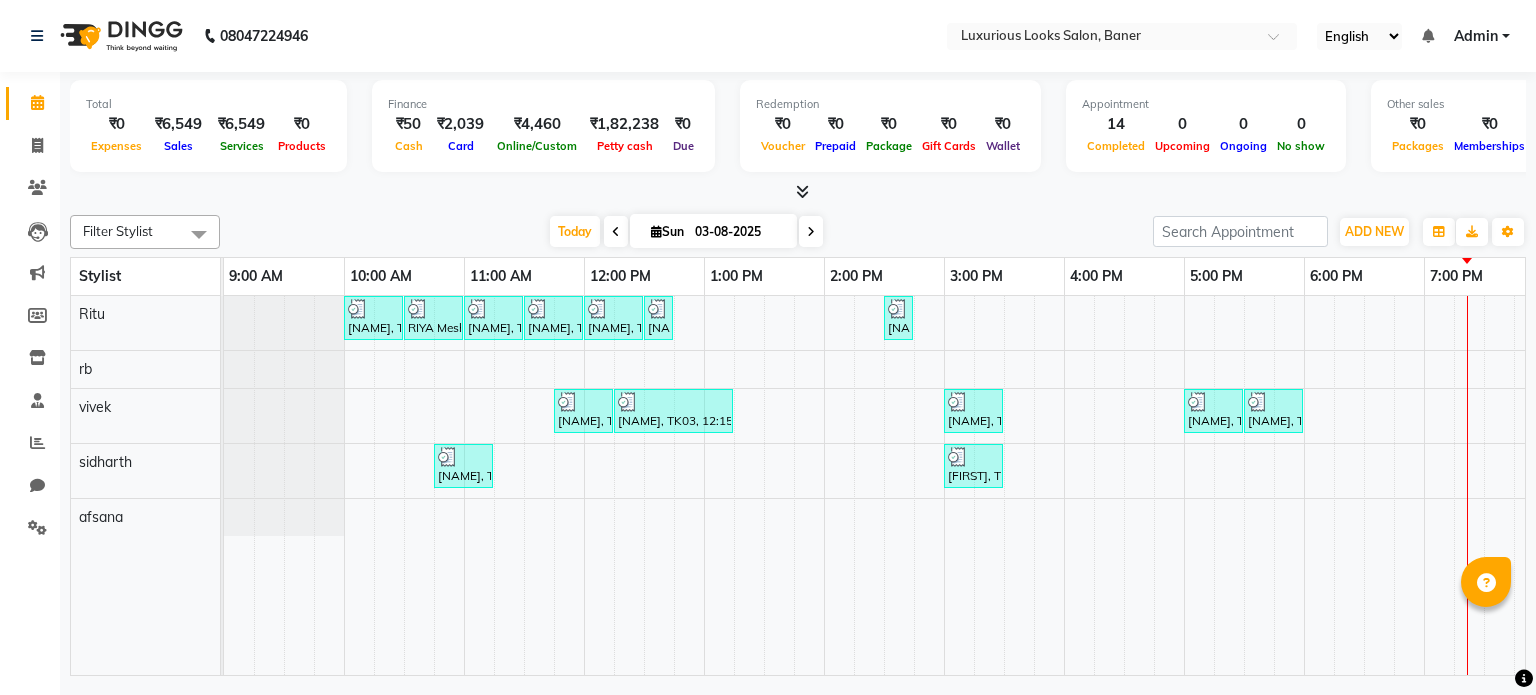 scroll, scrollTop: 0, scrollLeft: 0, axis: both 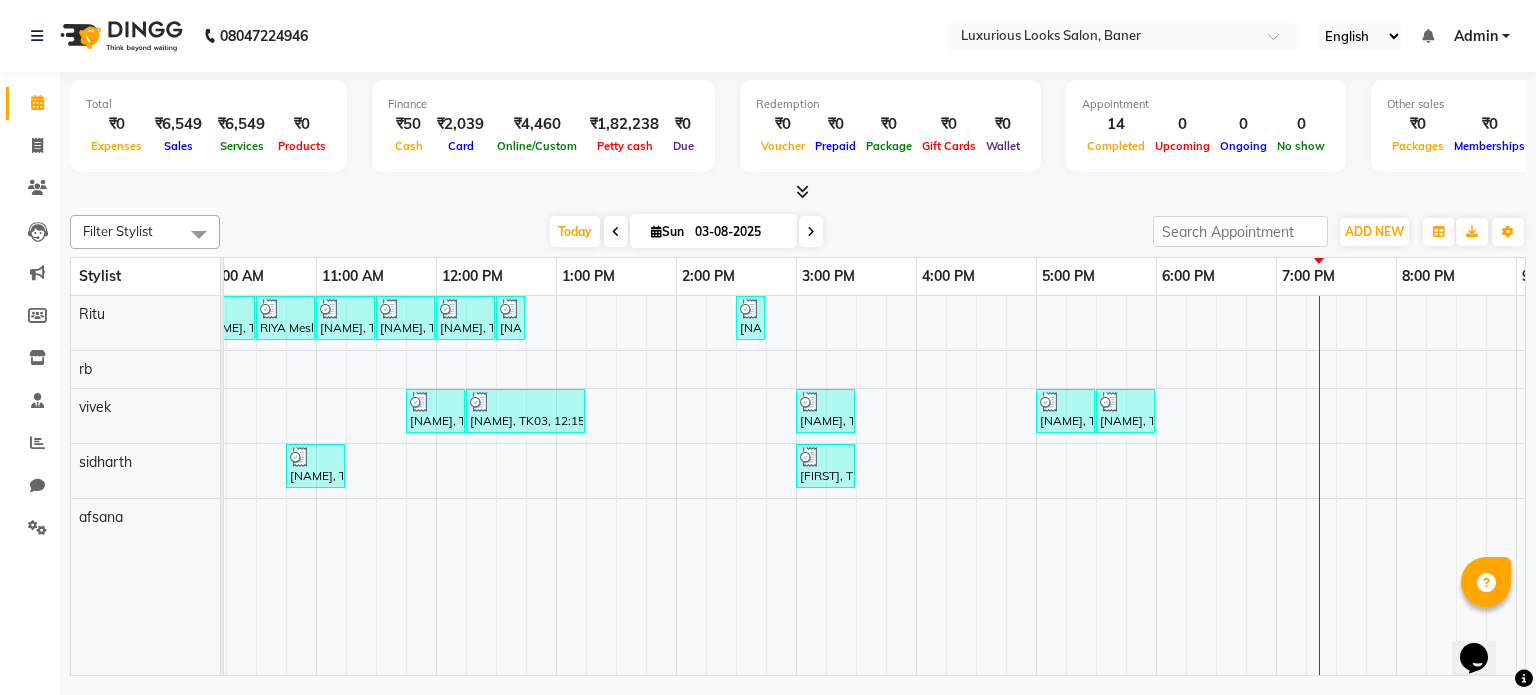 click on "[NAME], TK01, 10:00 AM-10:30 AM, Women Cartridge Waxing - Full Arms [NAME], TK01, 10:30 AM-11:00 AM, Women Cartridge Waxing - Full Legs [NAME], TK01, 11:00 AM-11:30 AM, Women Bead Waxing - Under Arms [NAME], TK01, 11:30 AM-12:00 PM, Women Regular Waxing - Side Locks [NAME], TK01, 12:00 PM-12:30 PM, Women Regular Waxing - Side Locks [NAME], TK04, 12:30 PM-12:45 PM, Threading - Eyebrows [NAME], TK07, 02:30 PM-02:45 PM, Threading - Eyebrows [NAME], TK02, 11:45 AM-12:15 PM, Hair Cut - Beard Trim [NAME], TK03, 12:15 PM-01:15 PM, Premium Facials - Vitamin C [NAME], TK06, 03:00 PM-03:30 PM, Hair Cut - Stylist - Male [NAME], TK08, 05:00 PM-05:30 PM, Hair Cut - Stylist - Male [NAME], TK08, 05:30 PM-06:00 PM, Hair Cut - Beard Trim [NAME], TK05, 10:45 AM-11:15 AM, Hair Essentials - Hair Wash - Female [NAME], TK09, 03:00 PM-03:30 PM, Hair Essentials - Head Massage with Wash" at bounding box center [916, 486] 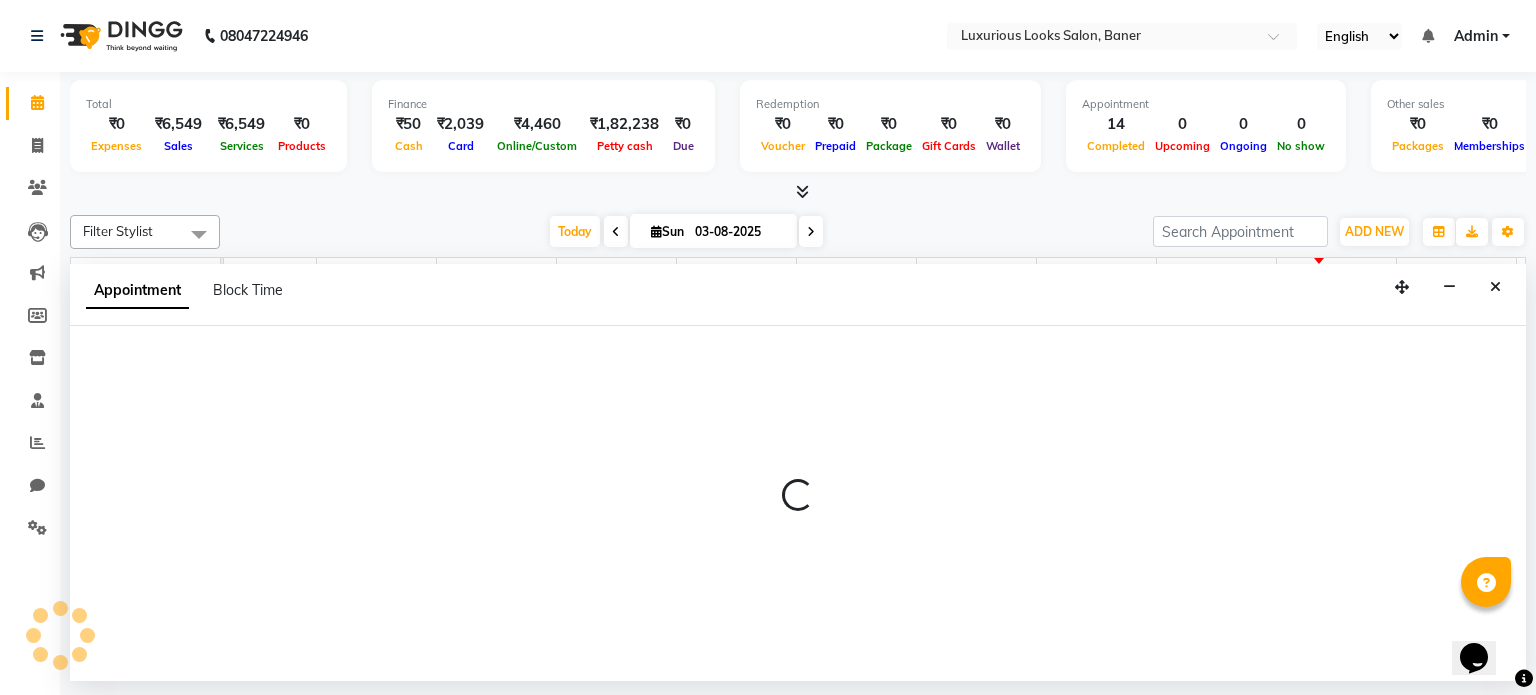 select on "83130" 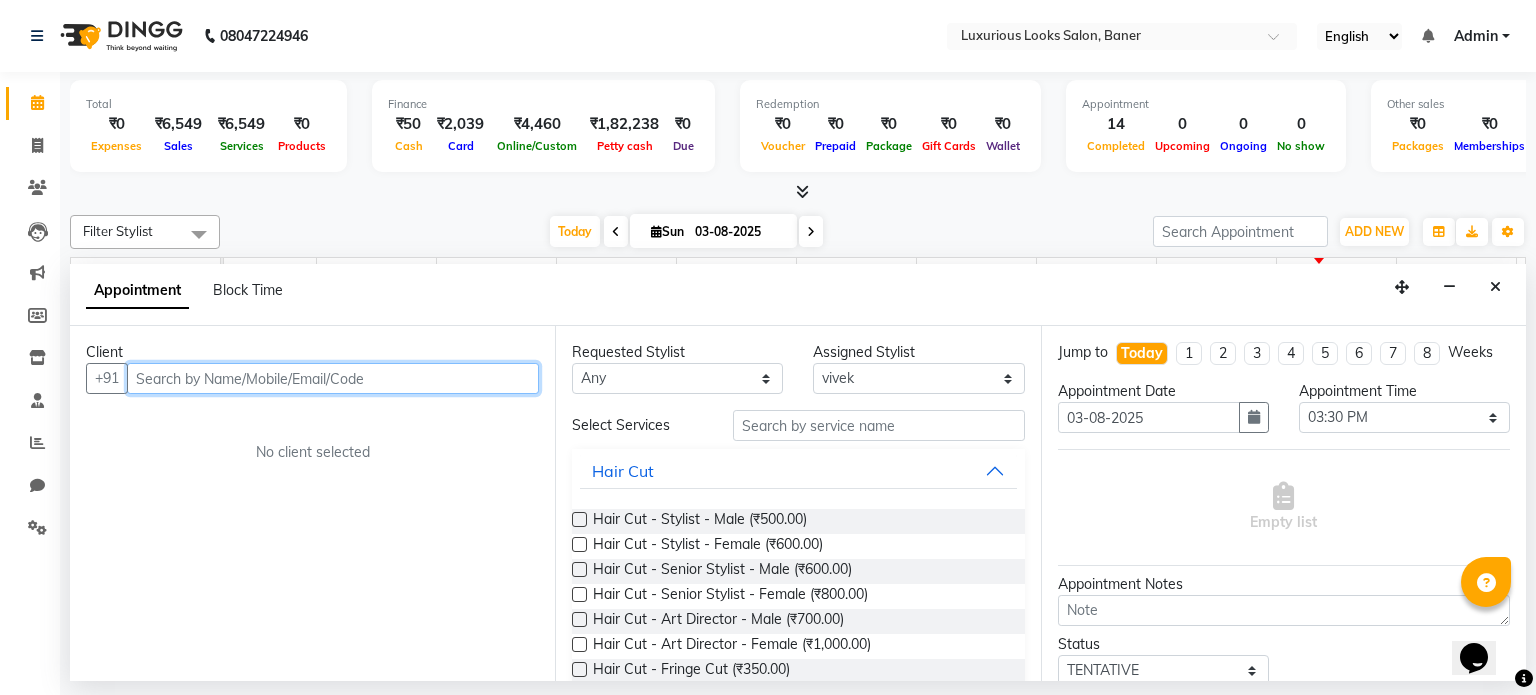 click at bounding box center (333, 378) 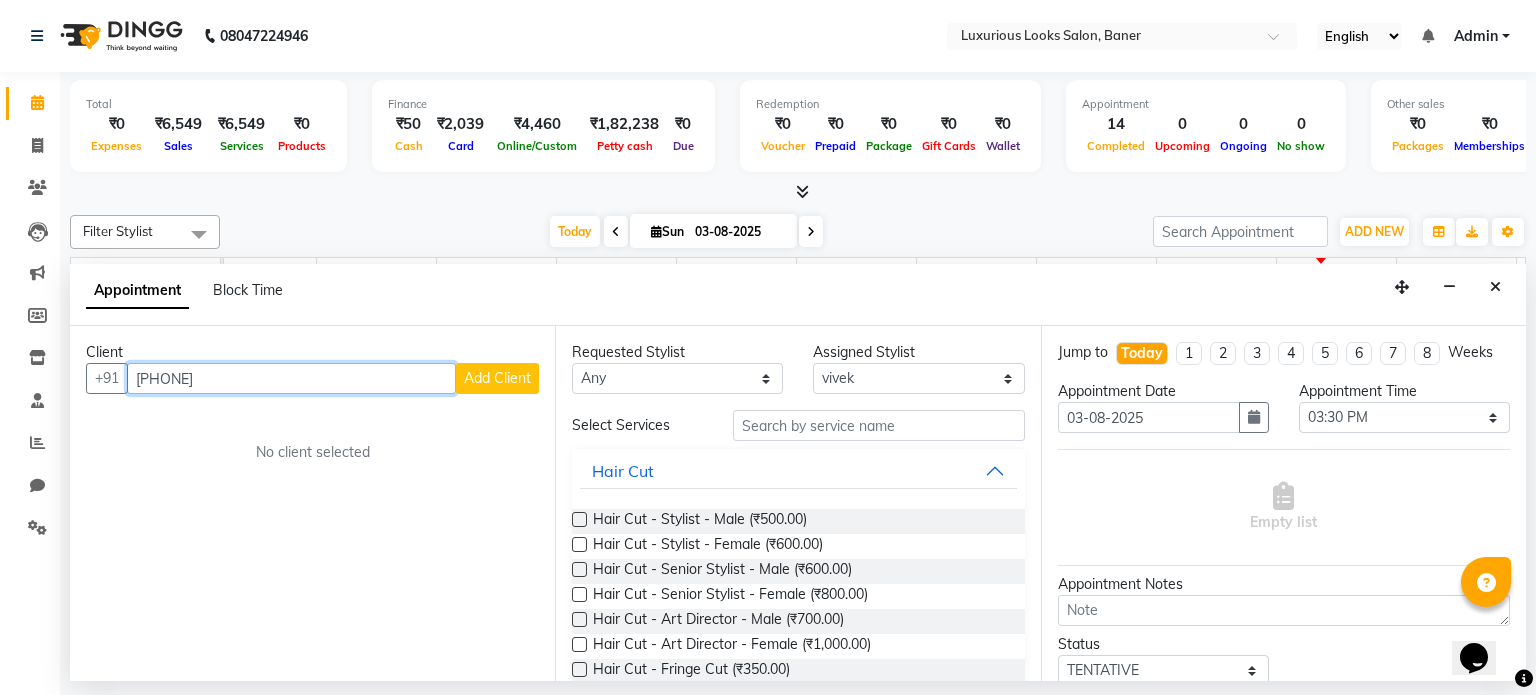type on "[PHONE]" 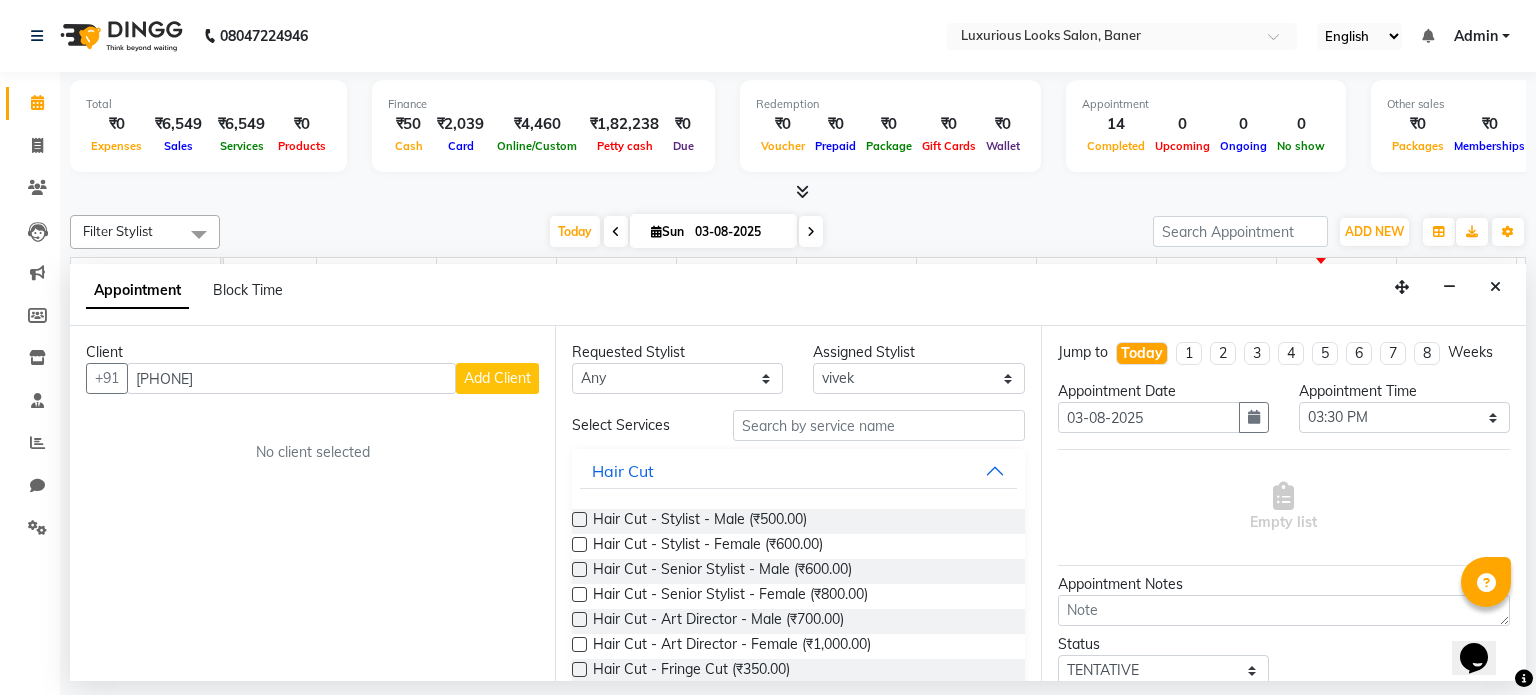 click on "Add Client" at bounding box center (497, 378) 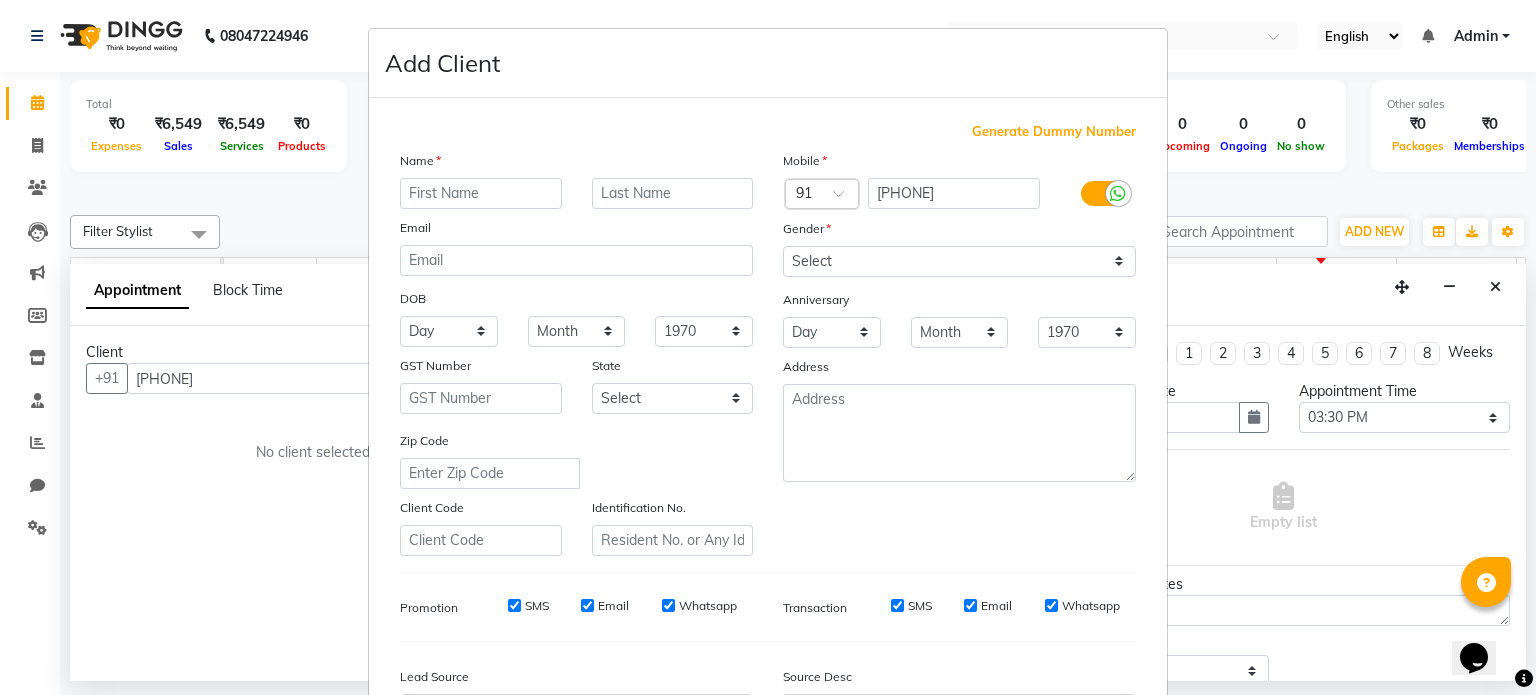 click at bounding box center [481, 193] 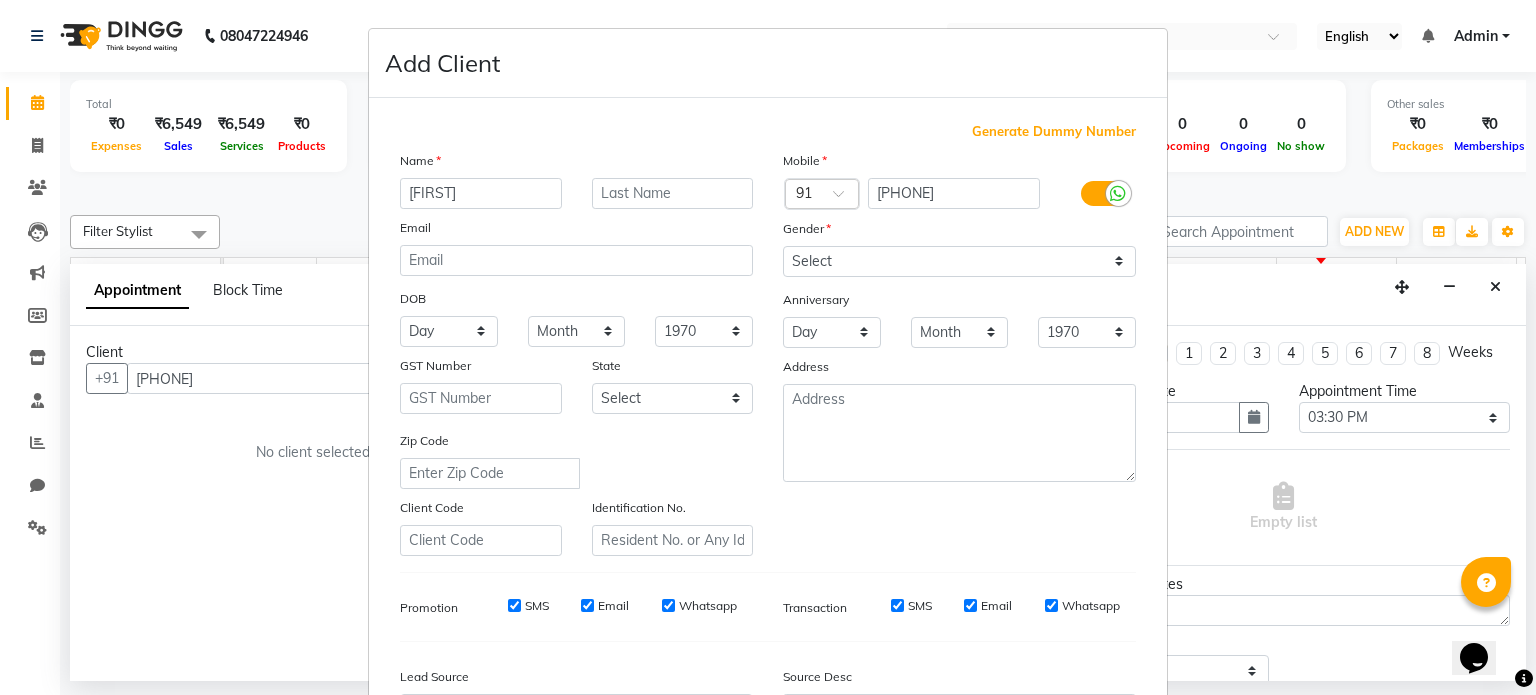 type on "[FIRST]" 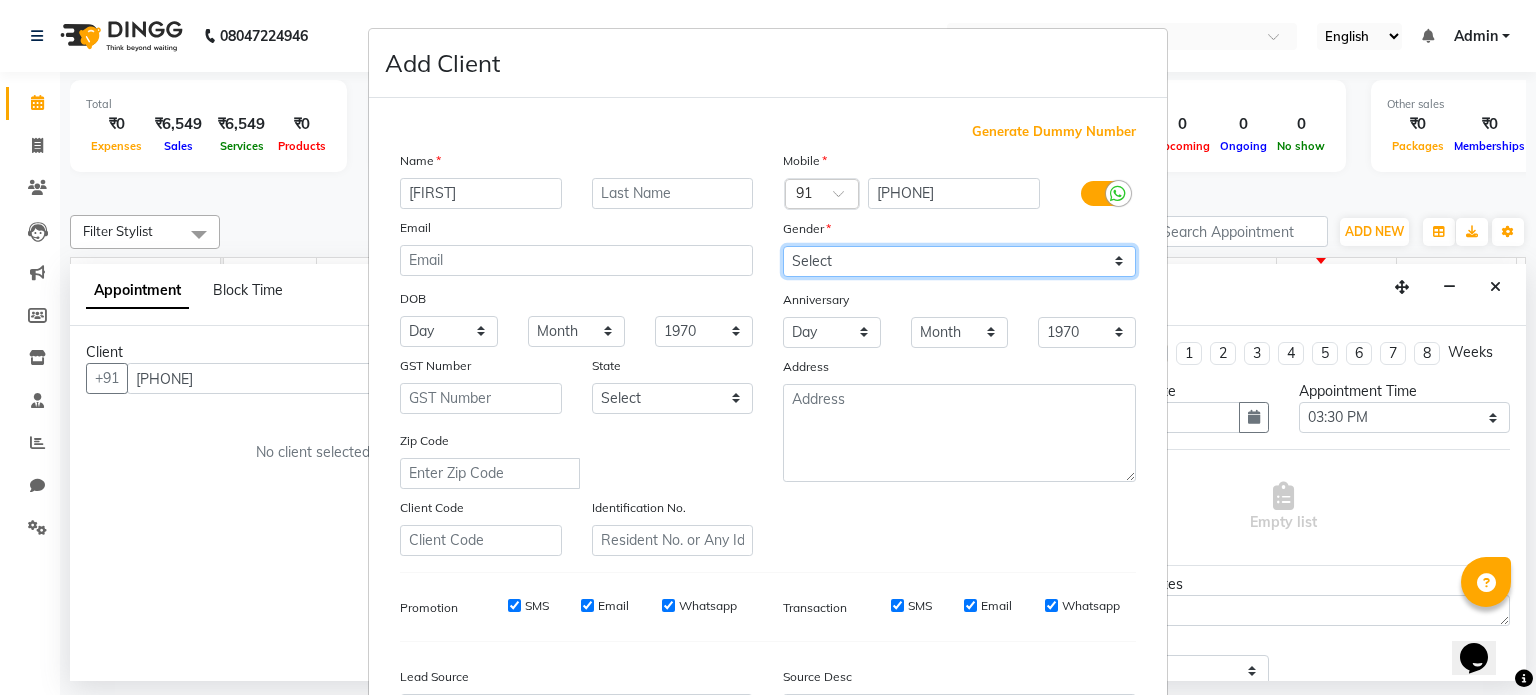 click on "Select Male Female Other Prefer Not To Say" at bounding box center [959, 261] 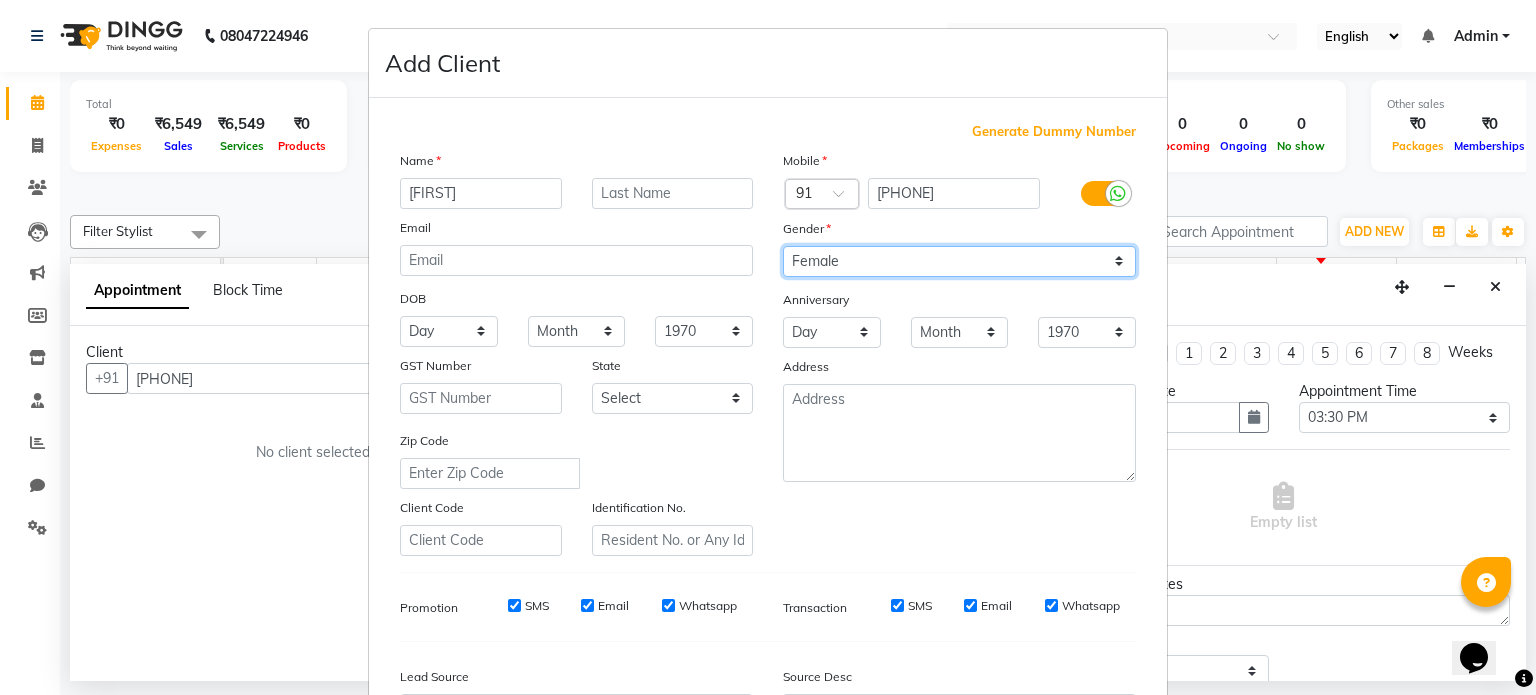 click on "Select Male Female Other Prefer Not To Say" at bounding box center [959, 261] 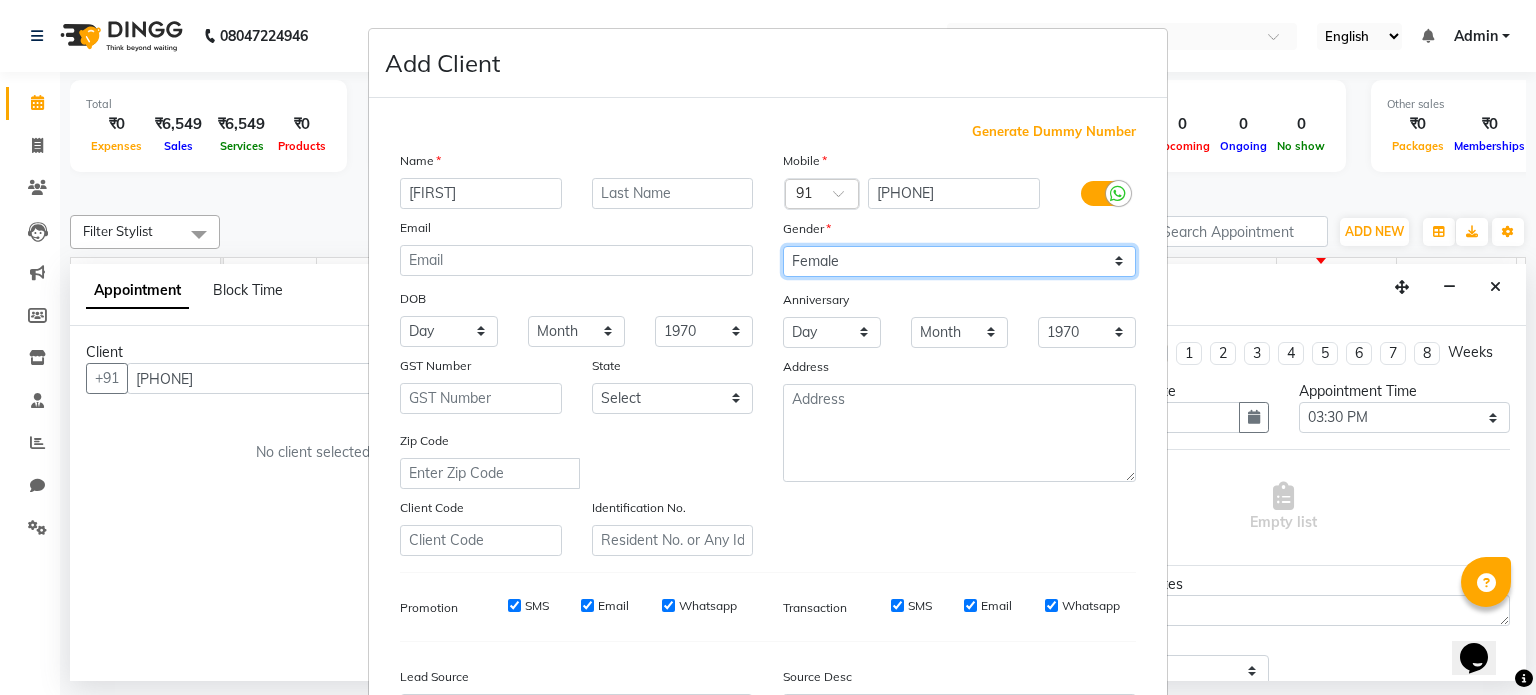 scroll, scrollTop: 100, scrollLeft: 0, axis: vertical 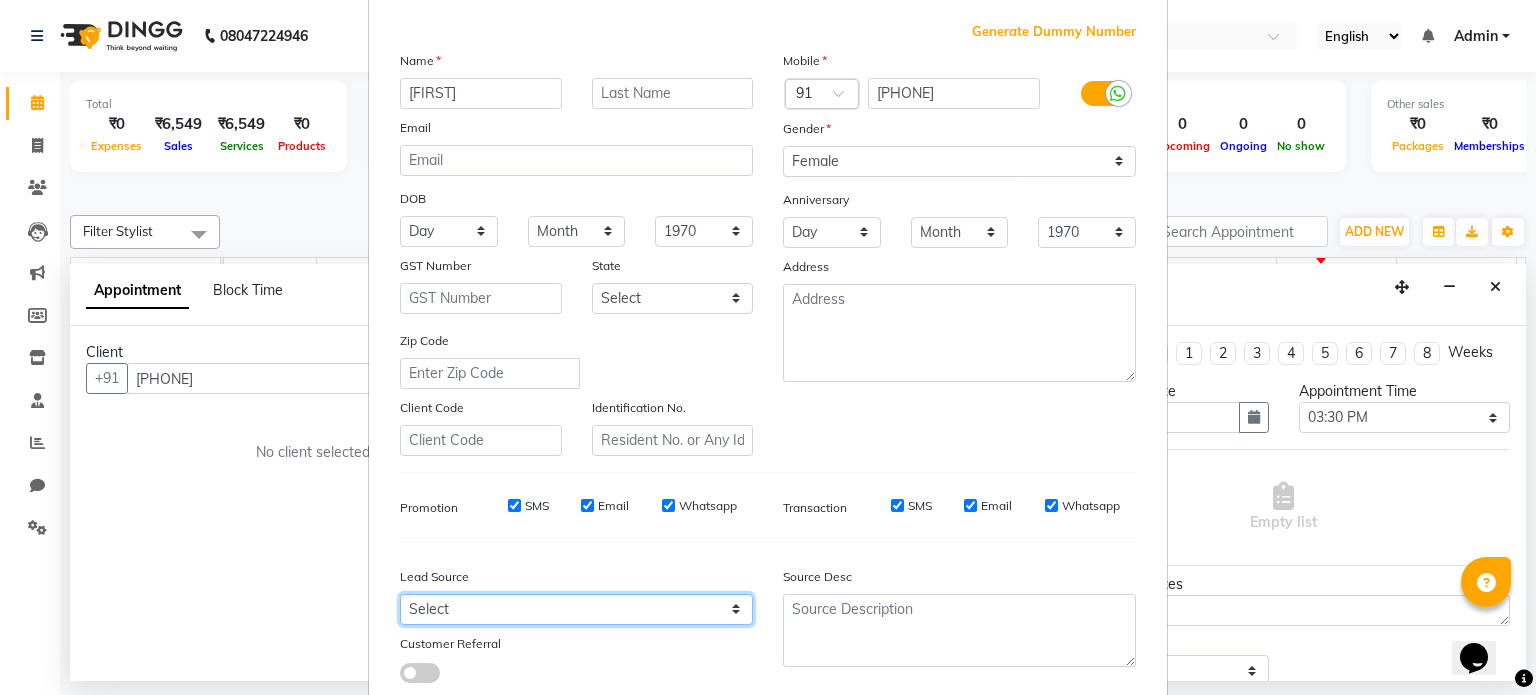 click on "Select Walk-in Referral Internet Friend Word of Mouth Advertisement Facebook JustDial Google Other" at bounding box center (576, 609) 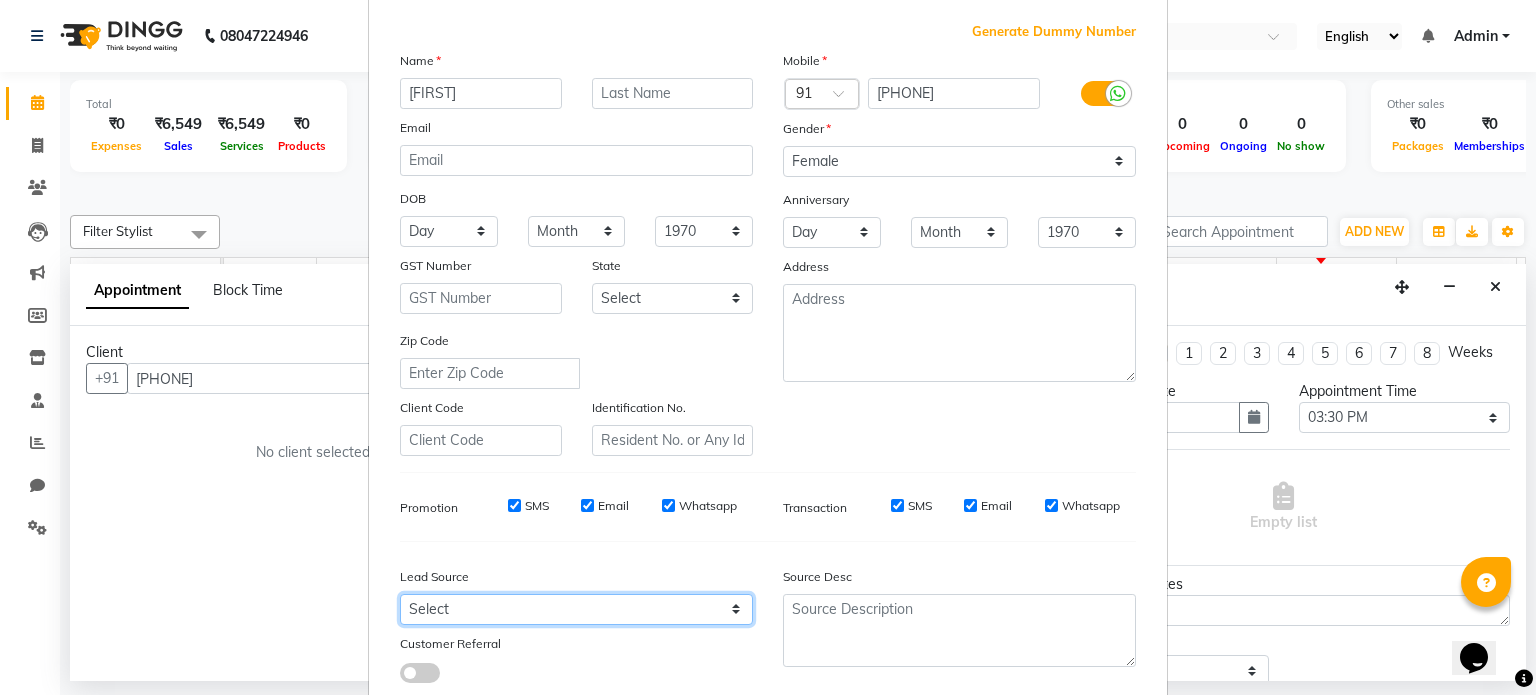 select on "51356" 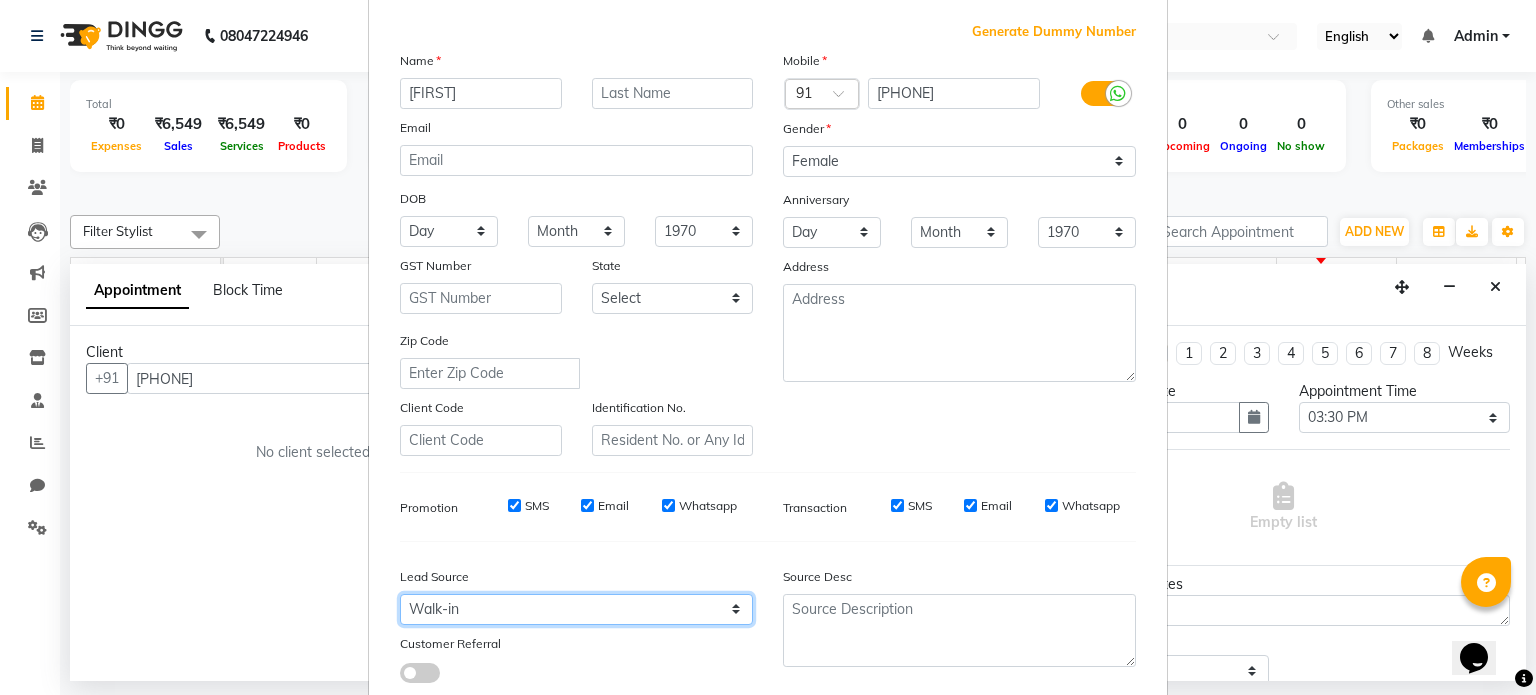 click on "Select Walk-in Referral Internet Friend Word of Mouth Advertisement Facebook JustDial Google Other" at bounding box center [576, 609] 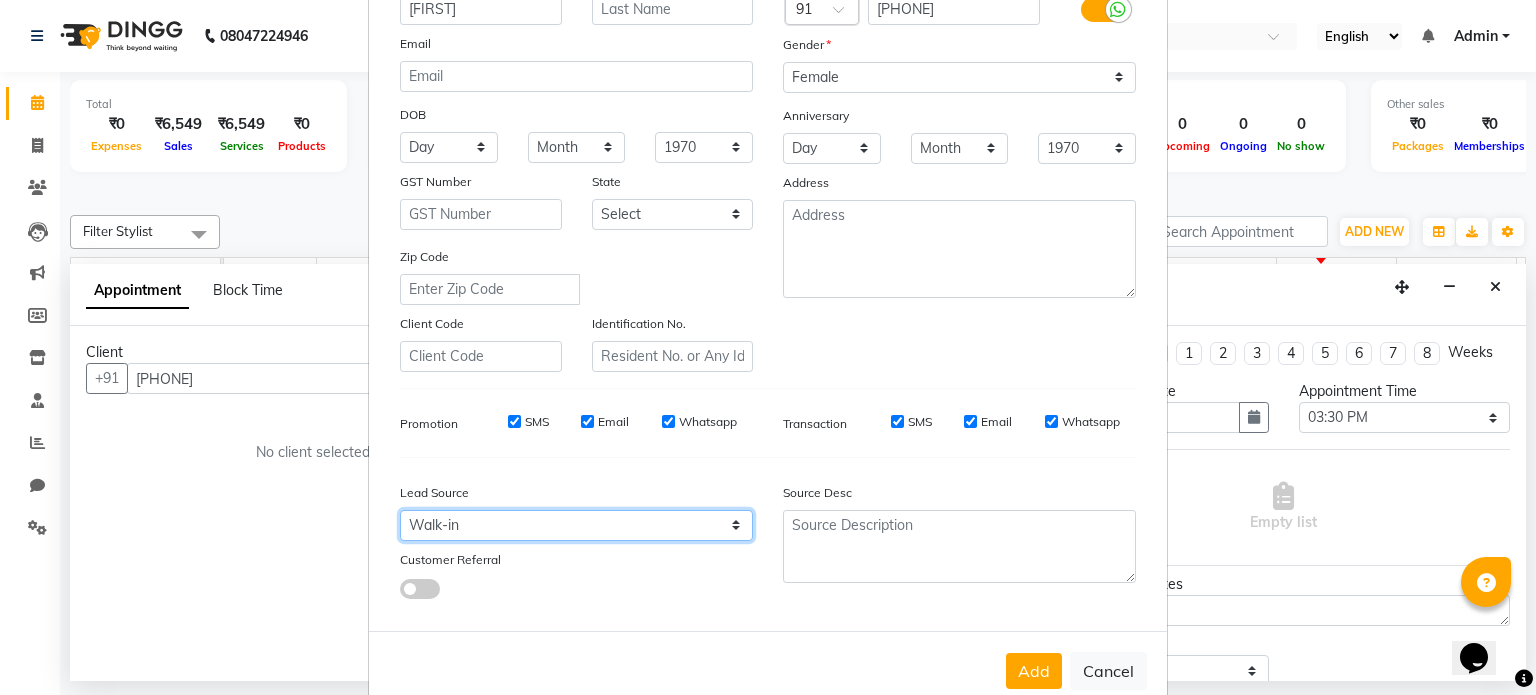 scroll, scrollTop: 237, scrollLeft: 0, axis: vertical 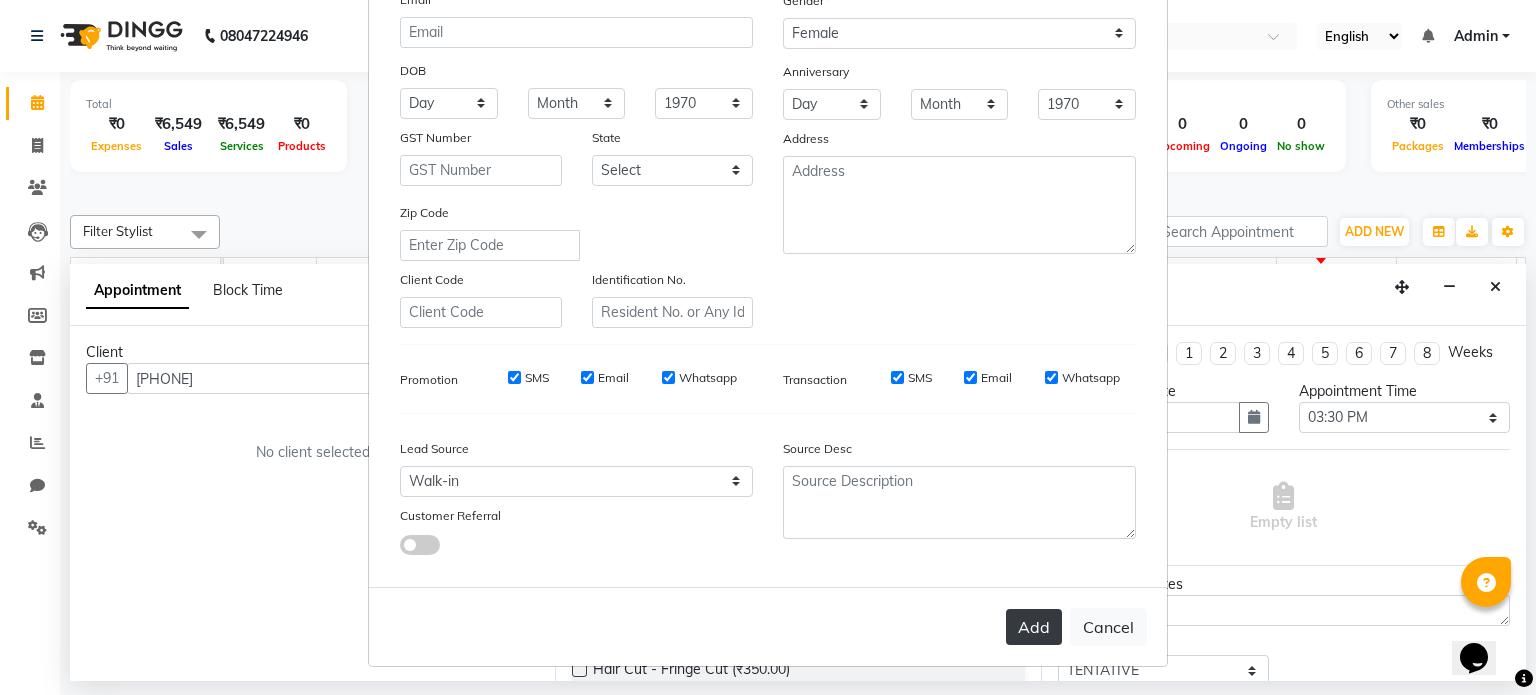 click on "Add" at bounding box center (1034, 627) 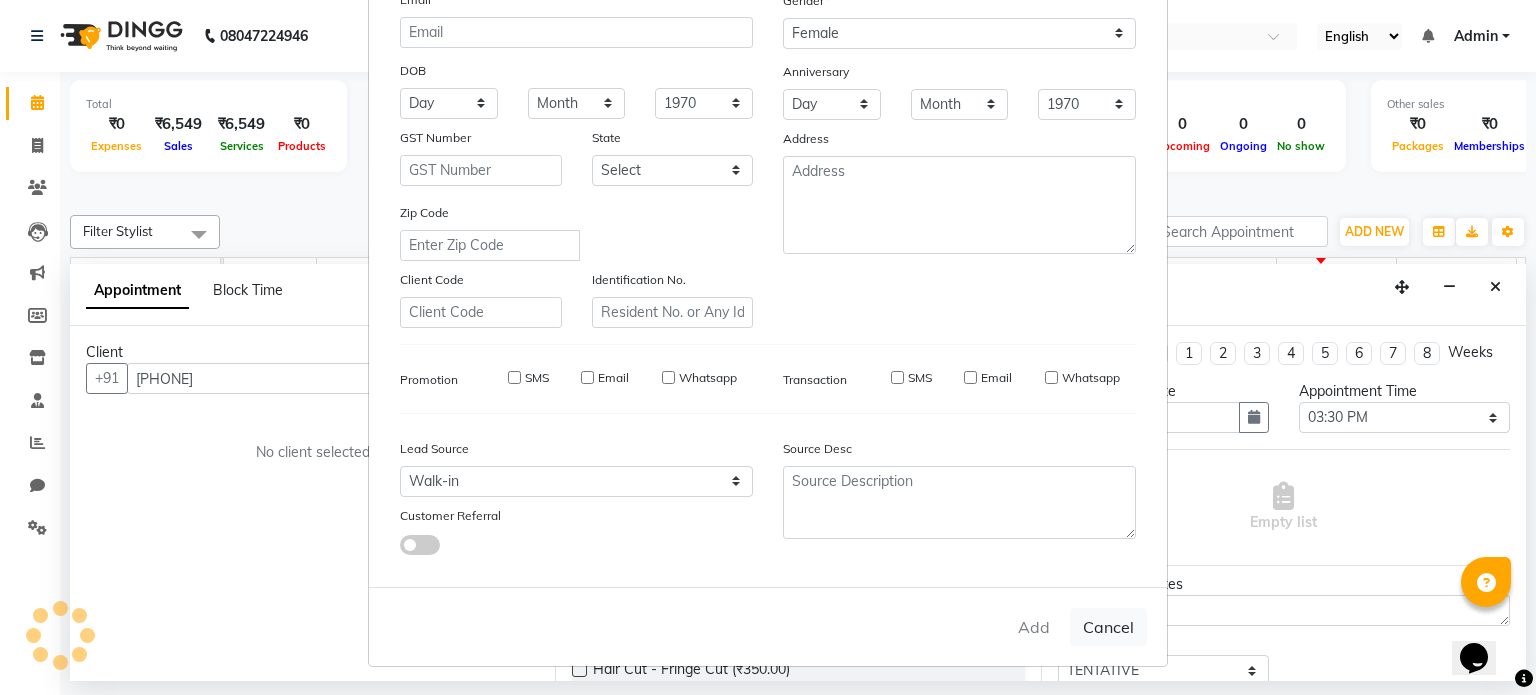 type 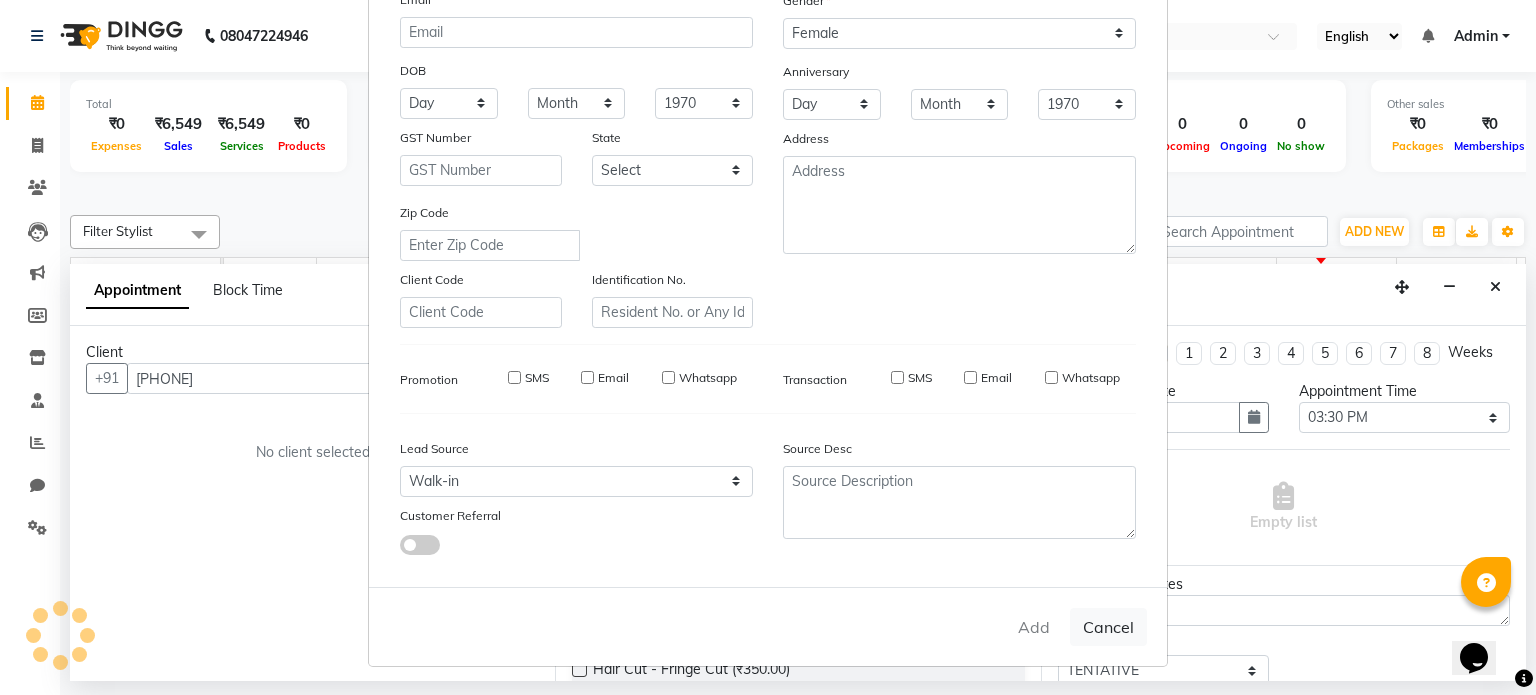 select 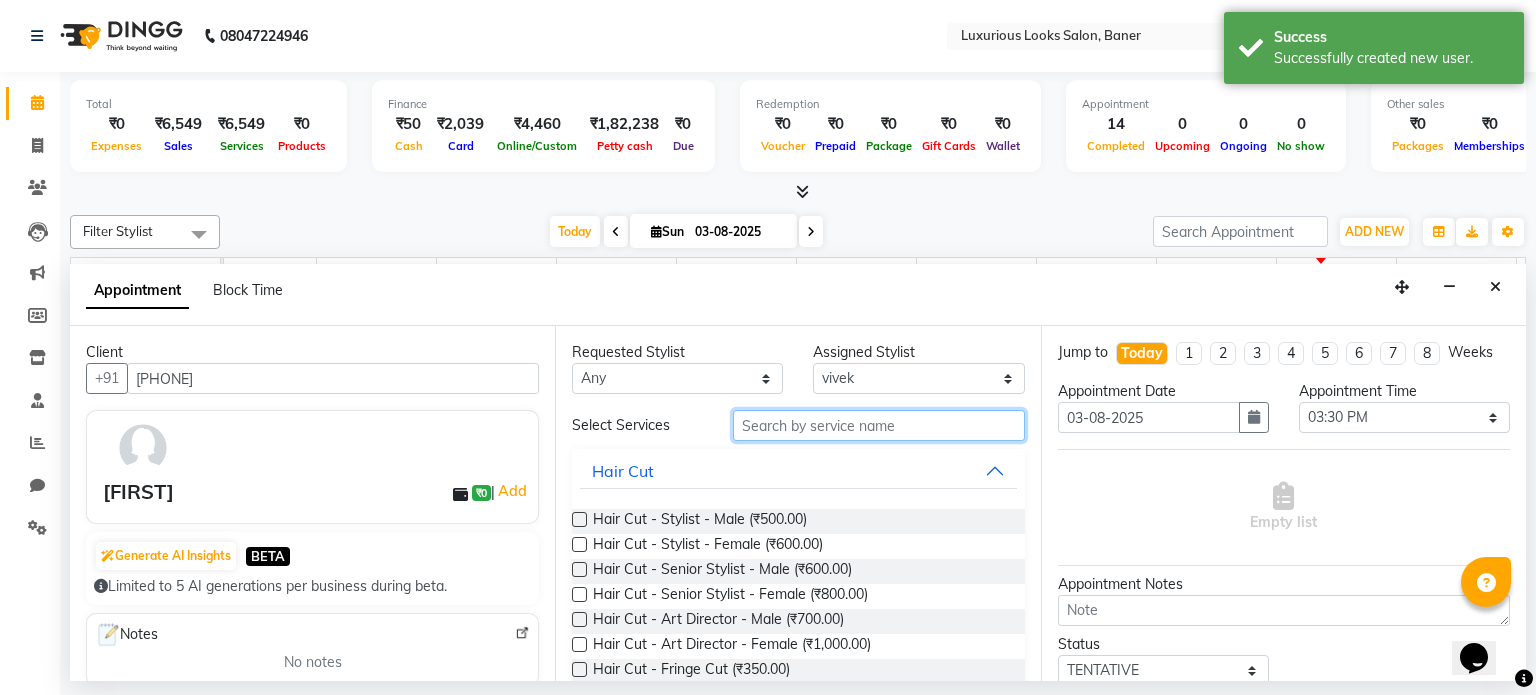 click at bounding box center [879, 425] 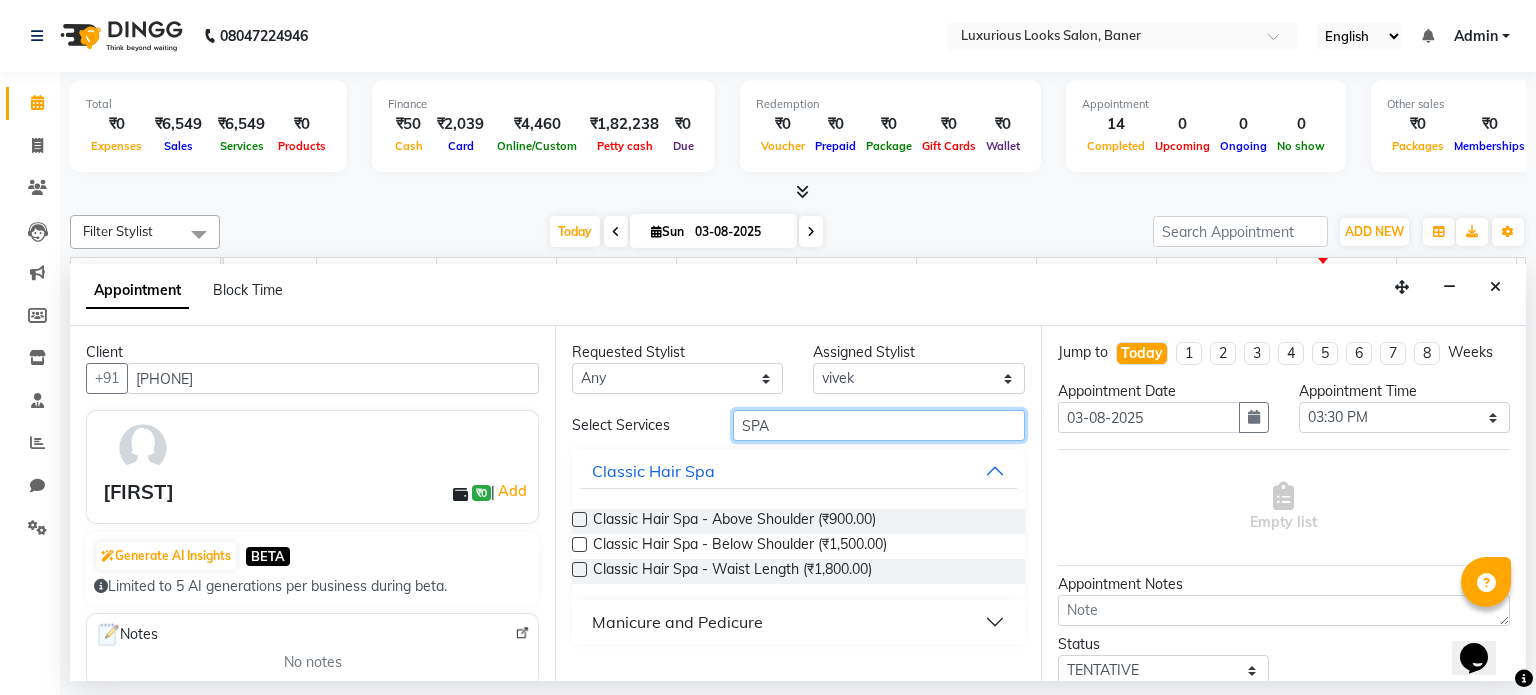 click on "SPA" at bounding box center [879, 425] 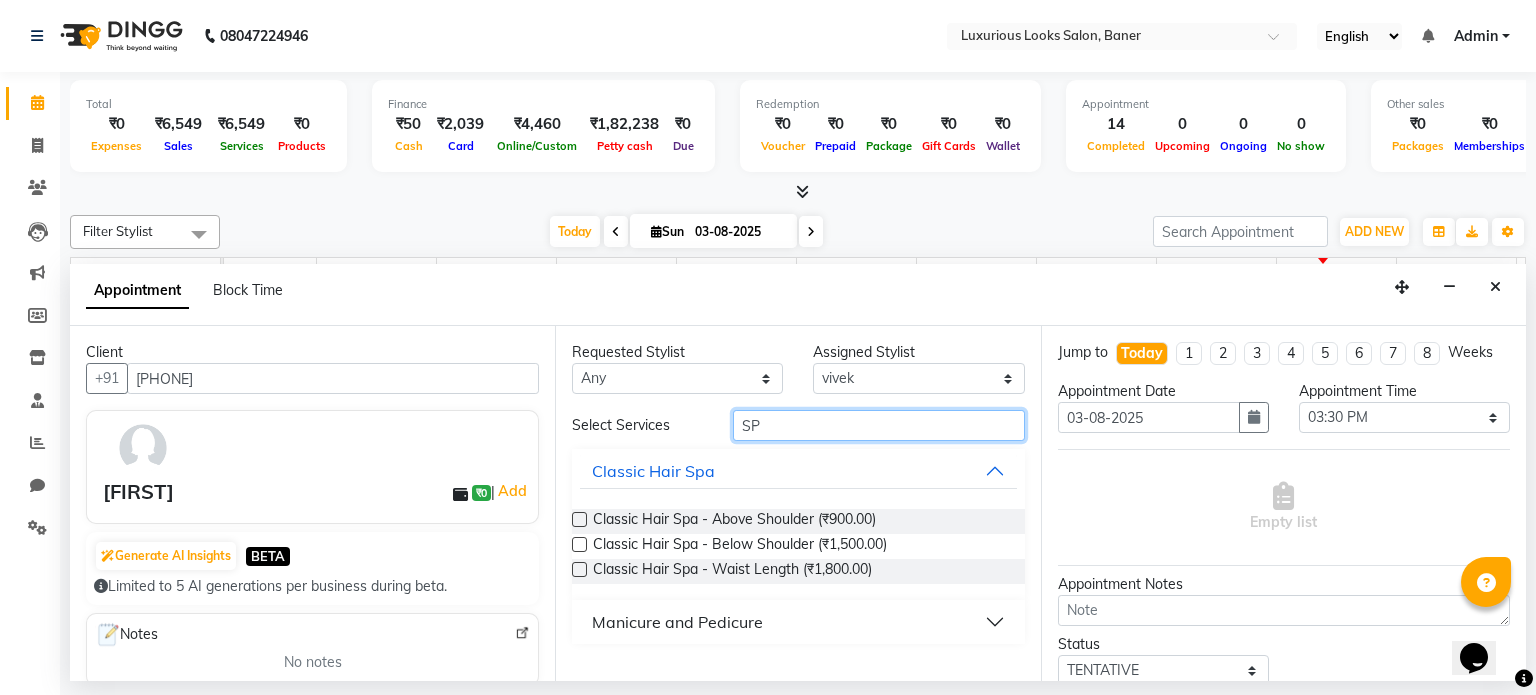 type on "S" 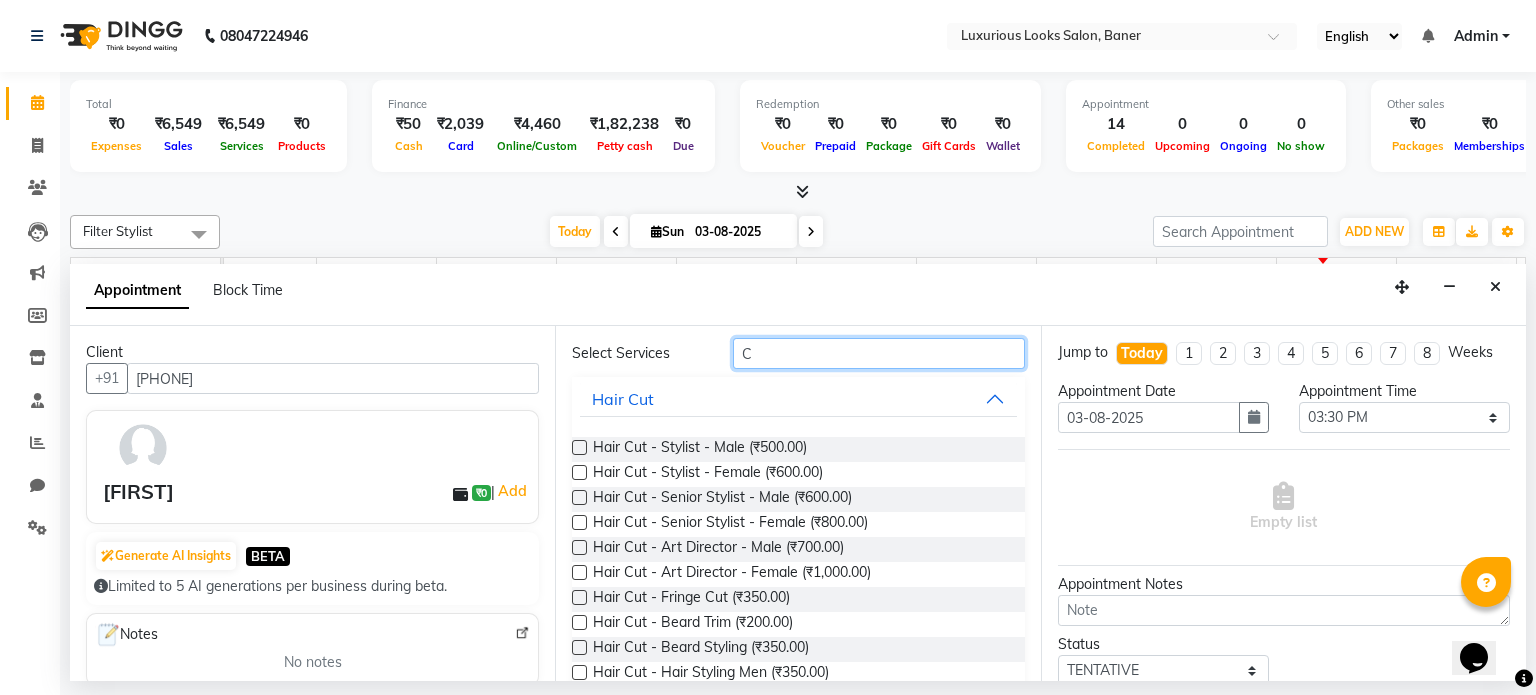 scroll, scrollTop: 400, scrollLeft: 0, axis: vertical 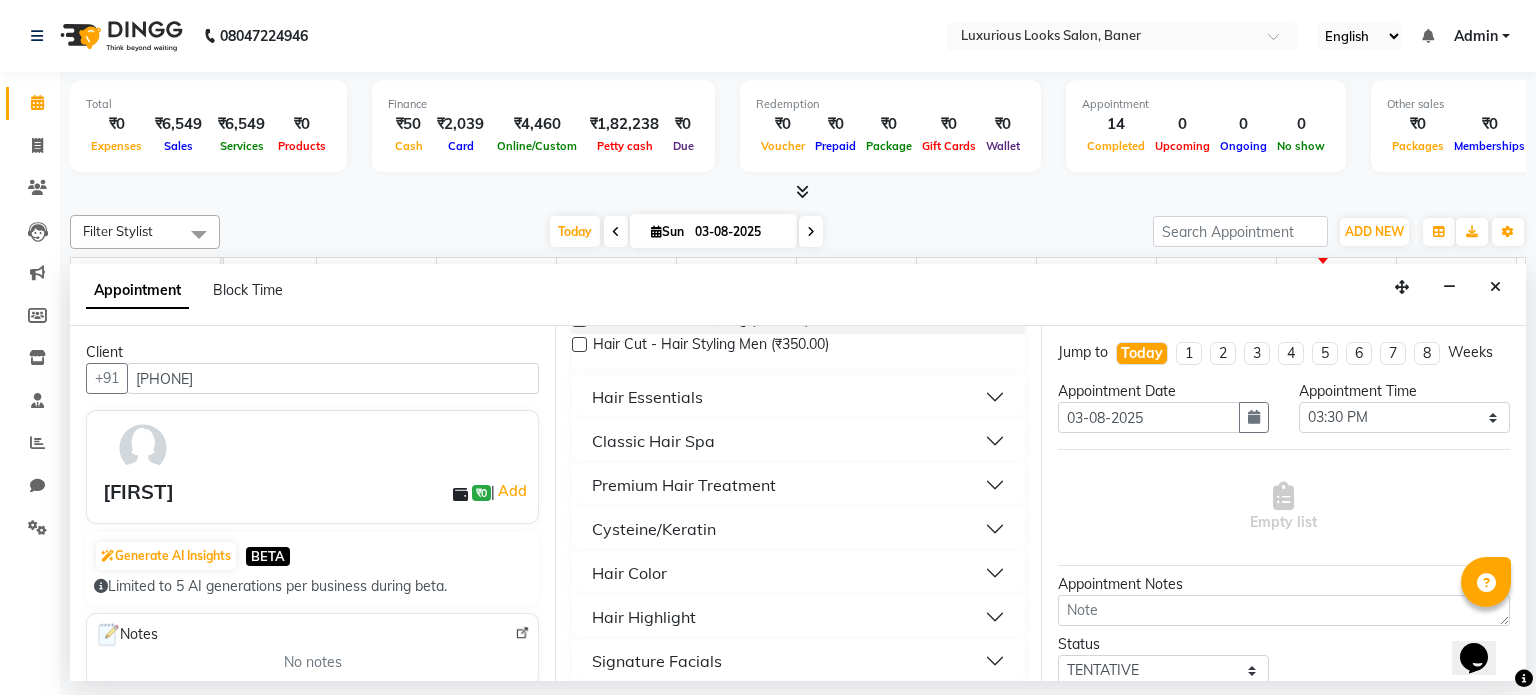type on "C" 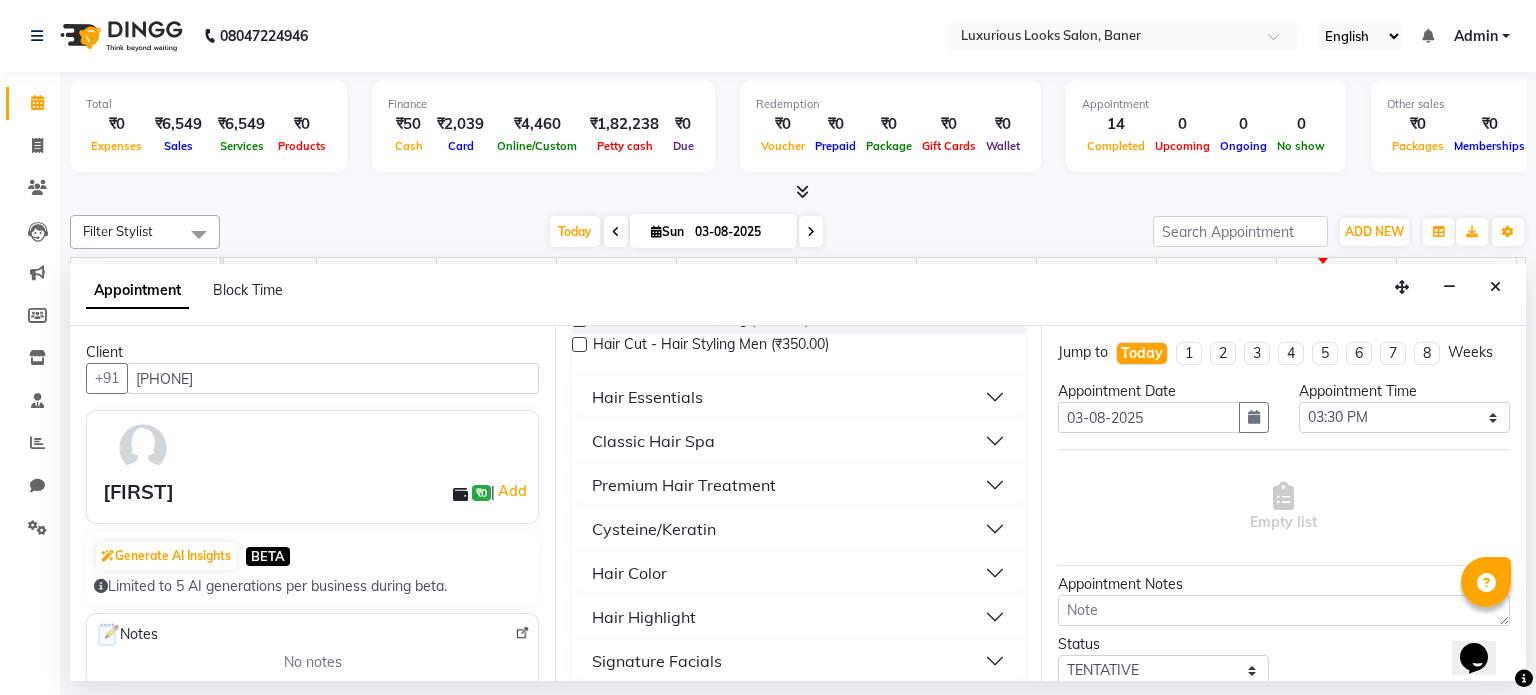click on "Cysteine/Keratin" at bounding box center [798, 529] 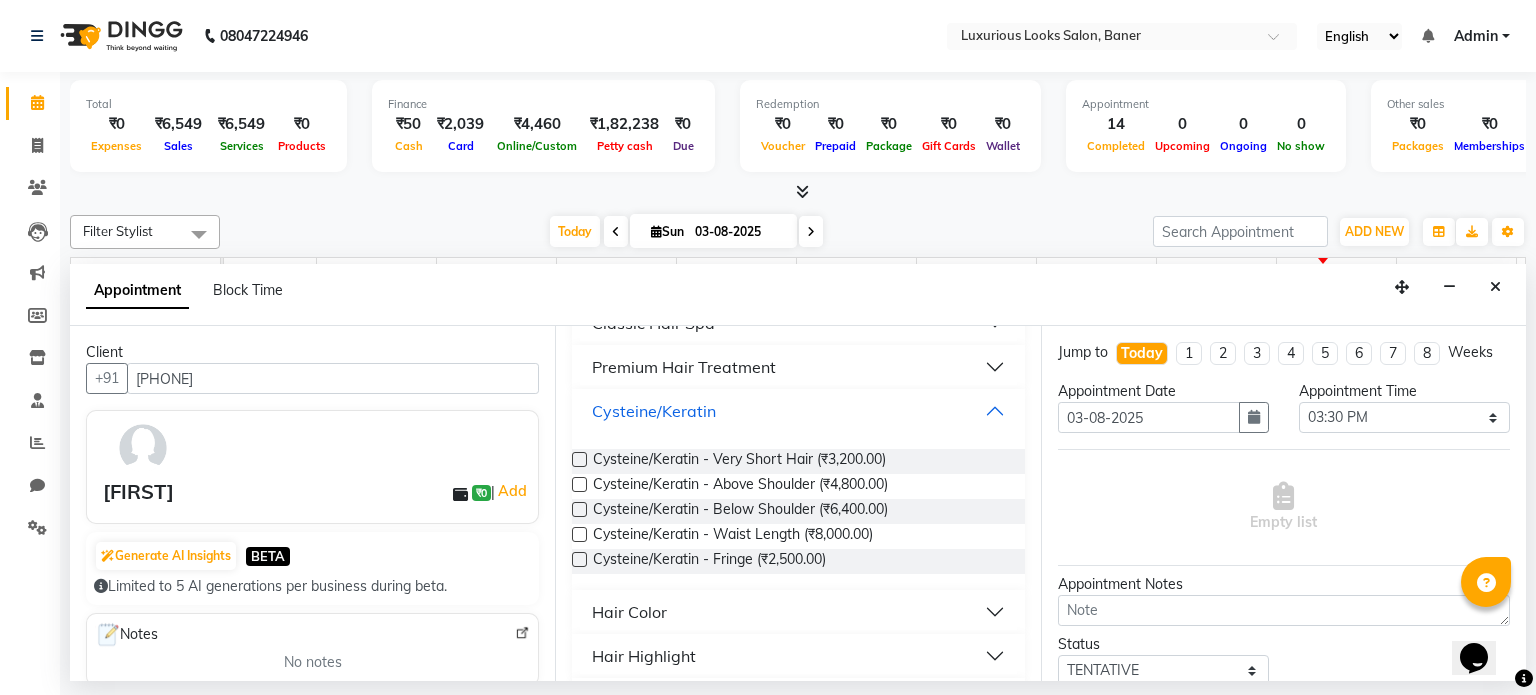 scroll, scrollTop: 500, scrollLeft: 0, axis: vertical 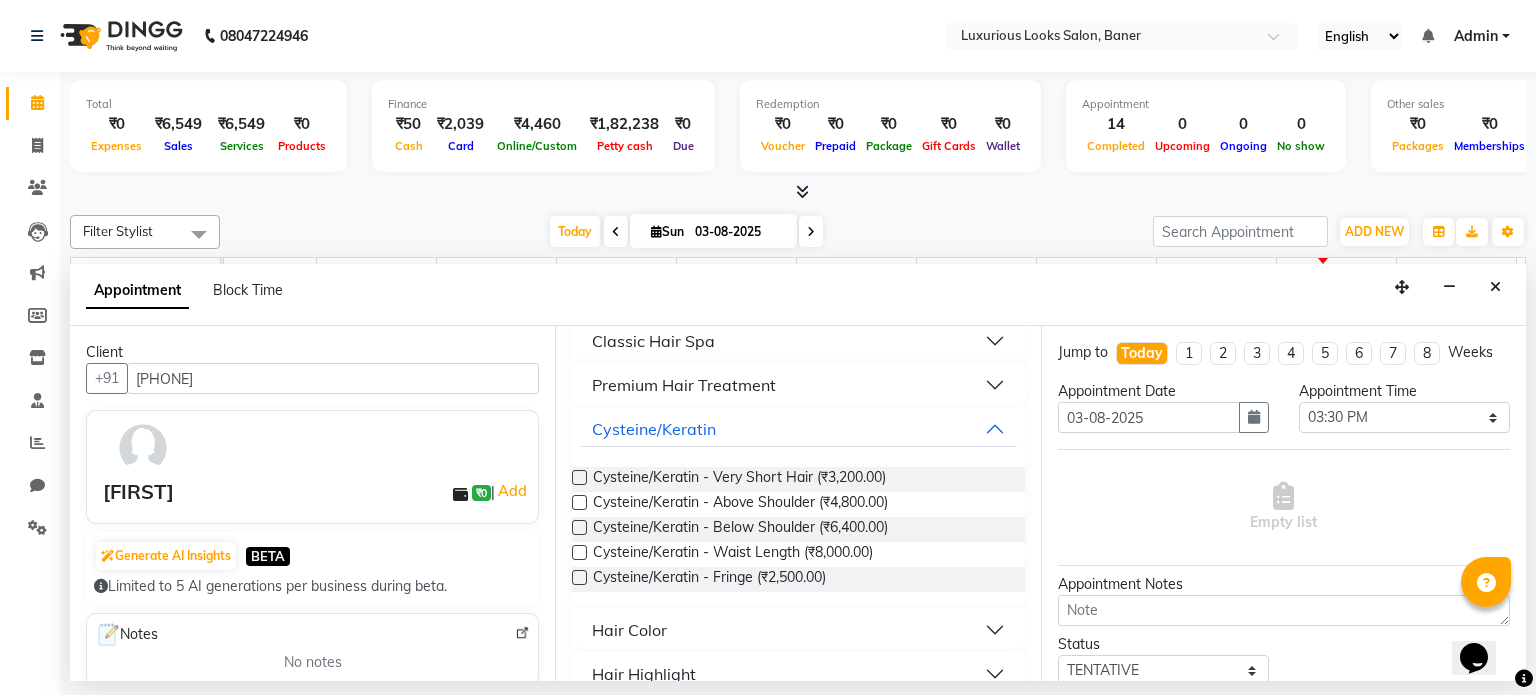 click at bounding box center (579, 477) 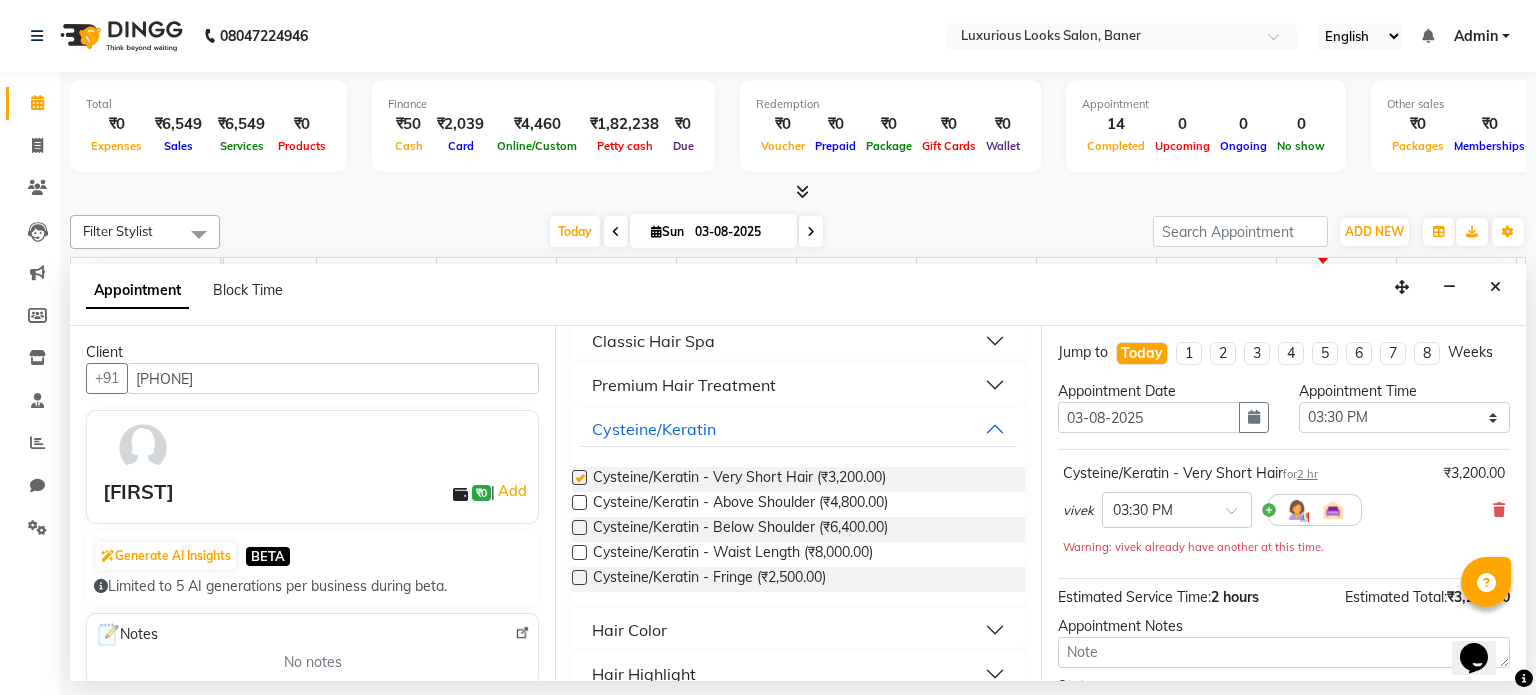 checkbox on "false" 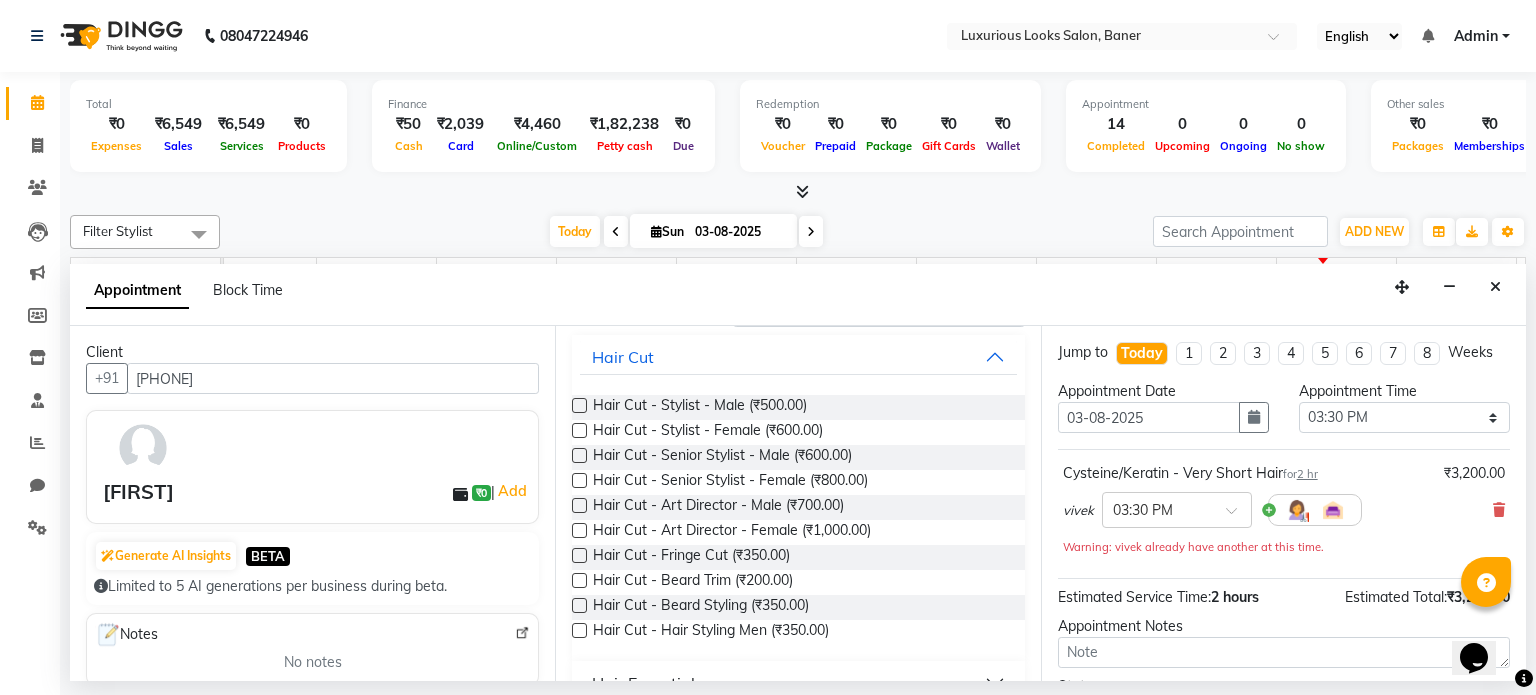 scroll, scrollTop: 0, scrollLeft: 0, axis: both 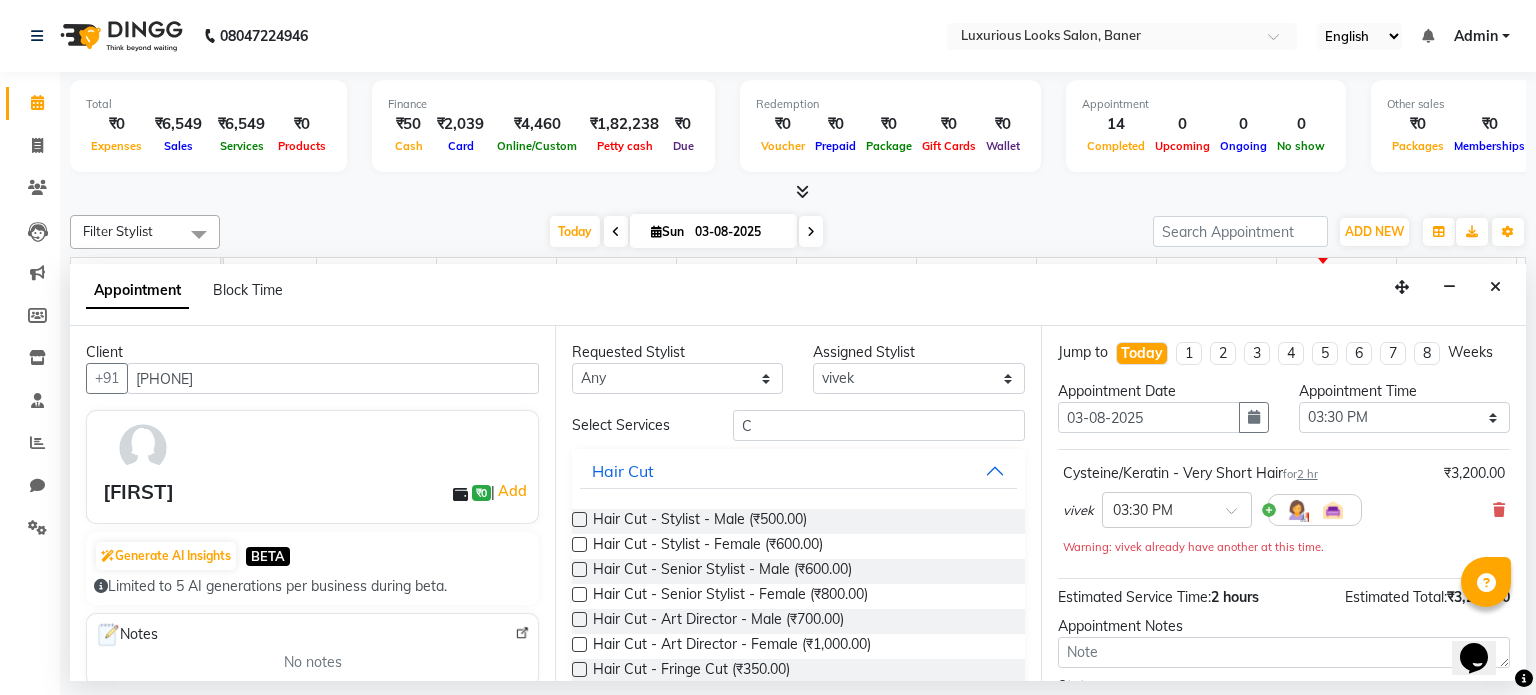 click at bounding box center (579, 594) 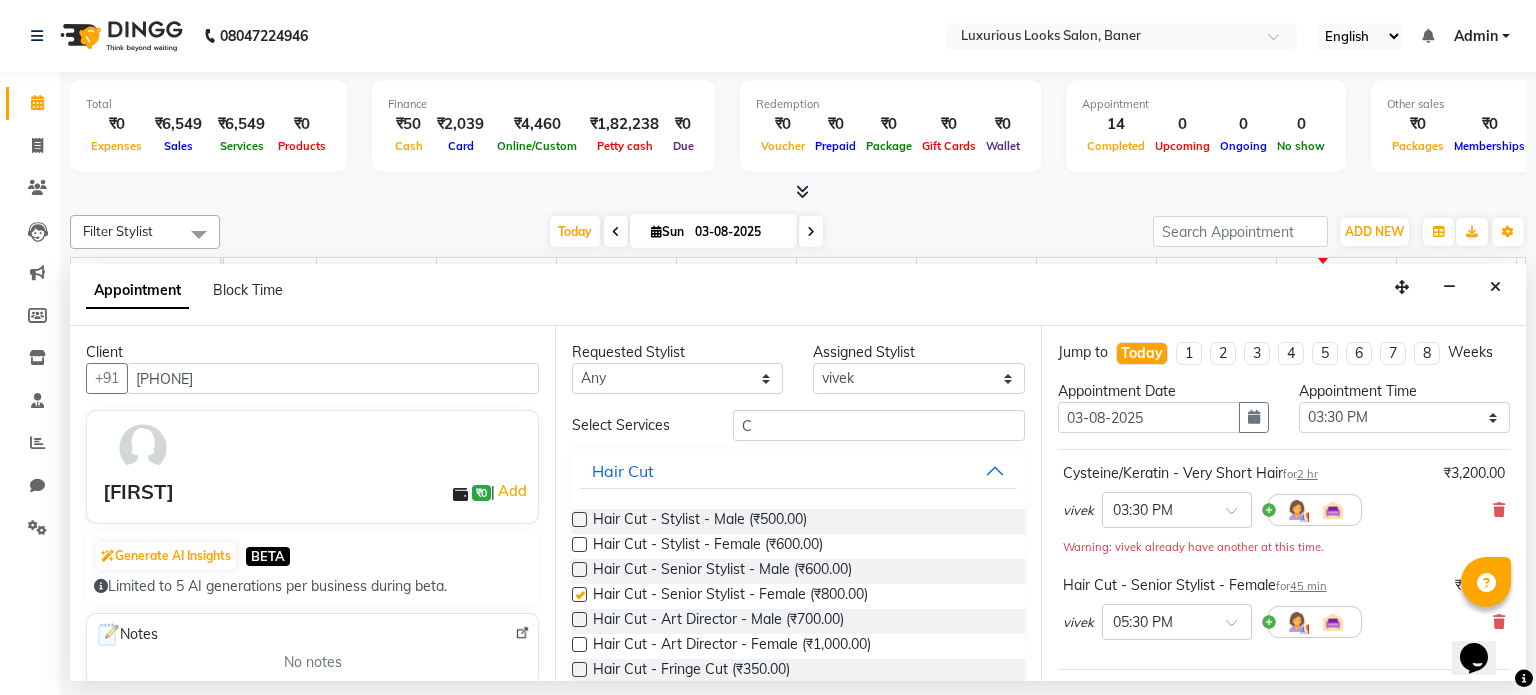 checkbox on "false" 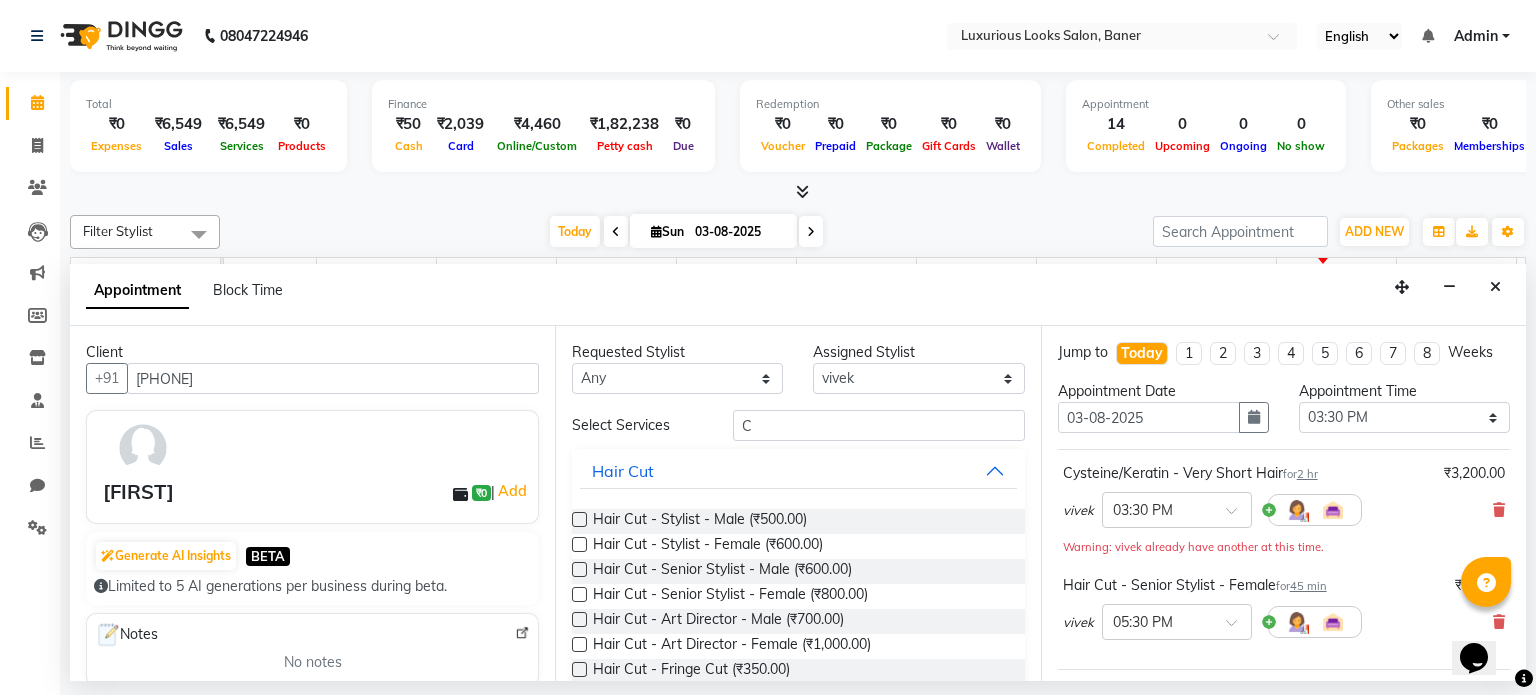 scroll, scrollTop: 284, scrollLeft: 0, axis: vertical 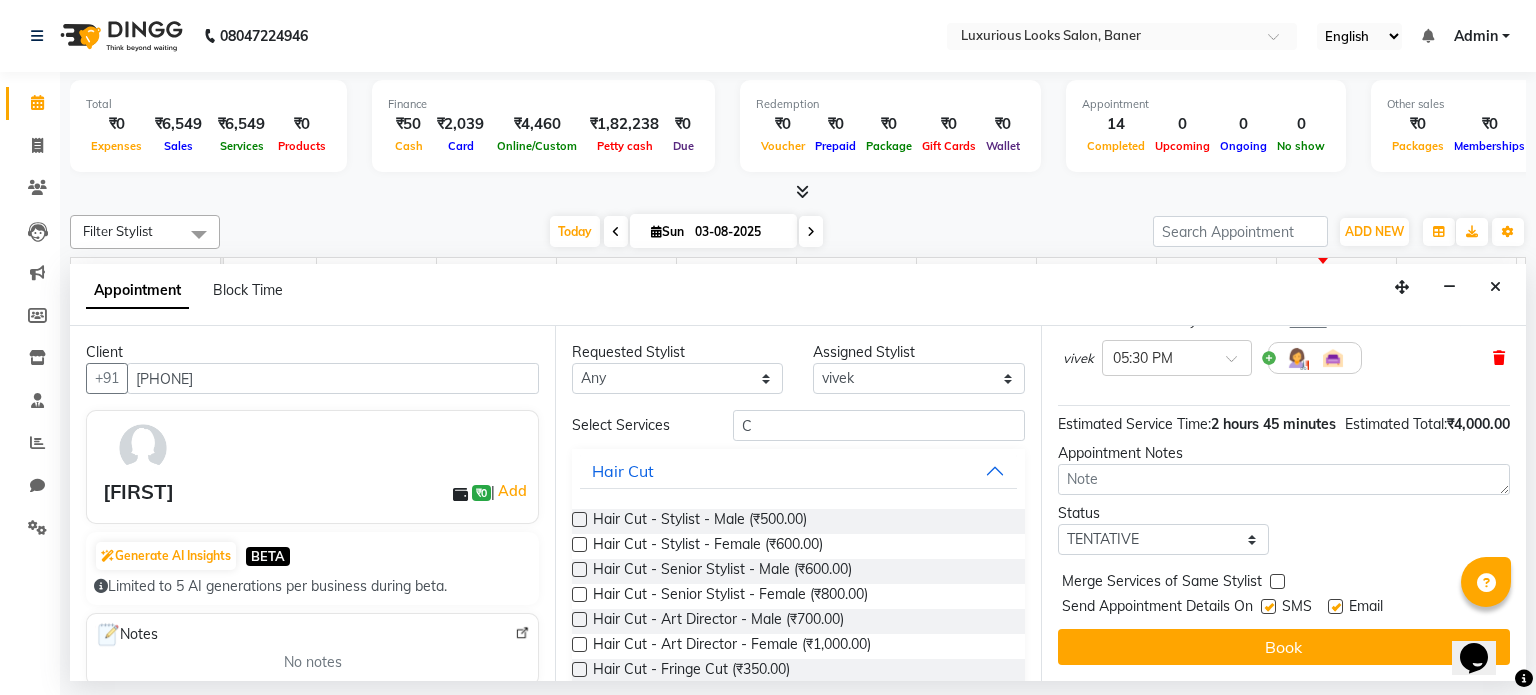 click at bounding box center (1499, 358) 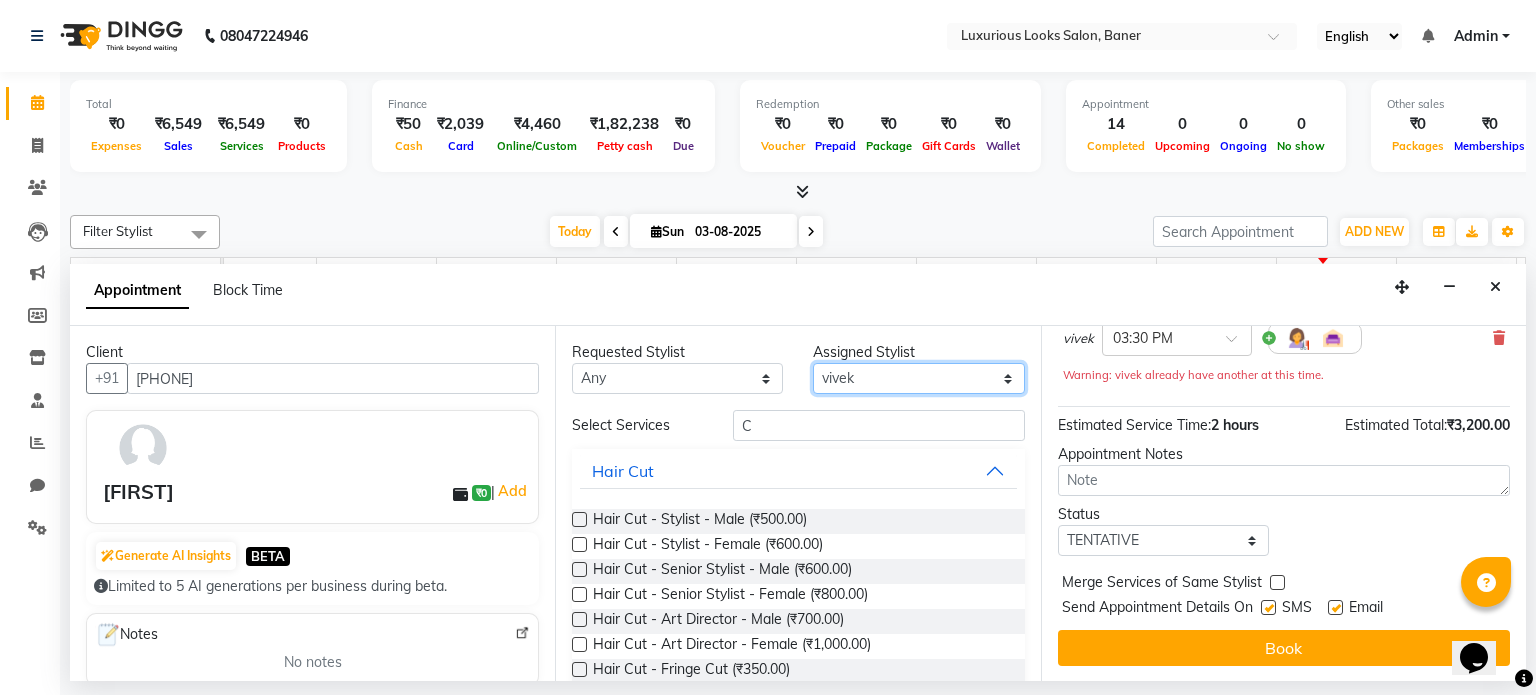 click on "Select [NAME] [NAME] [NAME] [NAME] [NAME]" at bounding box center [918, 378] 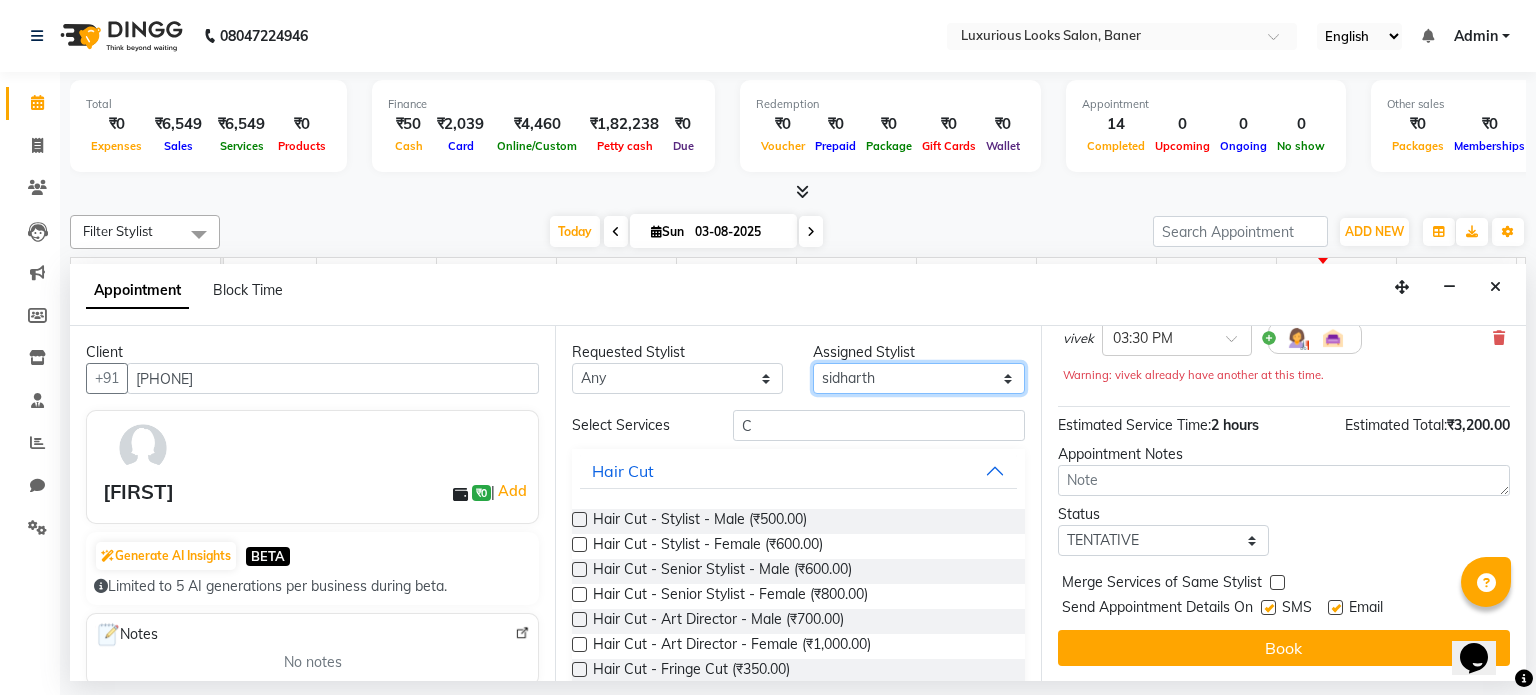 click on "Select [NAME] [NAME] [NAME] [NAME] [NAME]" at bounding box center (918, 378) 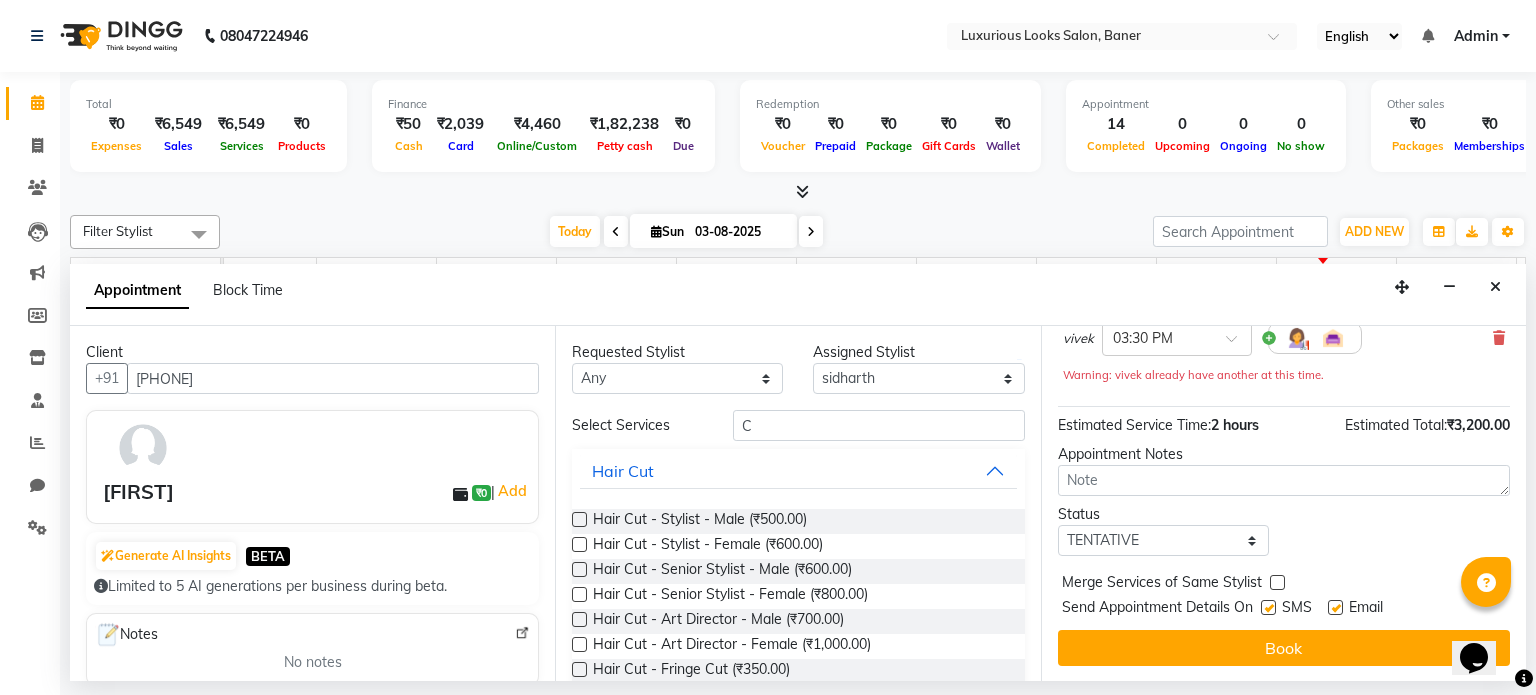 click at bounding box center [579, 594] 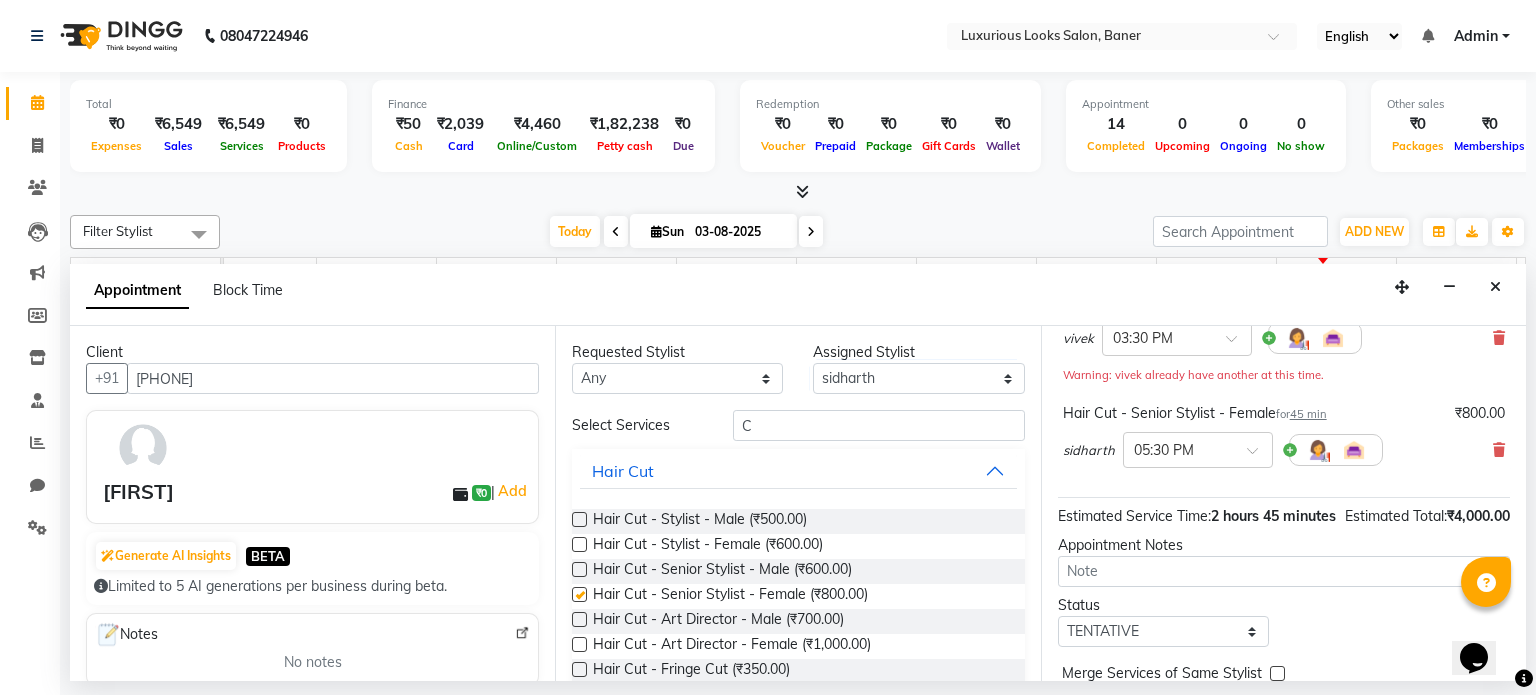 scroll, scrollTop: 284, scrollLeft: 0, axis: vertical 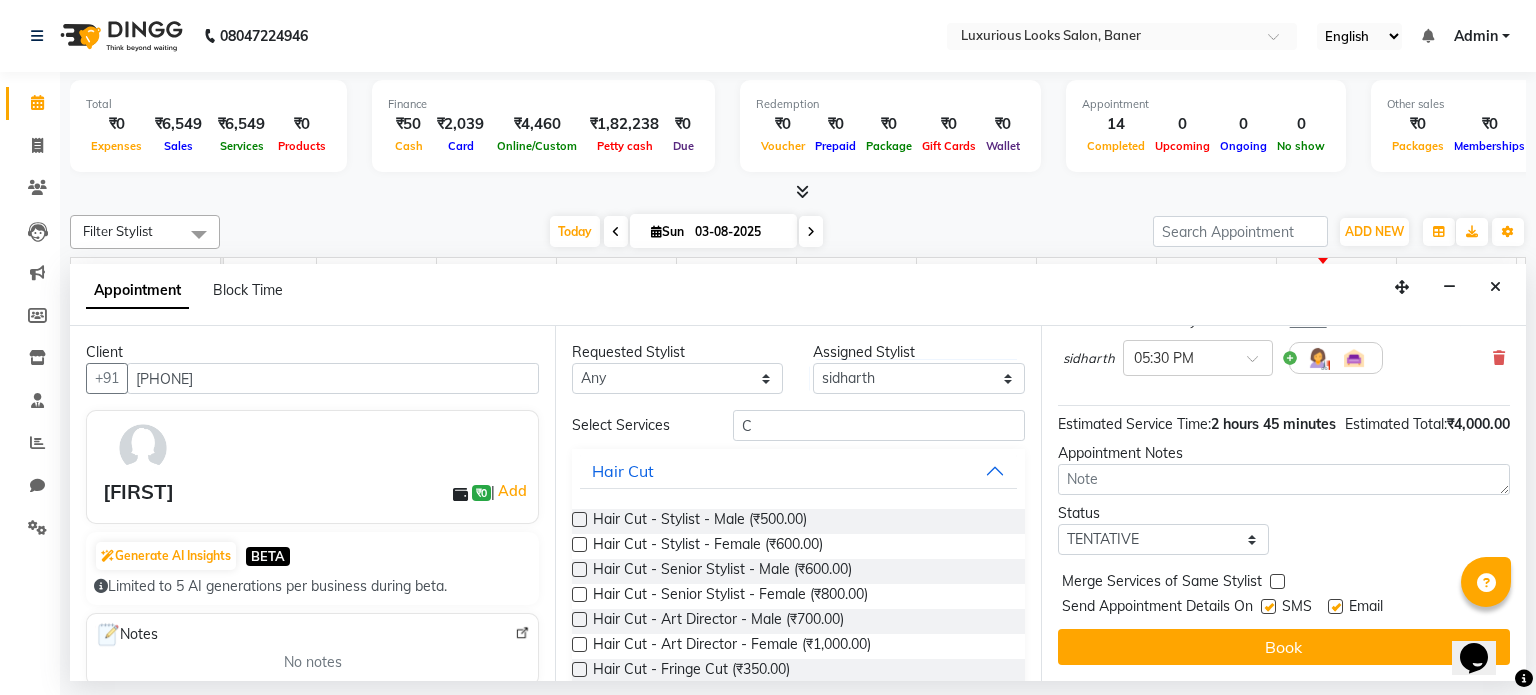 checkbox on "false" 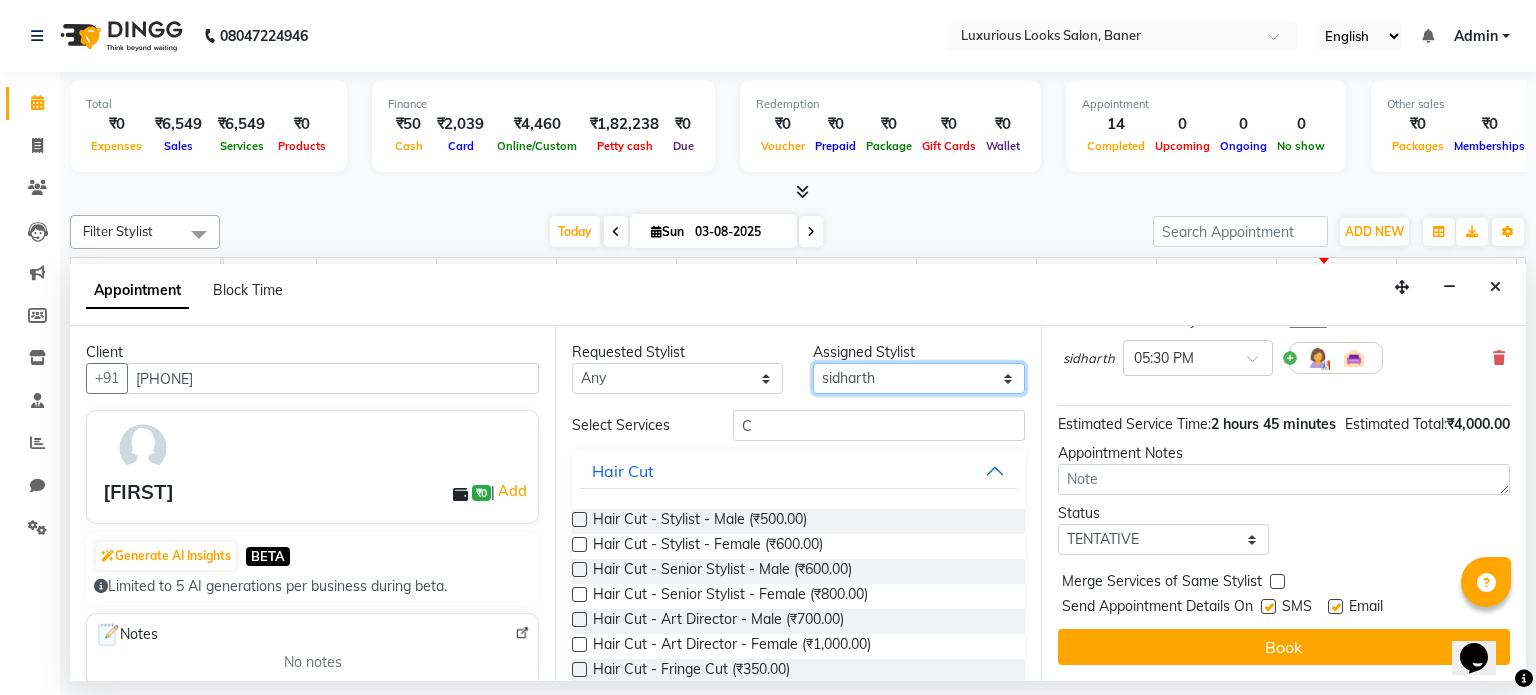click on "Select [NAME] [NAME] [NAME] [NAME] [NAME]" at bounding box center (918, 378) 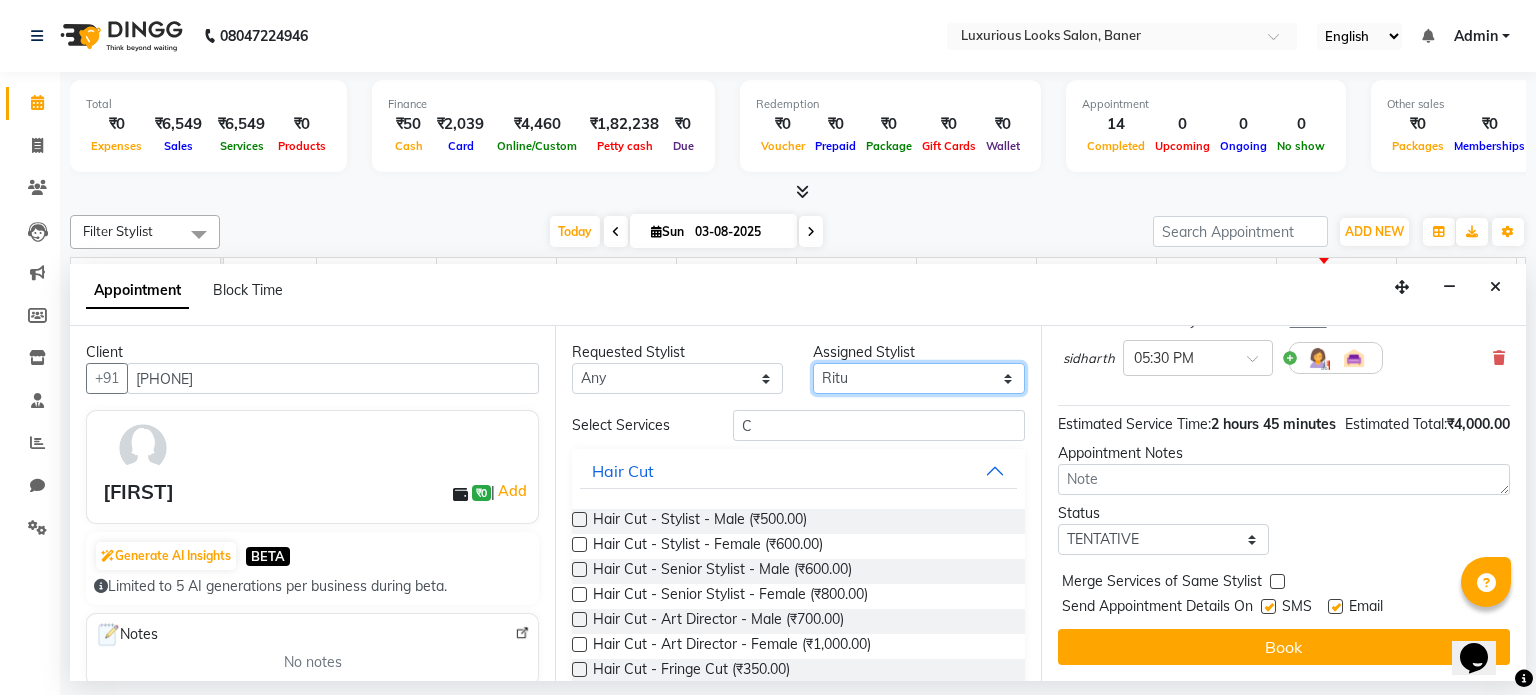 click on "Select [NAME] [NAME] [NAME] [NAME] [NAME]" at bounding box center (918, 378) 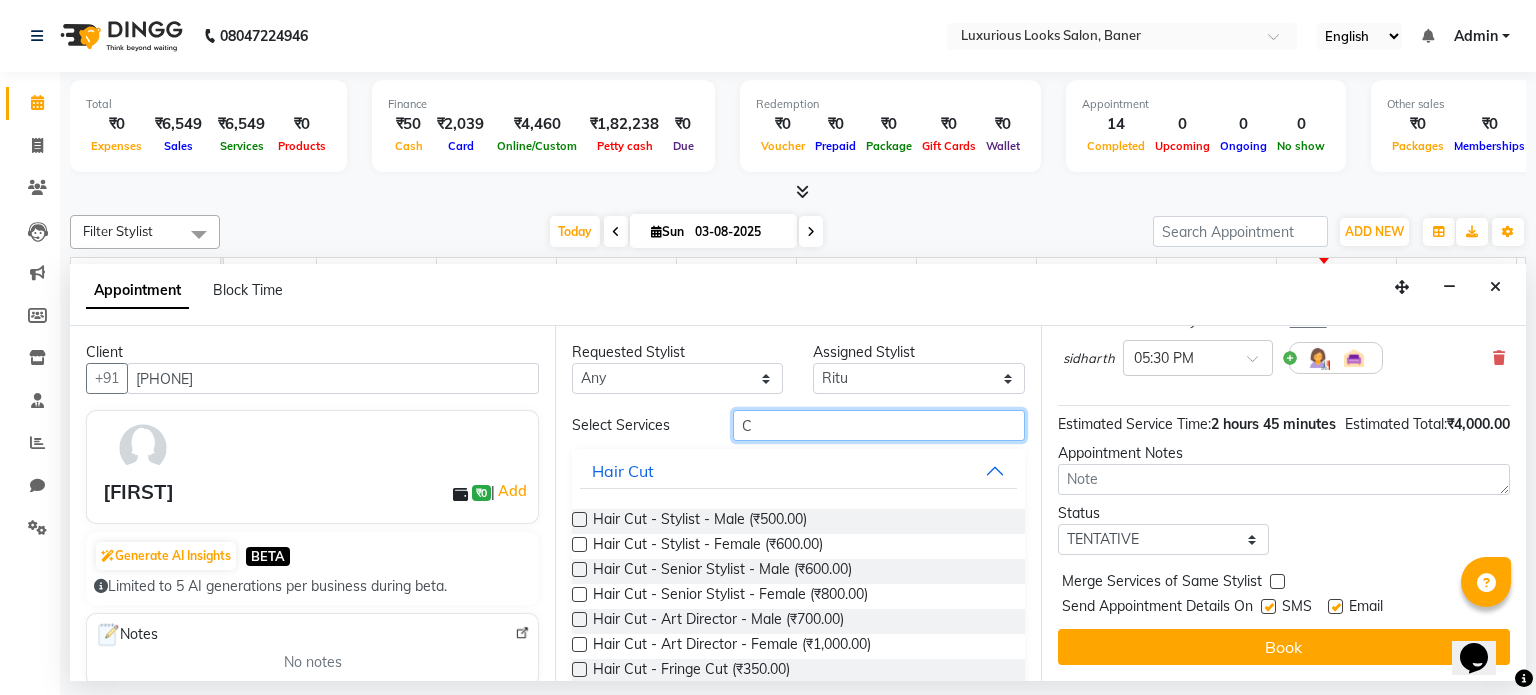 click on "C" at bounding box center [879, 425] 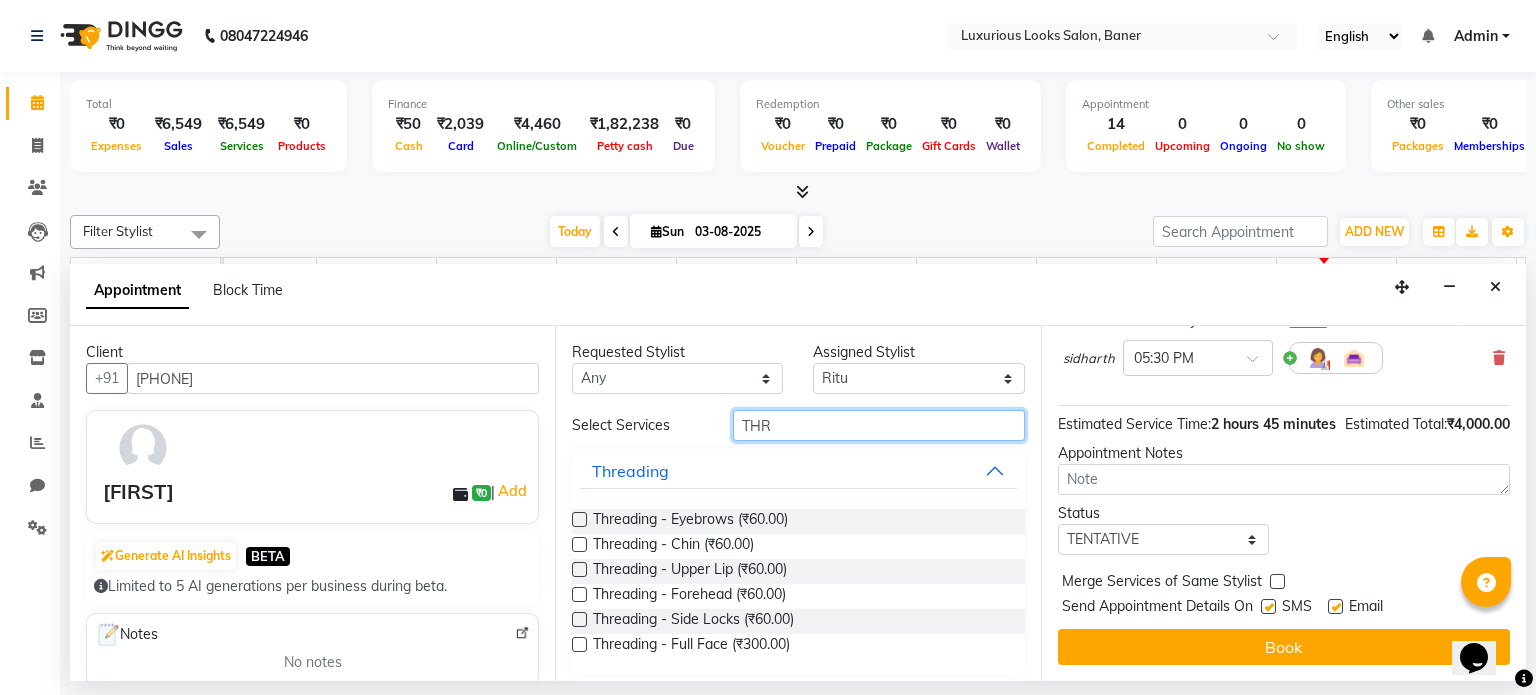 type on "THR" 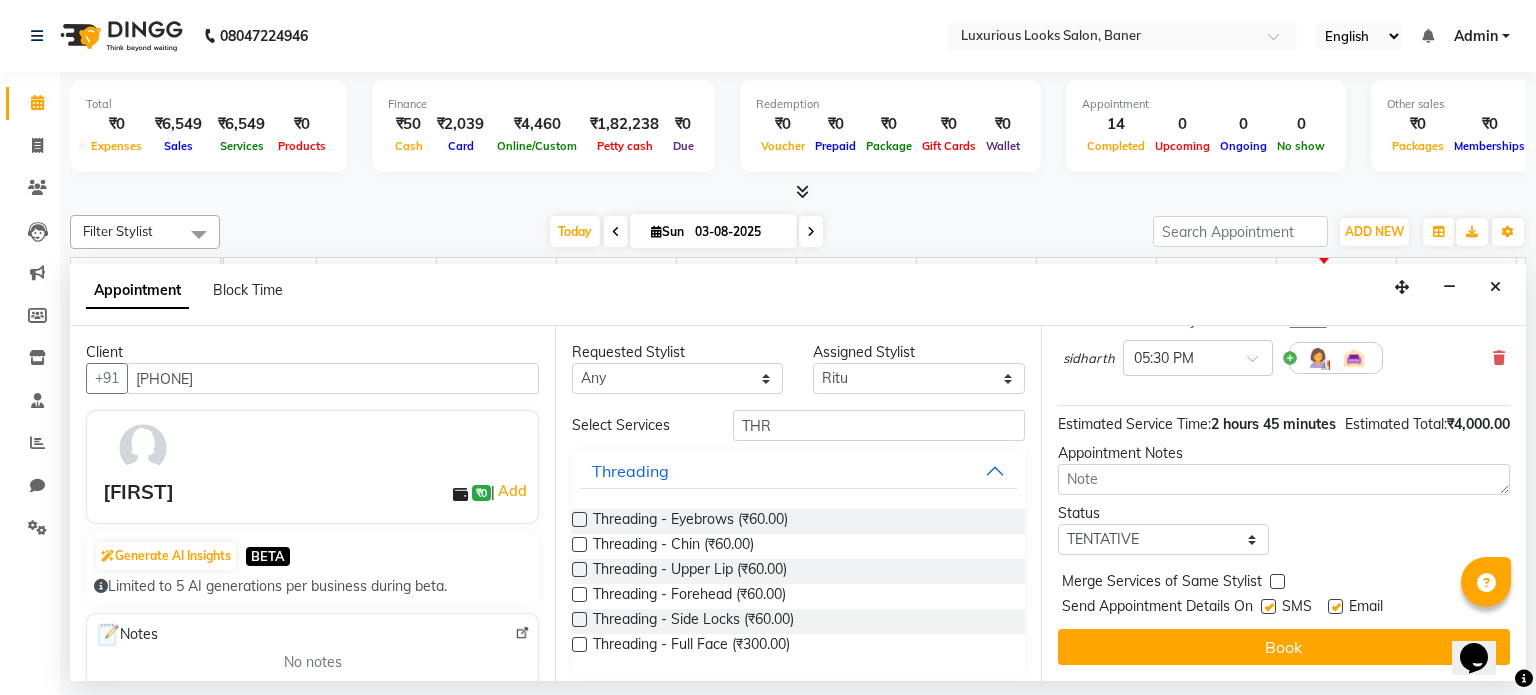 click at bounding box center (579, 519) 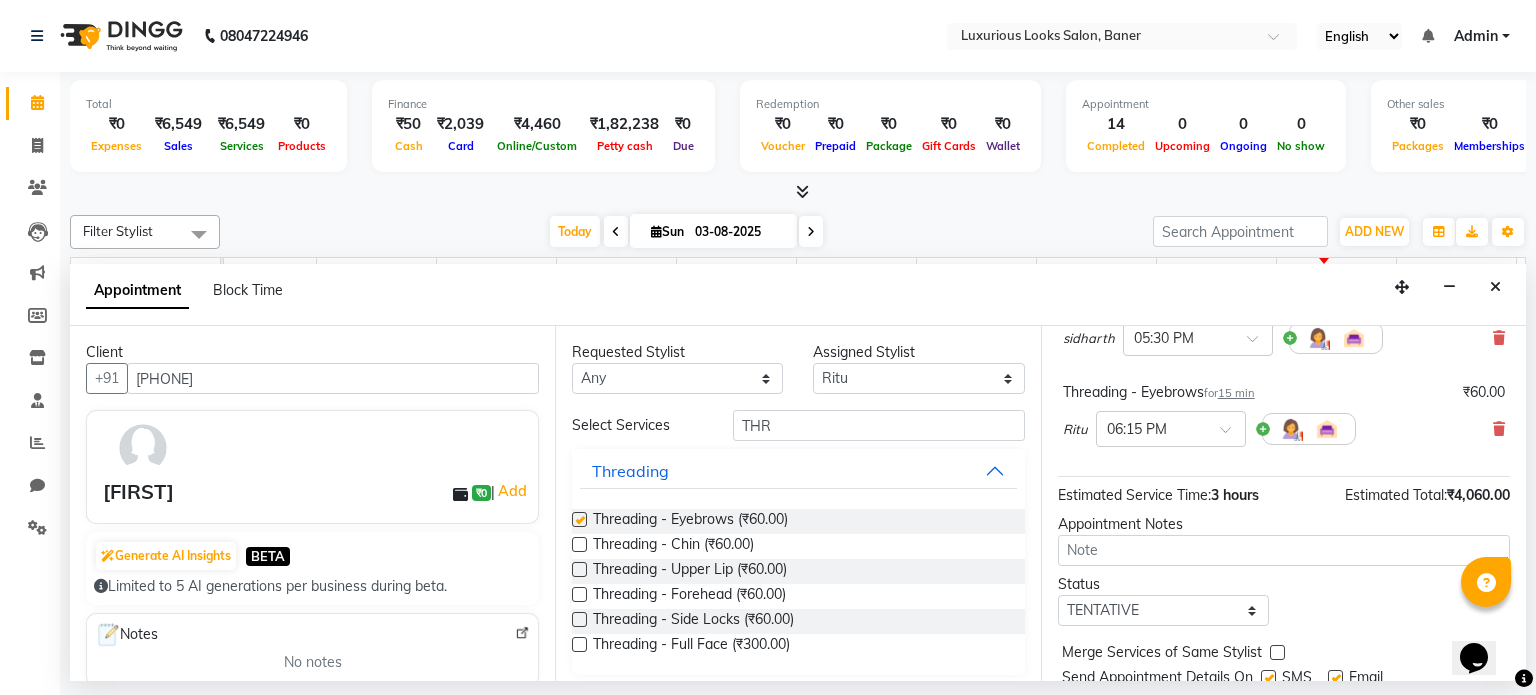 checkbox on "false" 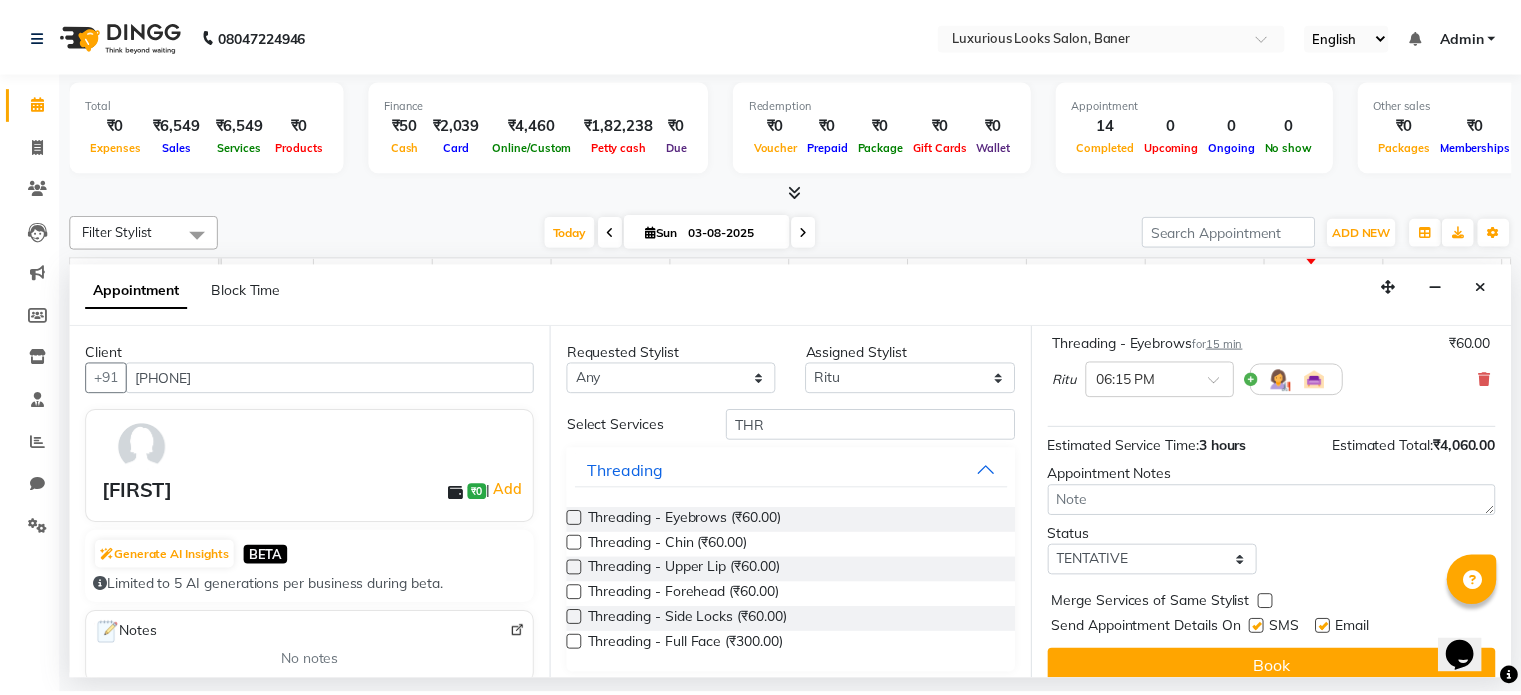 scroll, scrollTop: 353, scrollLeft: 0, axis: vertical 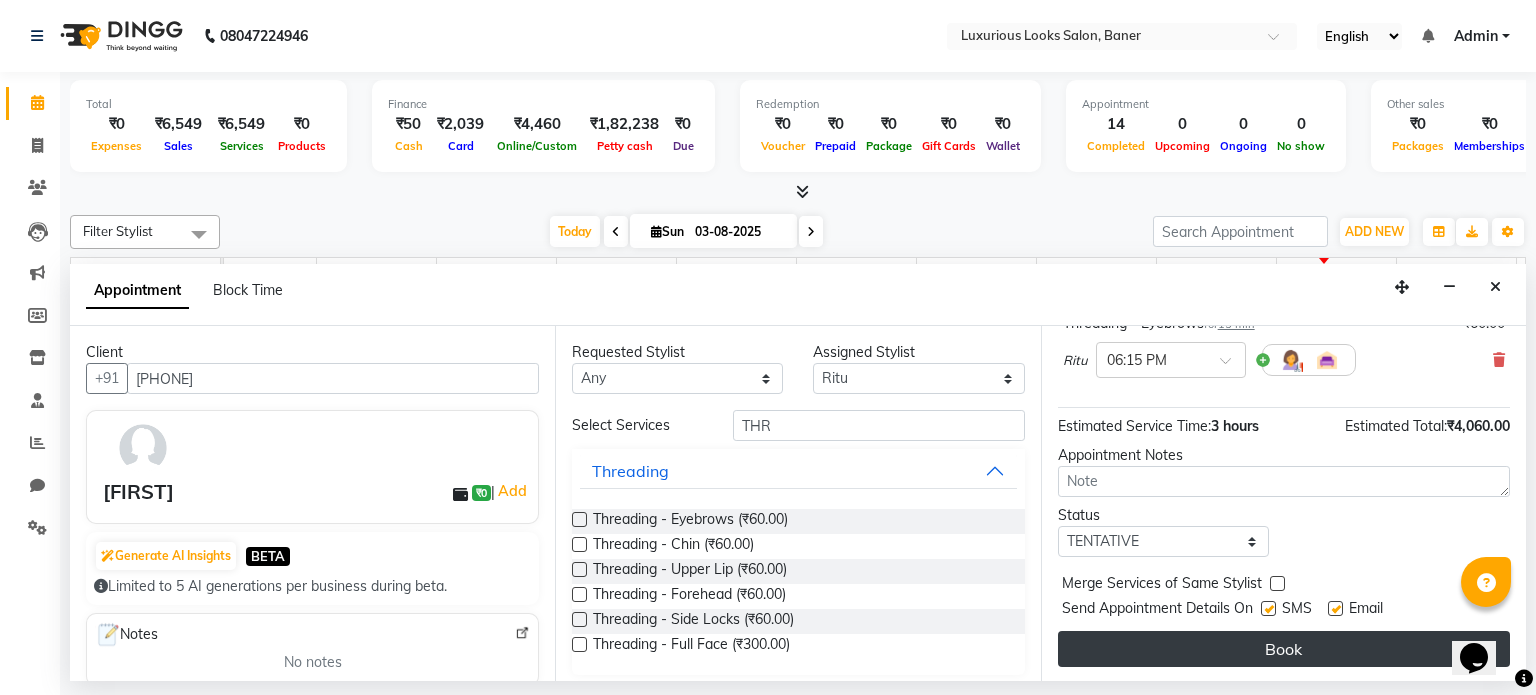 click on "Book" at bounding box center (1284, 649) 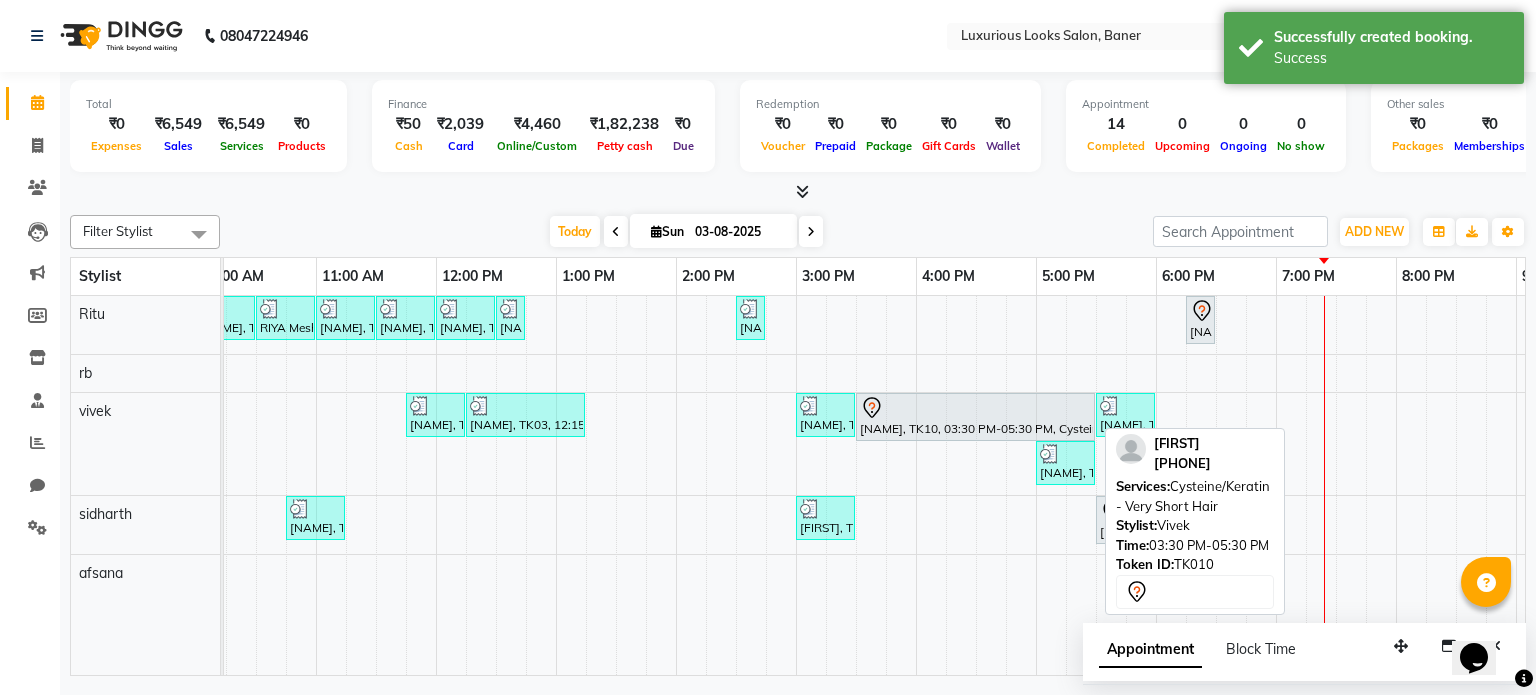 click at bounding box center [975, 408] 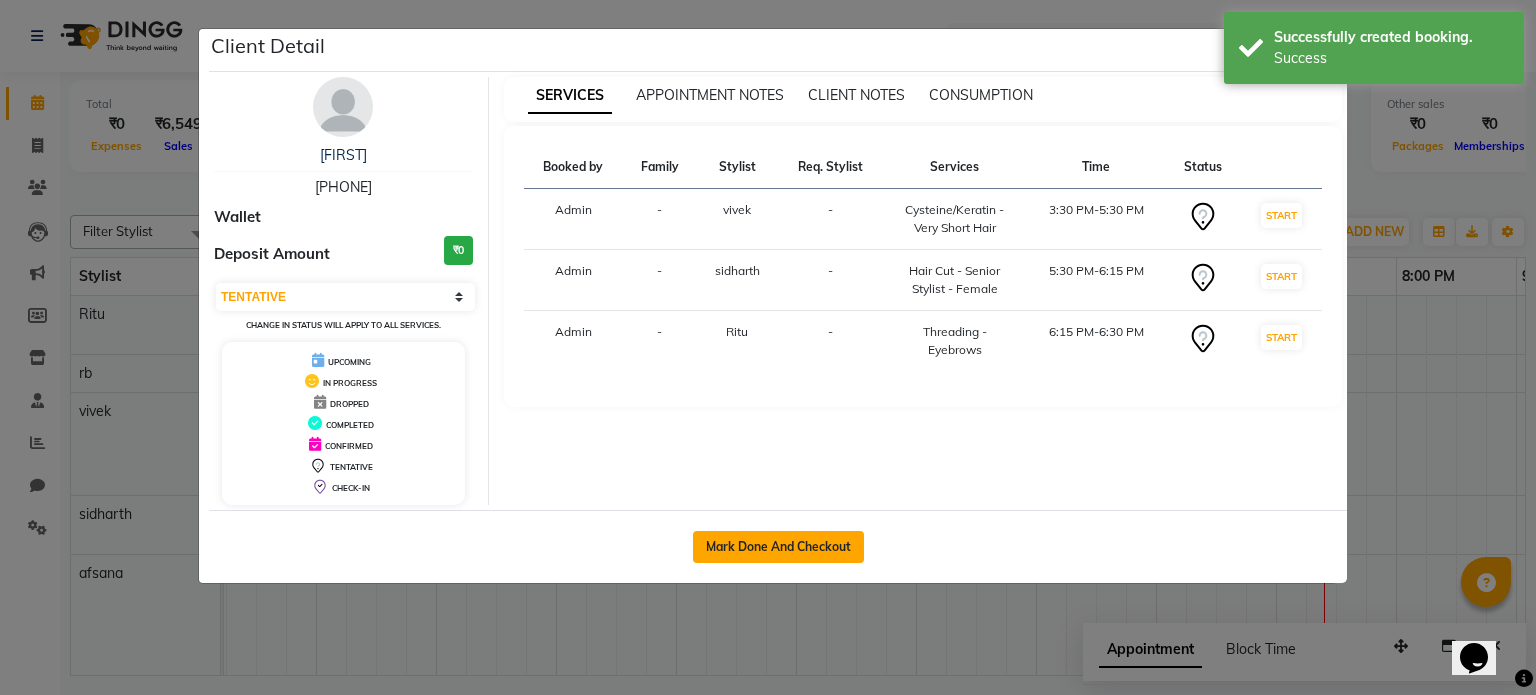 click on "Mark Done And Checkout" 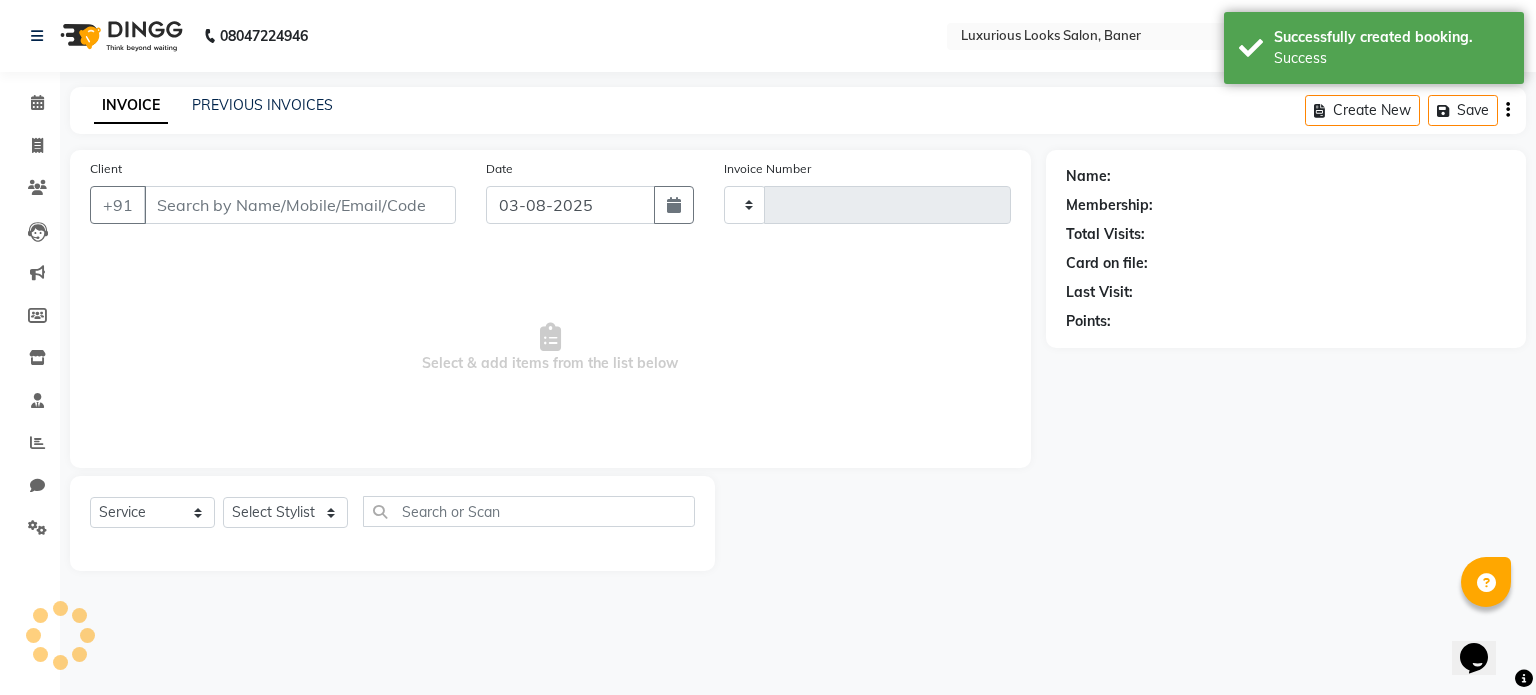 type on "0576" 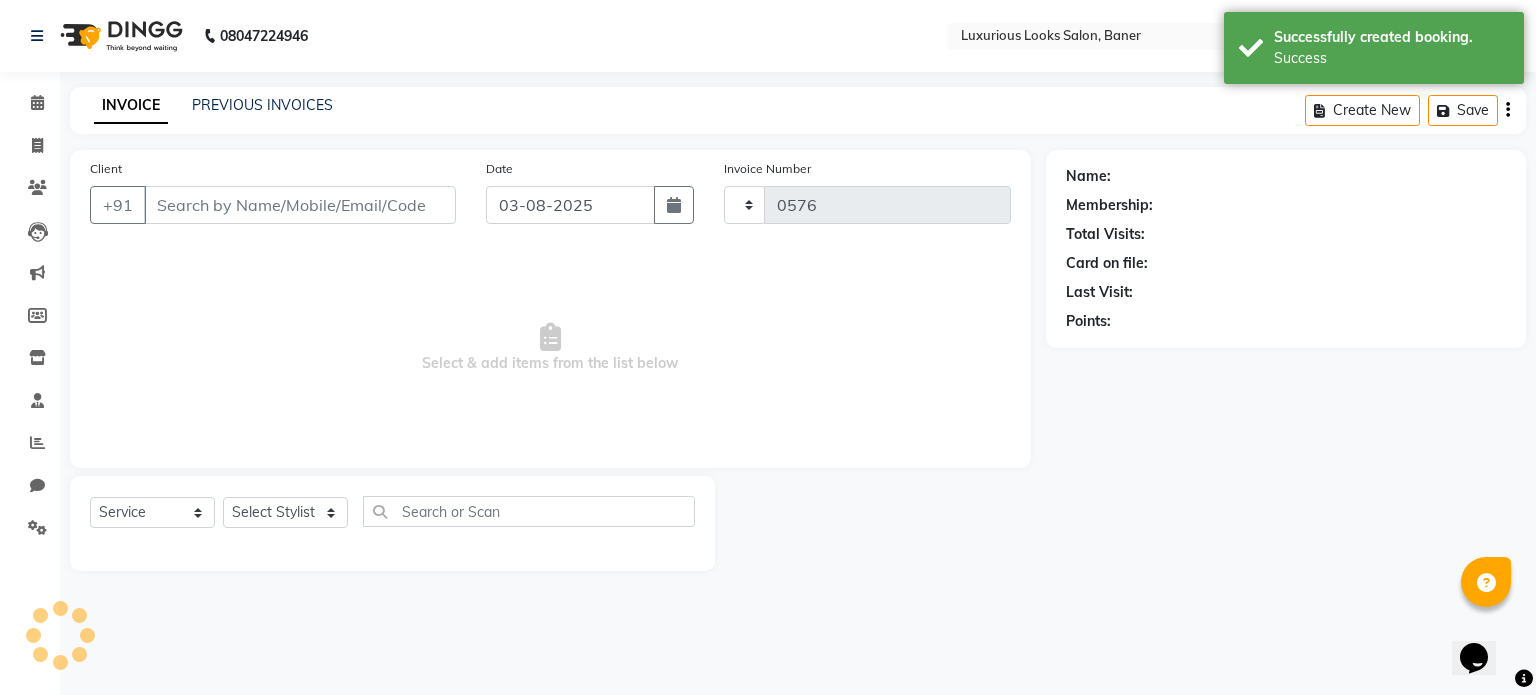 select on "7573" 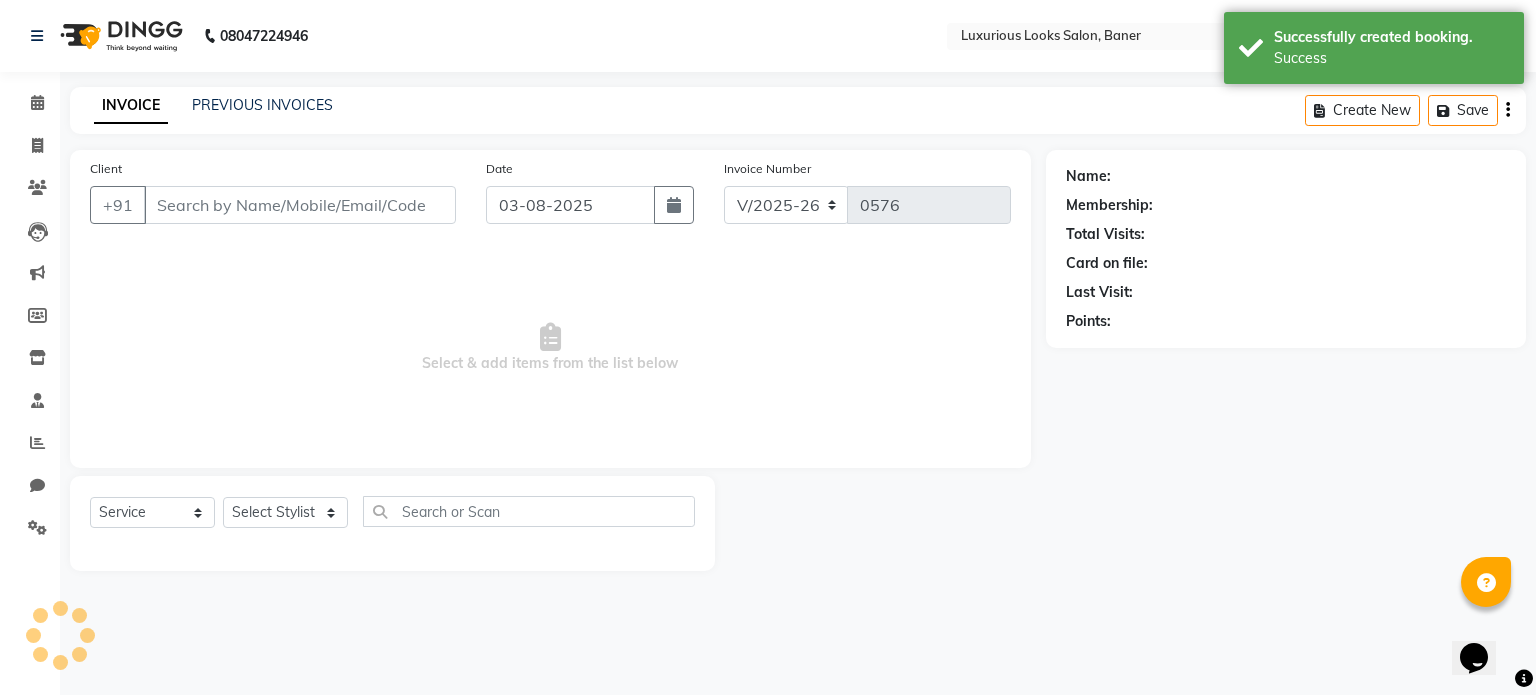 type on "[PHONE]" 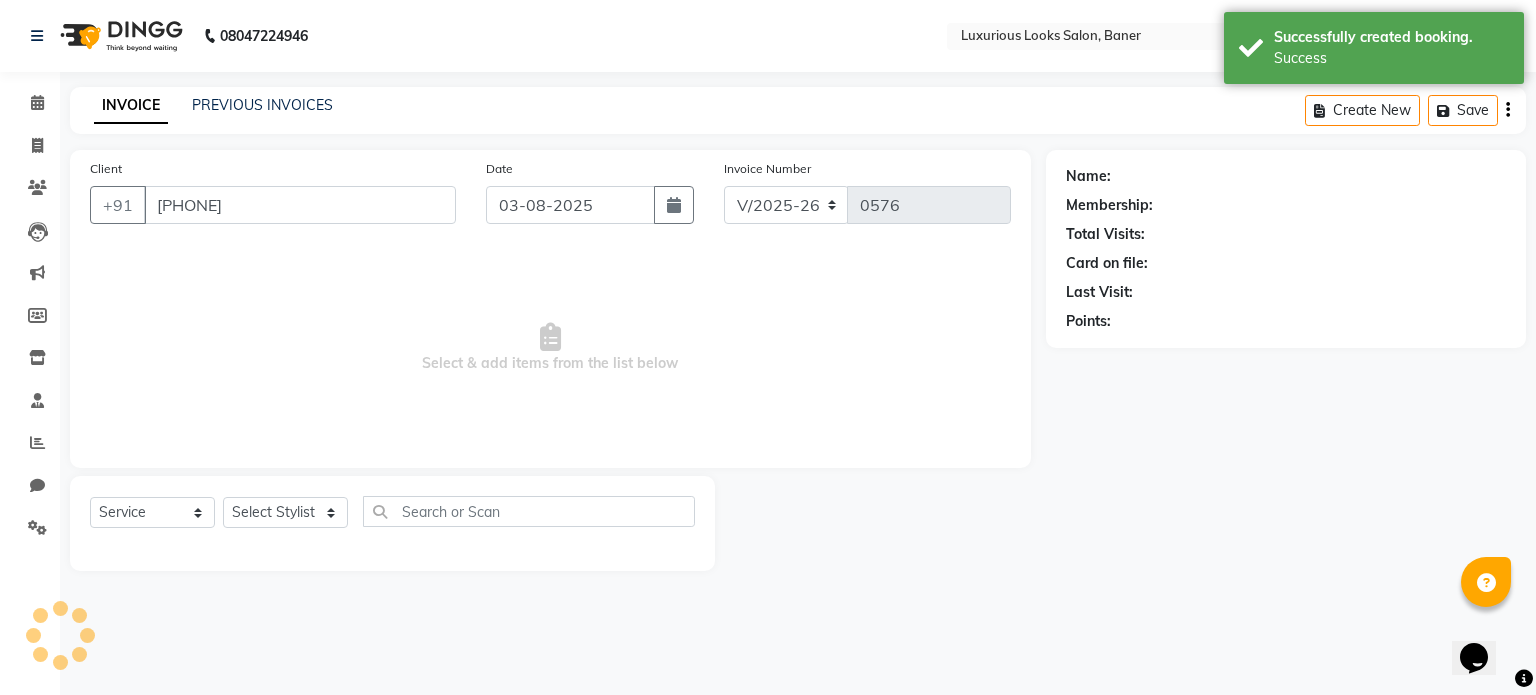 select on "83711" 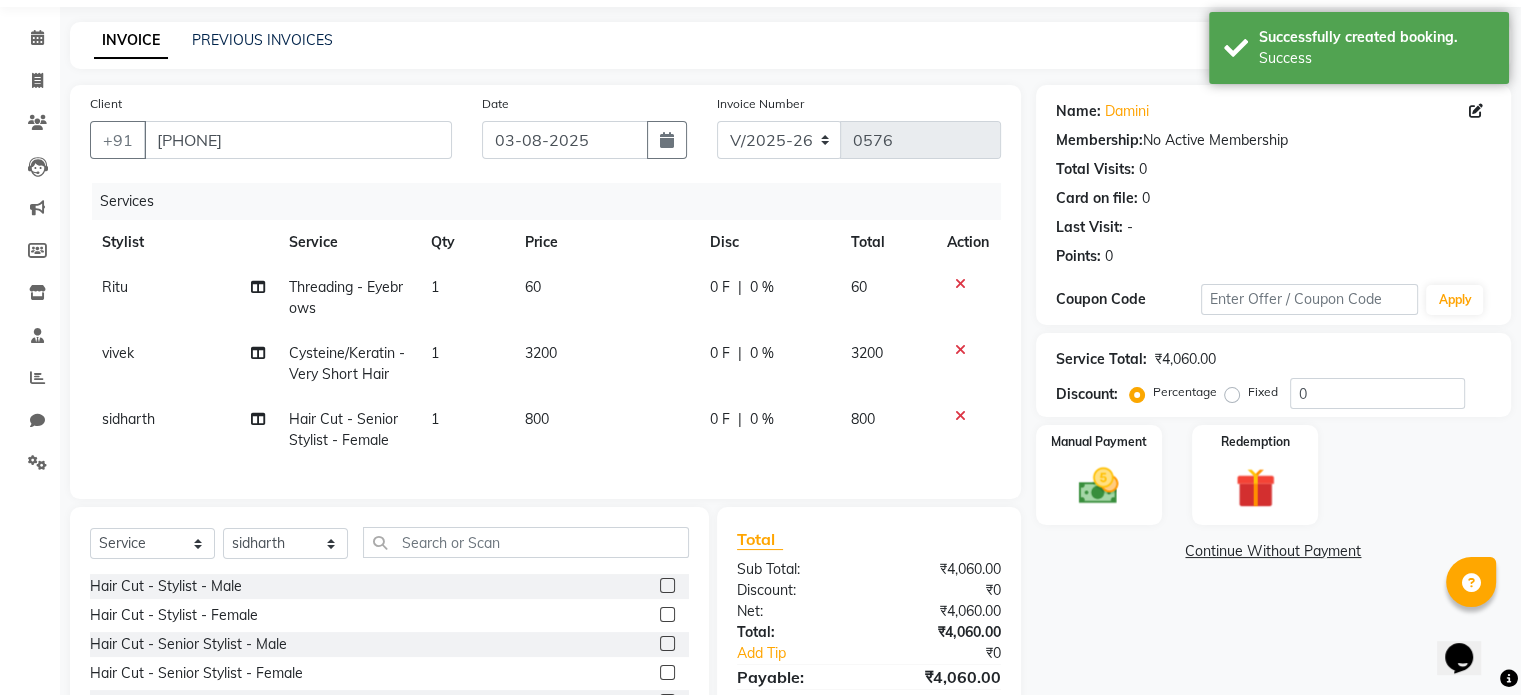 scroll, scrollTop: 100, scrollLeft: 0, axis: vertical 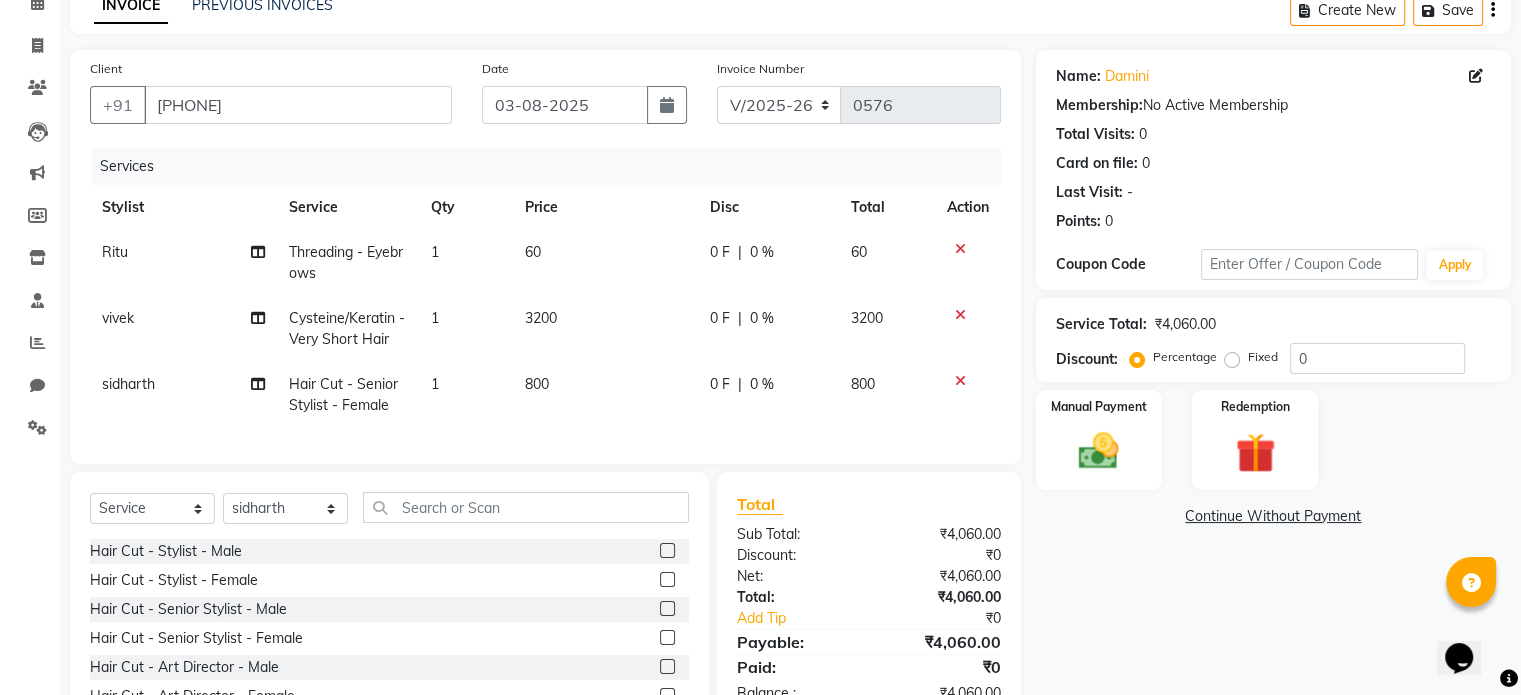 click on "|" 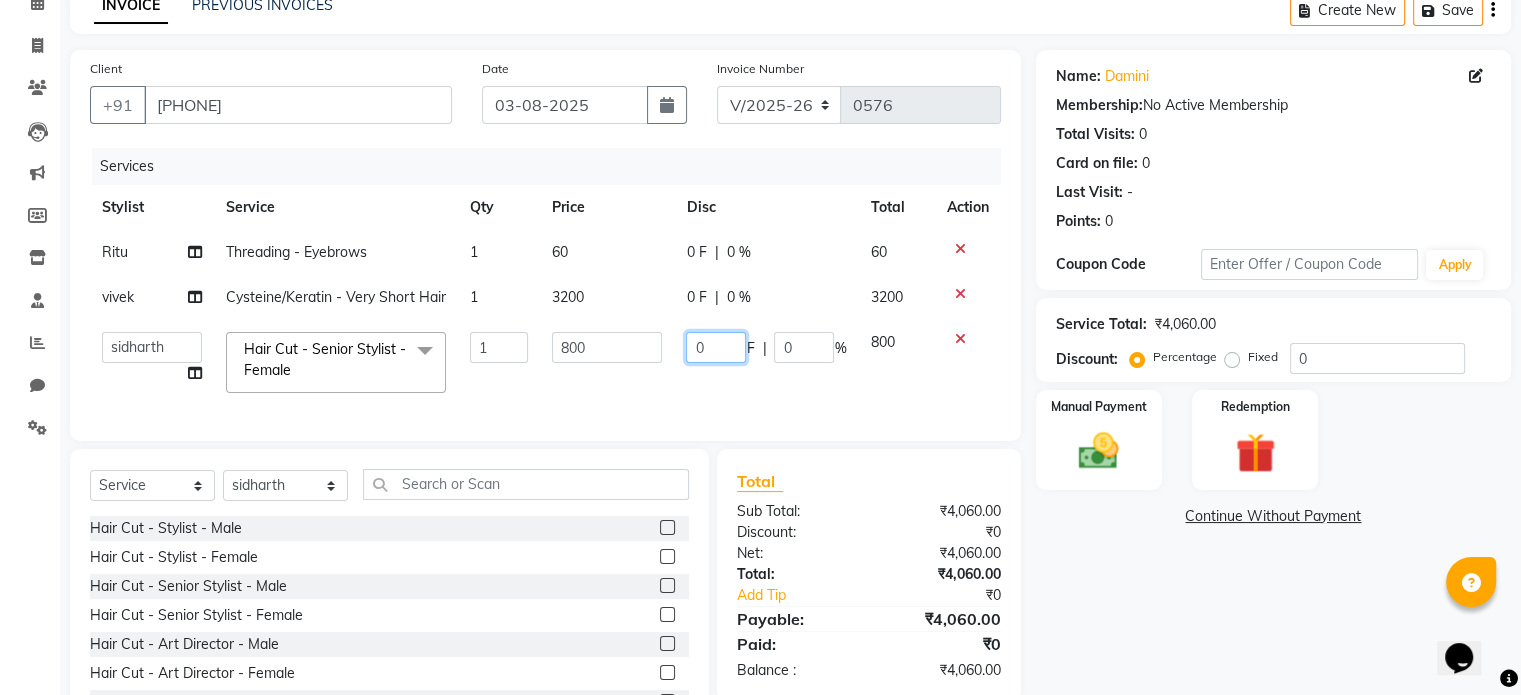 click on "0" 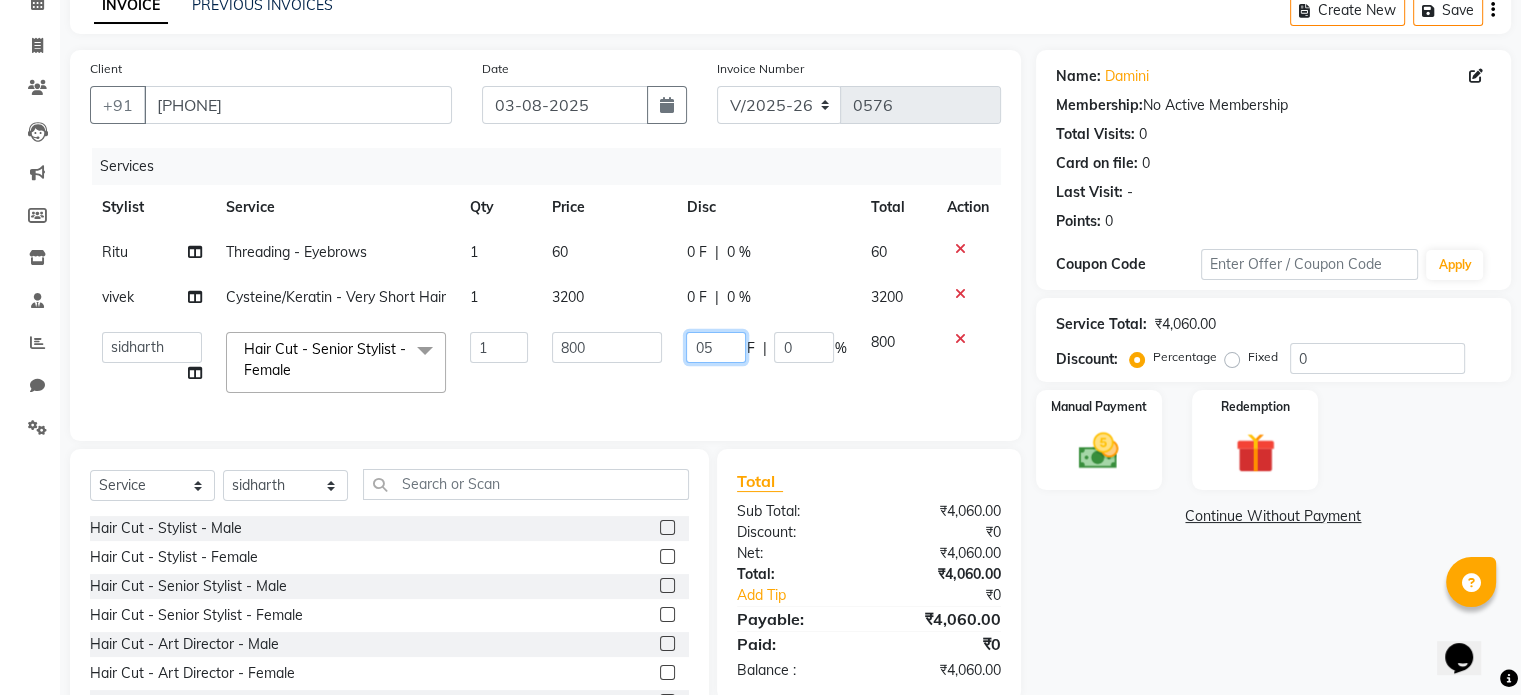 type on "0" 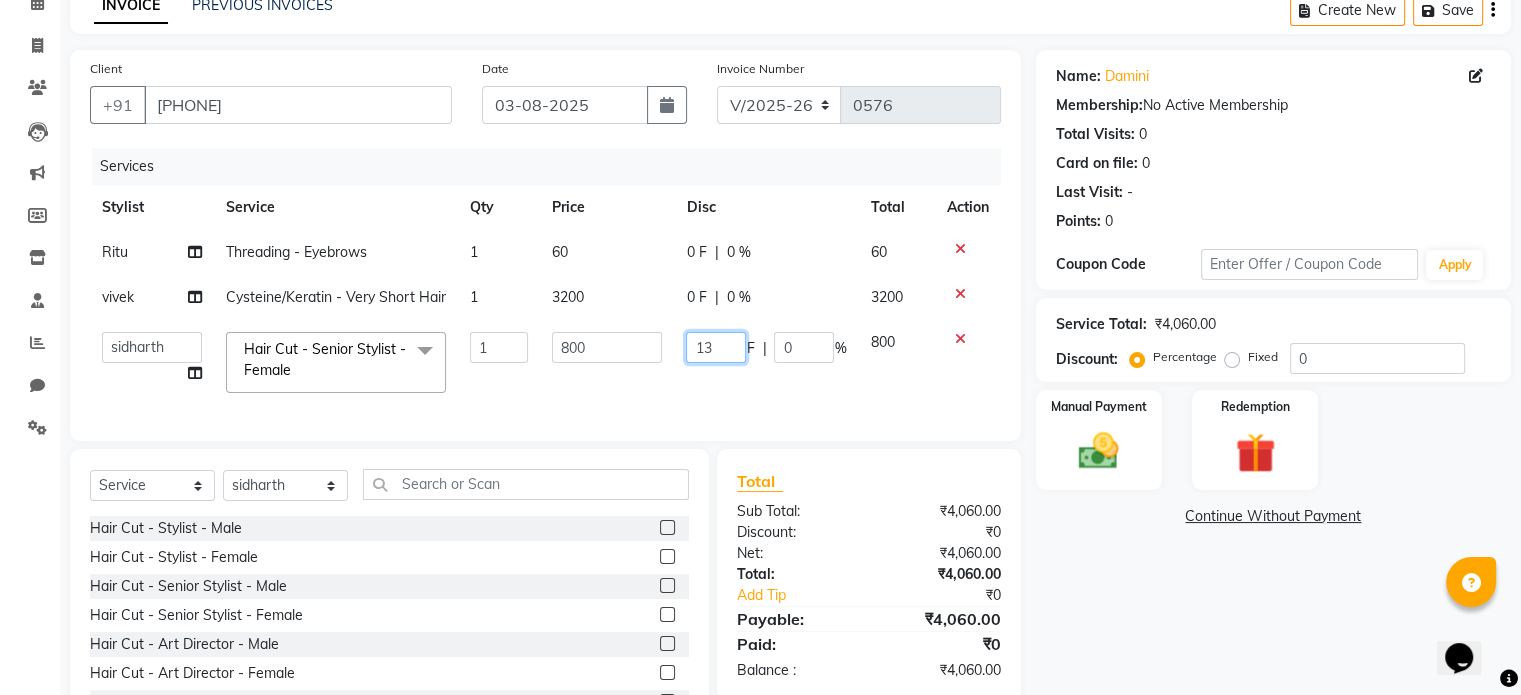 type on "1" 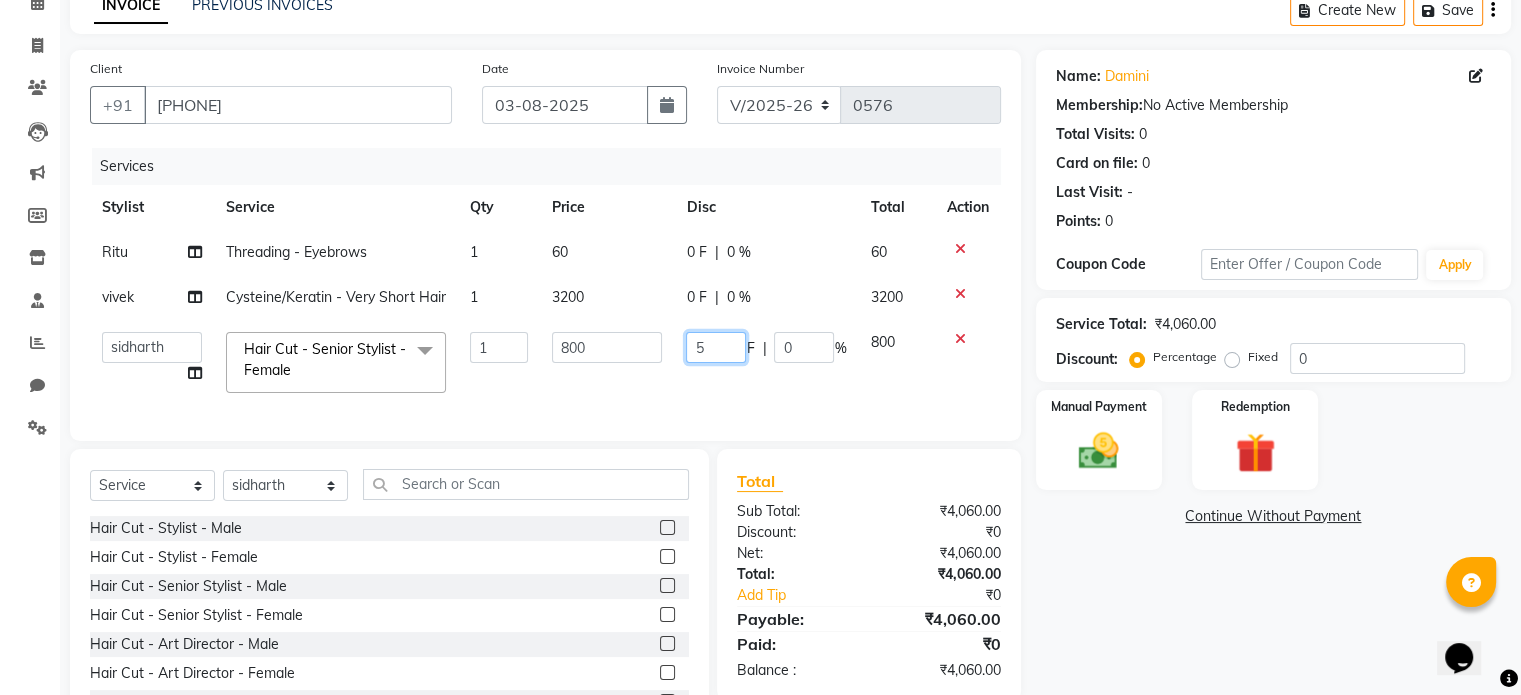 type on "50" 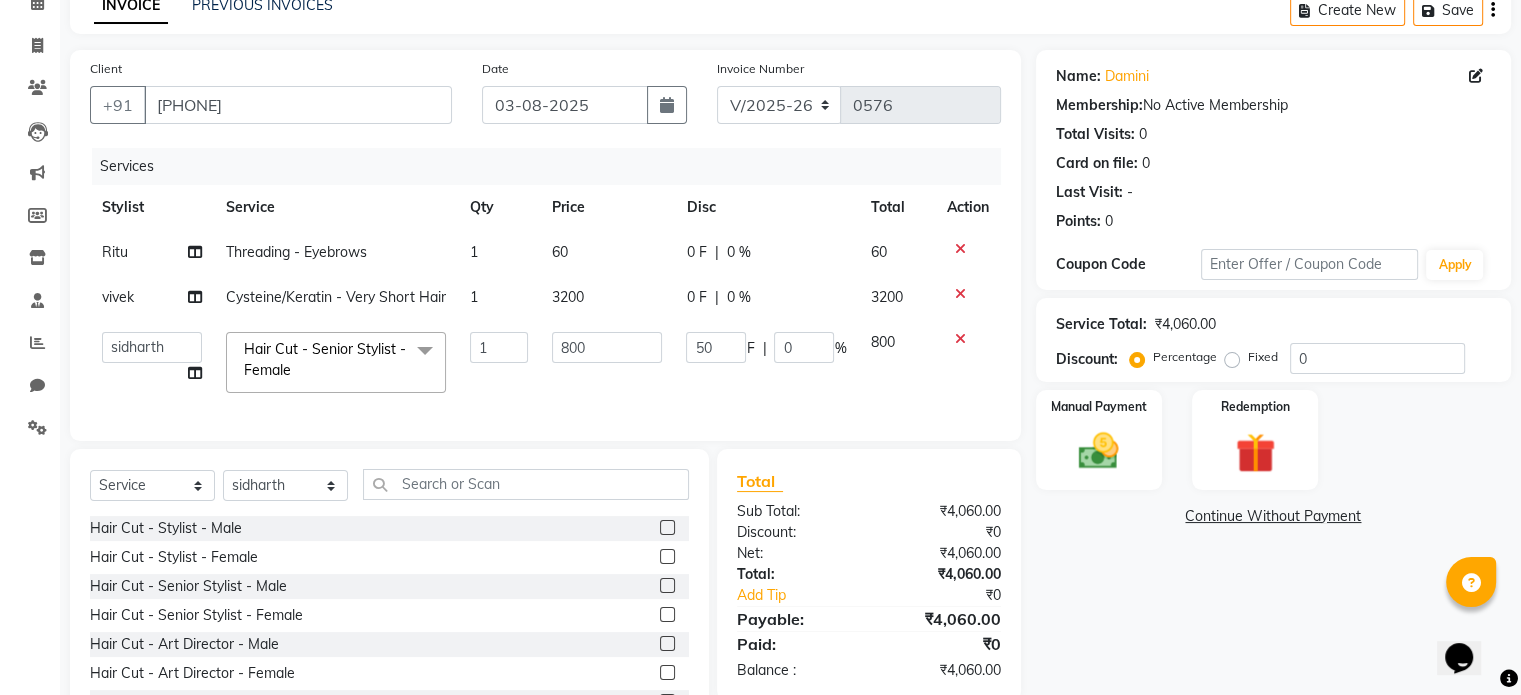 click on "Services Stylist Service Qty Price Disc Total Action Ritu Threading - Eyebrows 1 60 0 F | 0 % 60 vivek Cysteine/Keratin - Very Short Hair 1 3200 0 F | 0 % 3200 afsana rb Ritu sidharth vivek Hair Cut - Senior Stylist - Female x Hair Cut - Stylist - Male Hair Cut - Stylist - Female Hair Cut - Senior Stylist - Male Hair Cut - Senior Stylist - Female Hair Cut - Art Director - Male Hair Cut - Art Director - Female Hair Cut - Fringe Cut Hair Cut - Beard Trim Hair Cut - Beard Styling Hair Cut - Hair Styling Men Hair Essentials - Hair Updo Hair Essentials - Advance Hair Updo Hair Essentials - Hair Wash - Female Hair Essentials - Hair Wash - Male Hair Essentials - Ironing Hair Essentials - Tong Hair Essentials - Tong Long Hair Hair Essentials - Blow Dry Straight Hair Essentials - Blow Dry with Wash Hair Essentials - Blow Dry Outcurls/Flipouts Hair Essentials - Head Massage Hair Essentials - Head Massage with Wash Hair Essentials - Extra Length or Thickness Hair Essentials - Add on Oil Wash Extra 1 800 50 F" 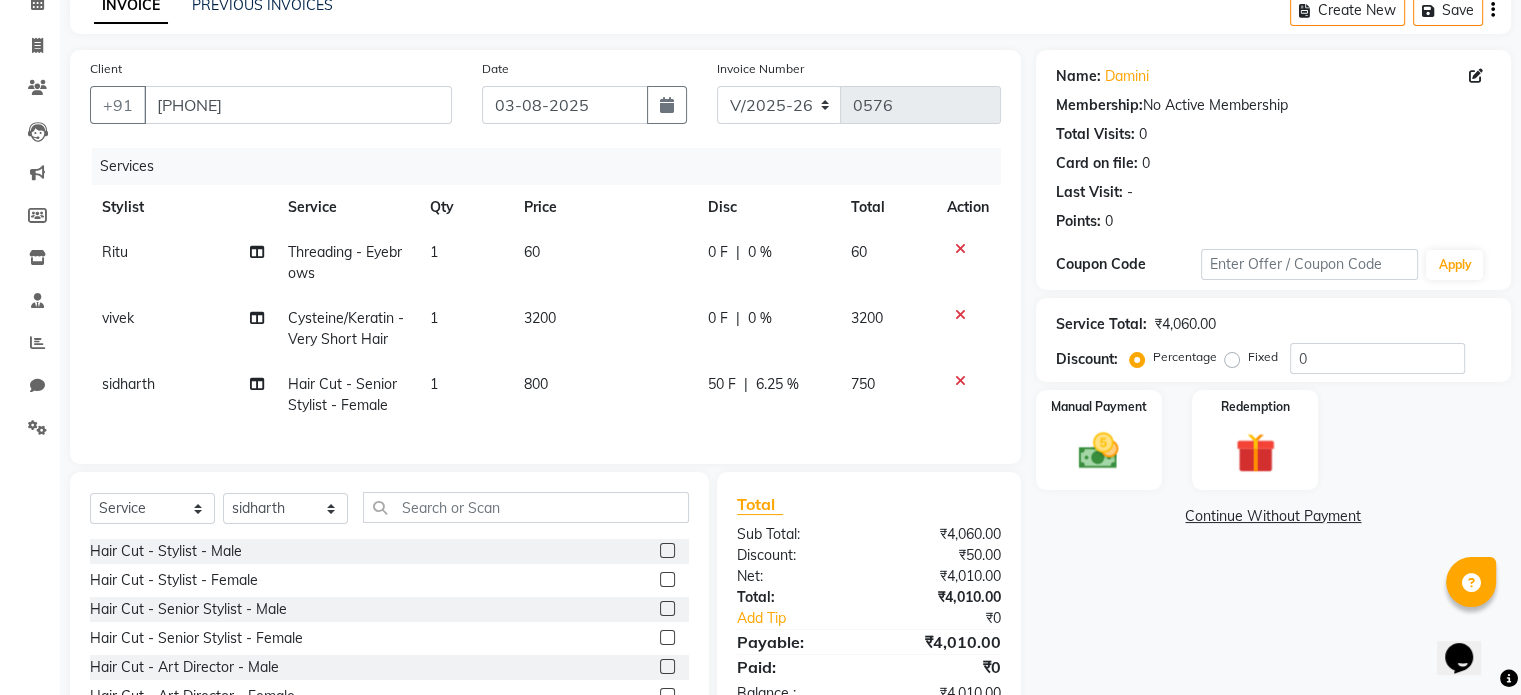 click on "0 F | 0 %" 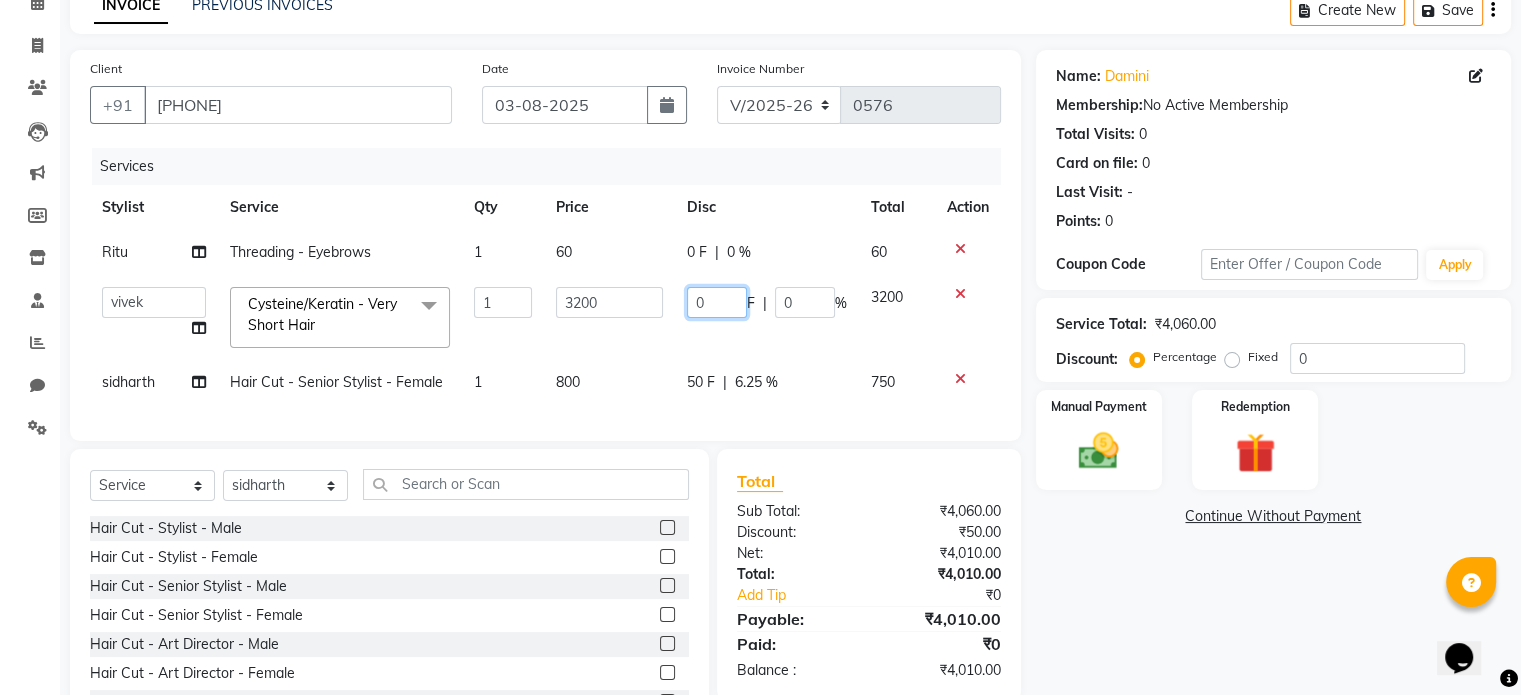 click on "0" 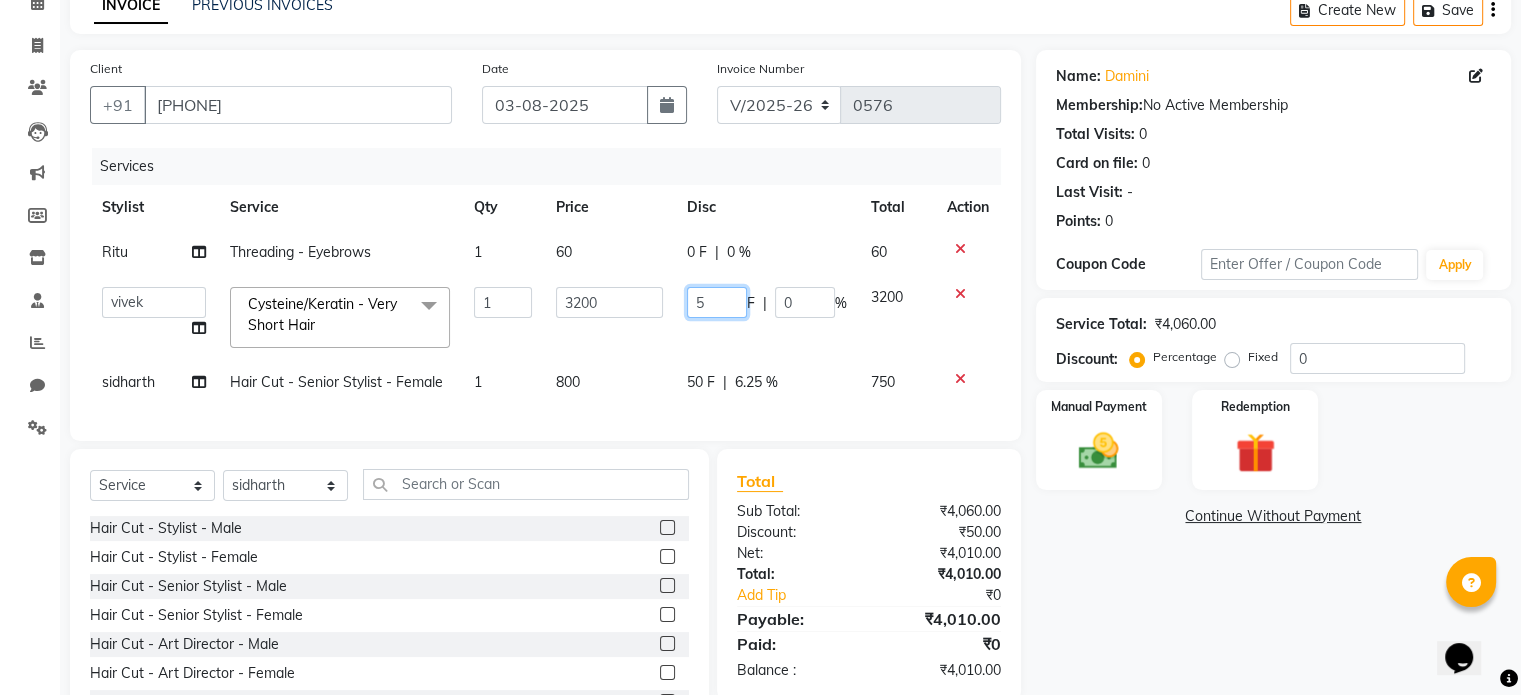 type on "50" 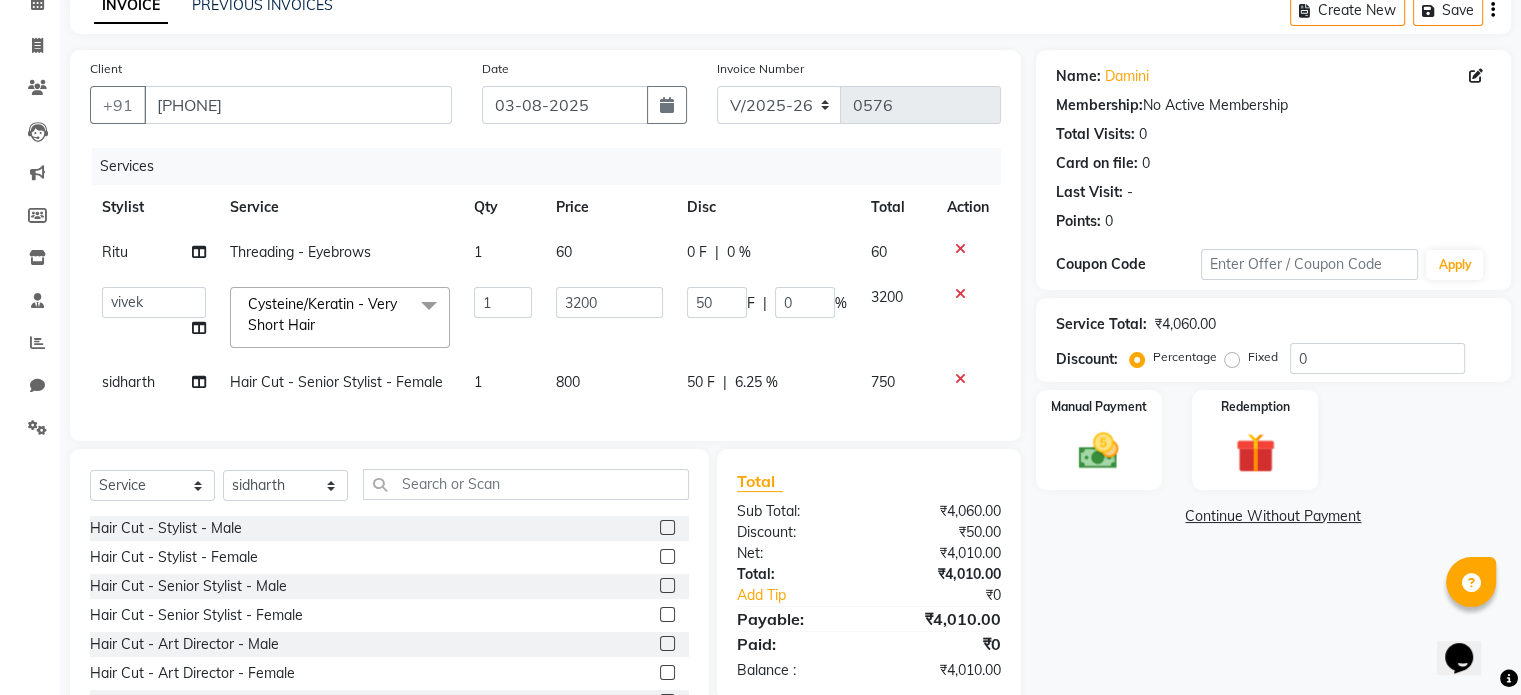 click on "50 F | 6.25 %" 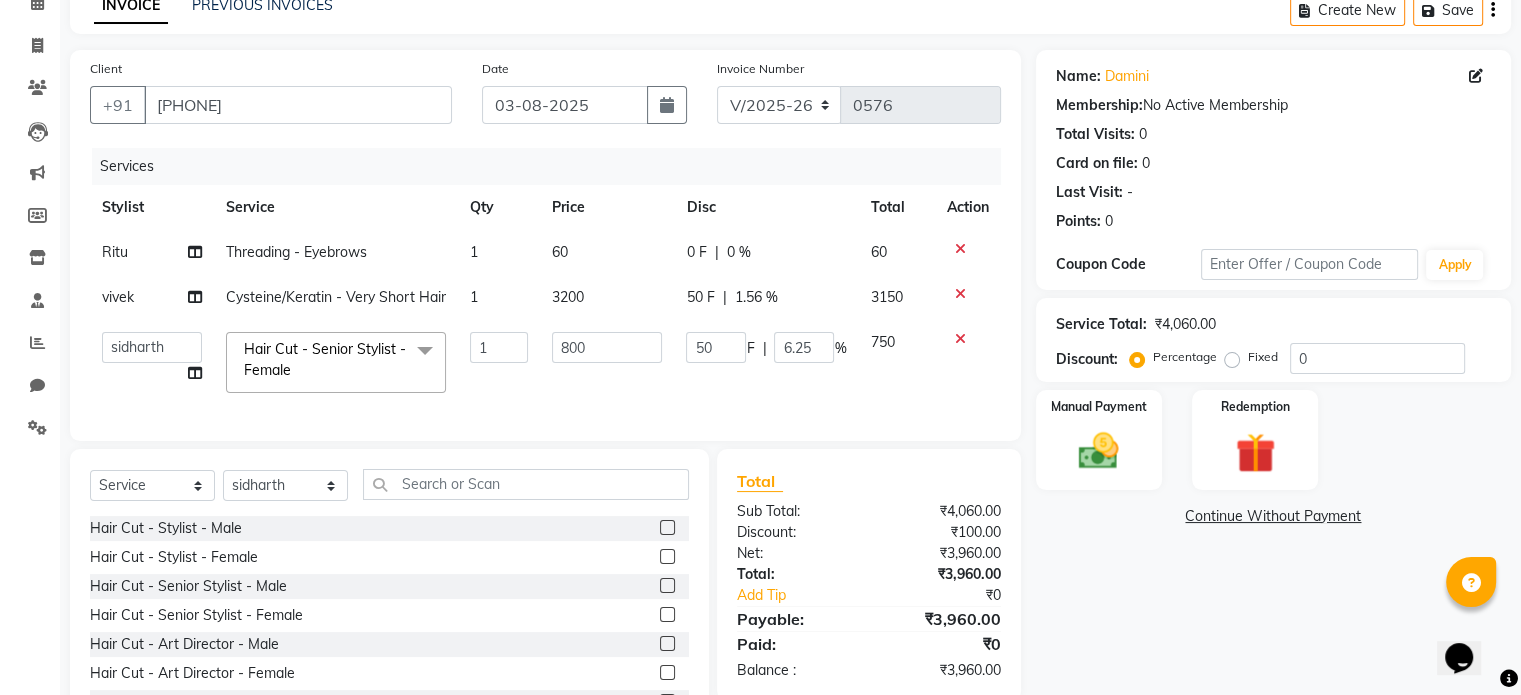 click on "|" 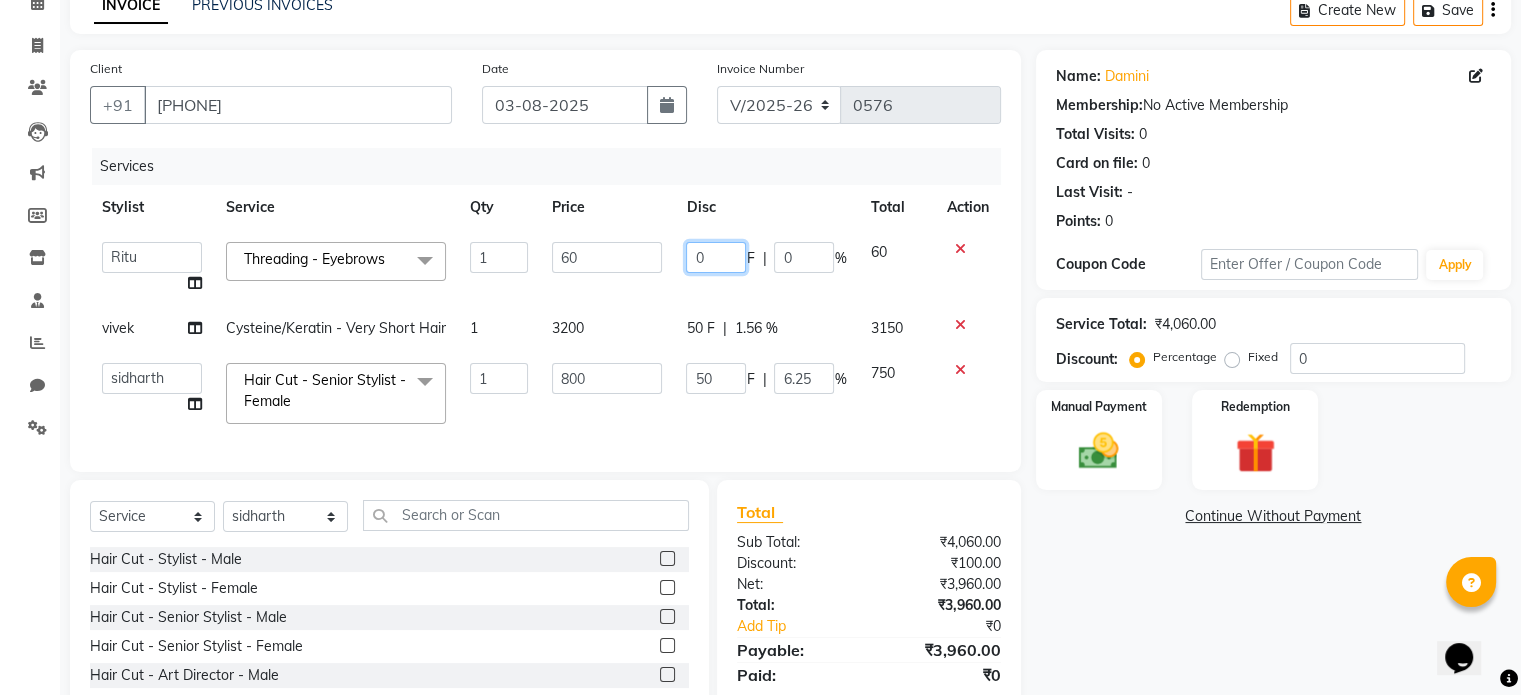 click on "0" 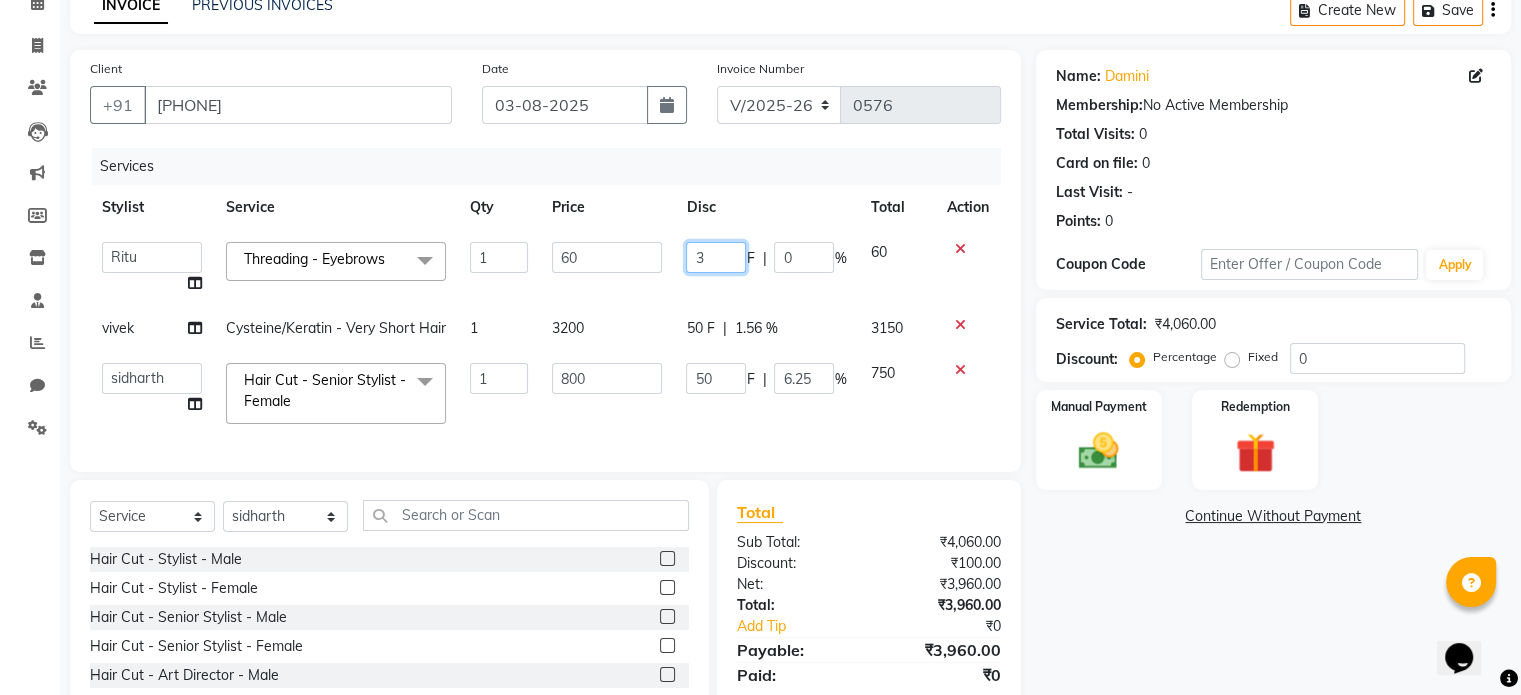 type on "36" 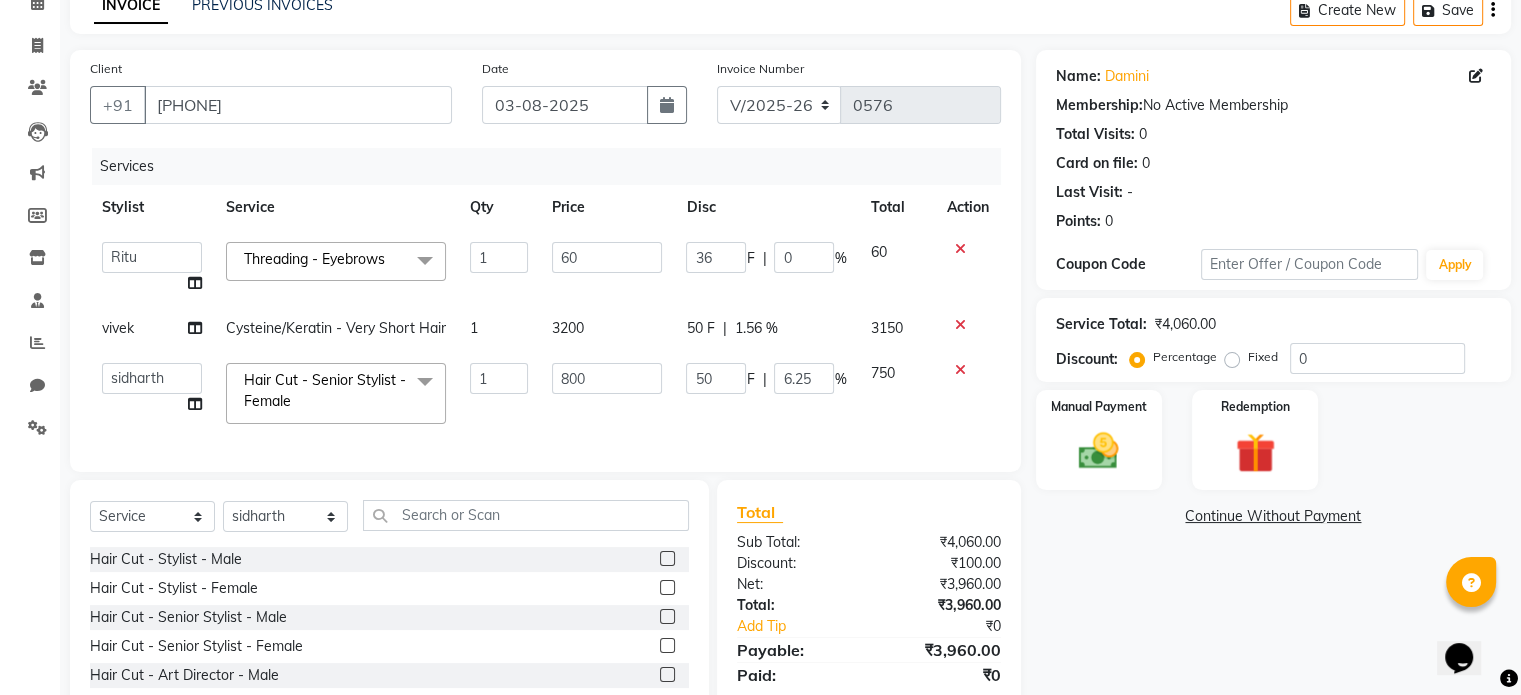 click on "afsana rb Ritu sidharth vivek Threading - Eyebrows x Hair Cut - Stylist - Male Hair Cut - Stylist - Female Hair Cut - Senior Stylist - Male Hair Cut - Senior Stylist - Female Hair Cut - Art Director - Male Hair Cut - Art Director - Female Hair Cut - Fringe Cut Hair Cut - Beard Trim Hair Cut - Beard Styling Hair Cut - Hair Styling Men Hair Essentials - Hair Updo Hair Essentials - Advance Hair Updo Hair Essentials - Hair Wash - Female Hair Essentials - Hair Wash - Male Hair Essentials - Ironing Hair Essentials - Tong Hair Essentials - Tong Long Hair Hair Essentials - Blow Dry Straight Hair Essentials - Blow Dry with Wash Hair Essentials - Blow Dry Outcurls/Flipouts Hair Essentials - Head Massage Hair Essentials - Head Massage with Wash Hair Essentials - Extra Length or Thickness Hair Essentials - Add on Oil Wash Extra Hair Essentials - Add on Wash Deluxe Hair Treatment - Filler Therapy Deluxe Hair Treatment - Protein Treatment Classic Hair Spa - Above Shoulder Classic Hair Spa - Below Shoulder 1 60" 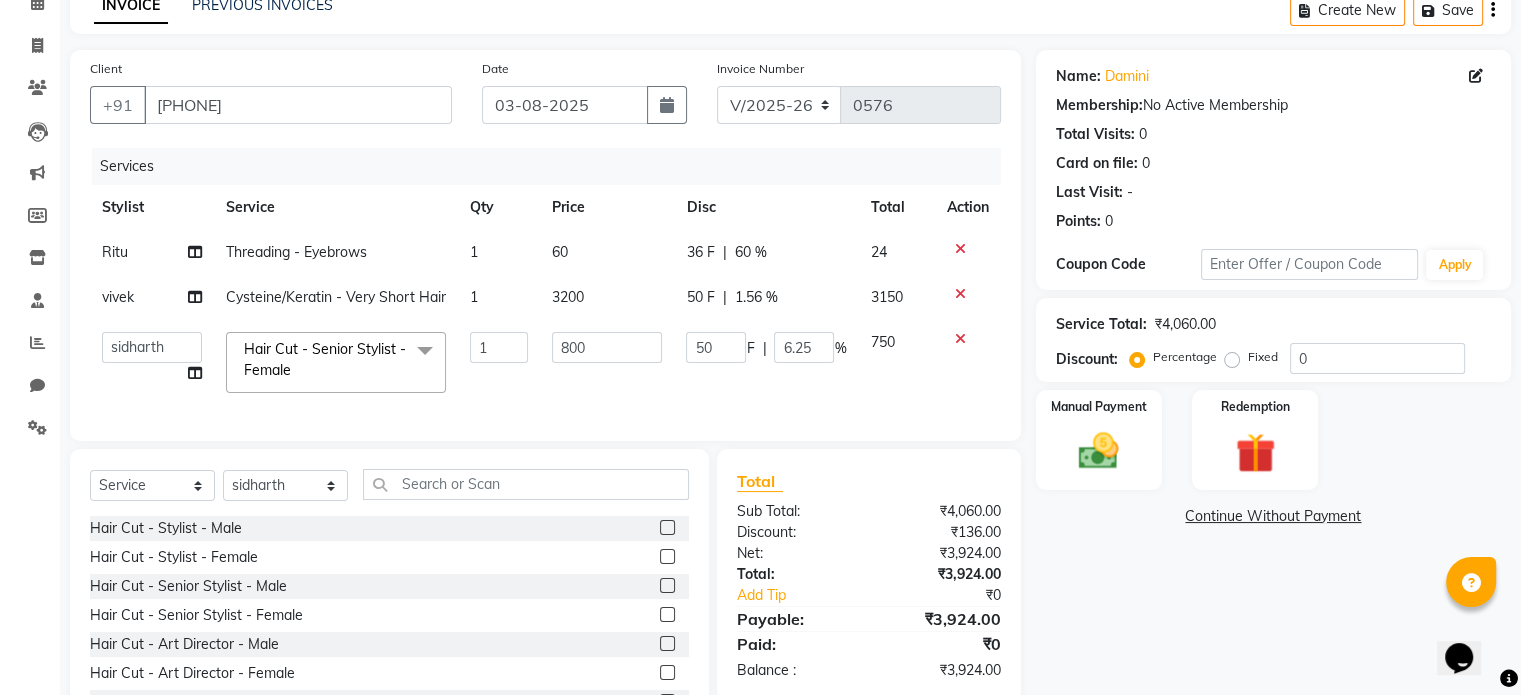 scroll, scrollTop: 194, scrollLeft: 0, axis: vertical 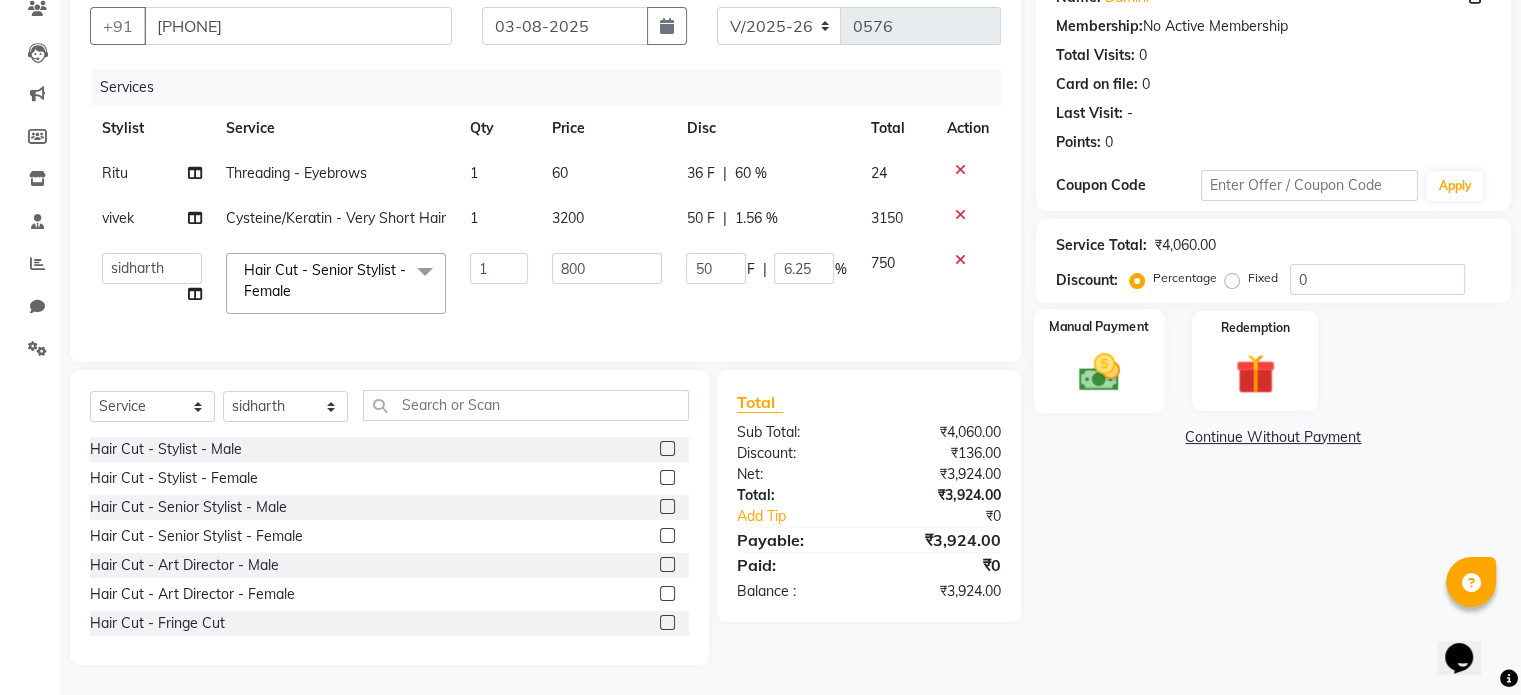 click 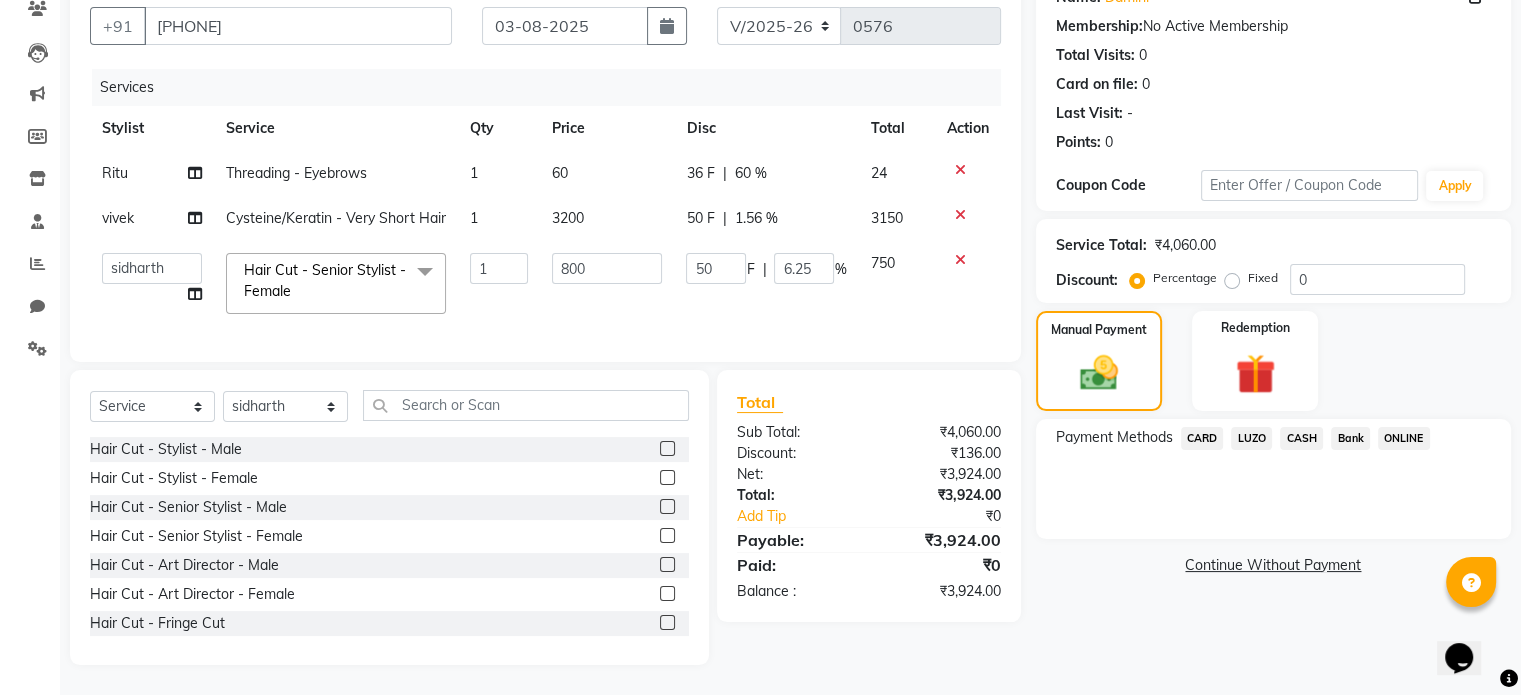 click on "ONLINE" 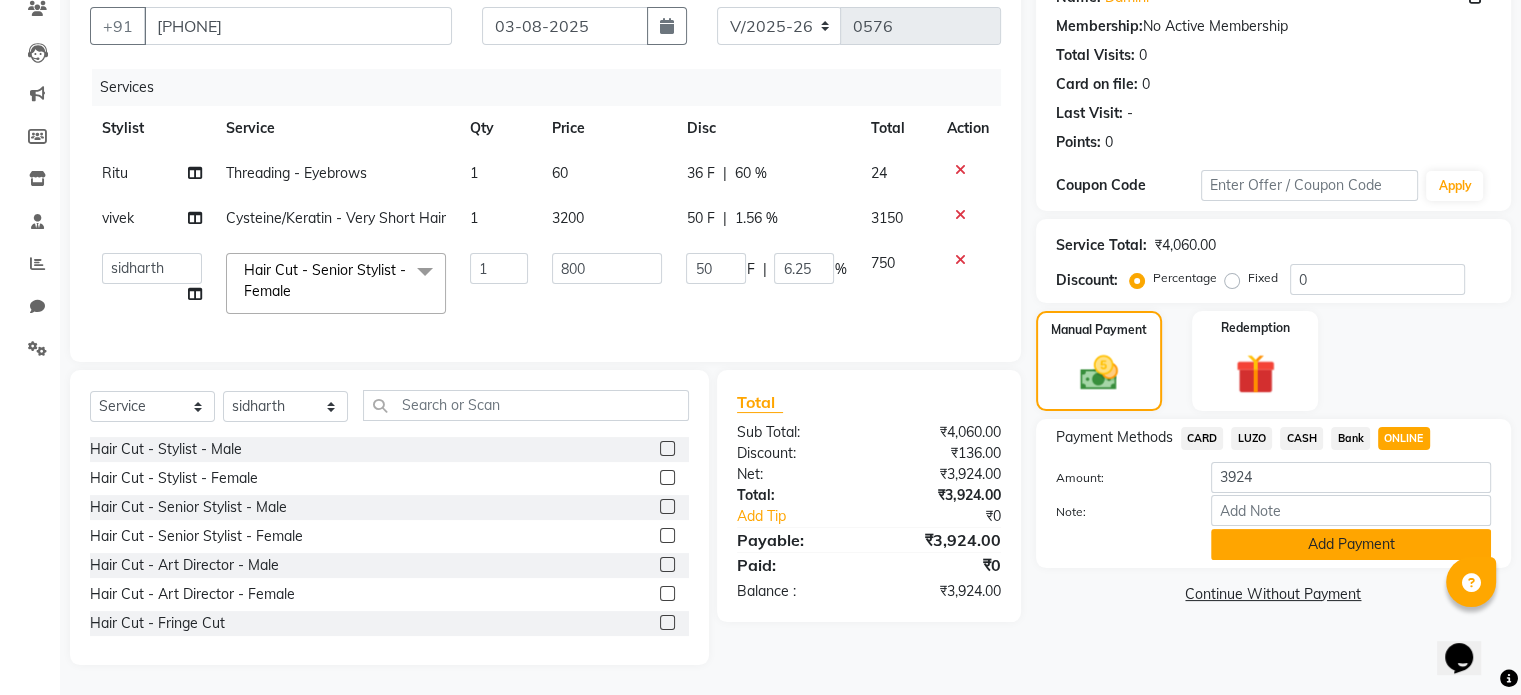click on "Add Payment" 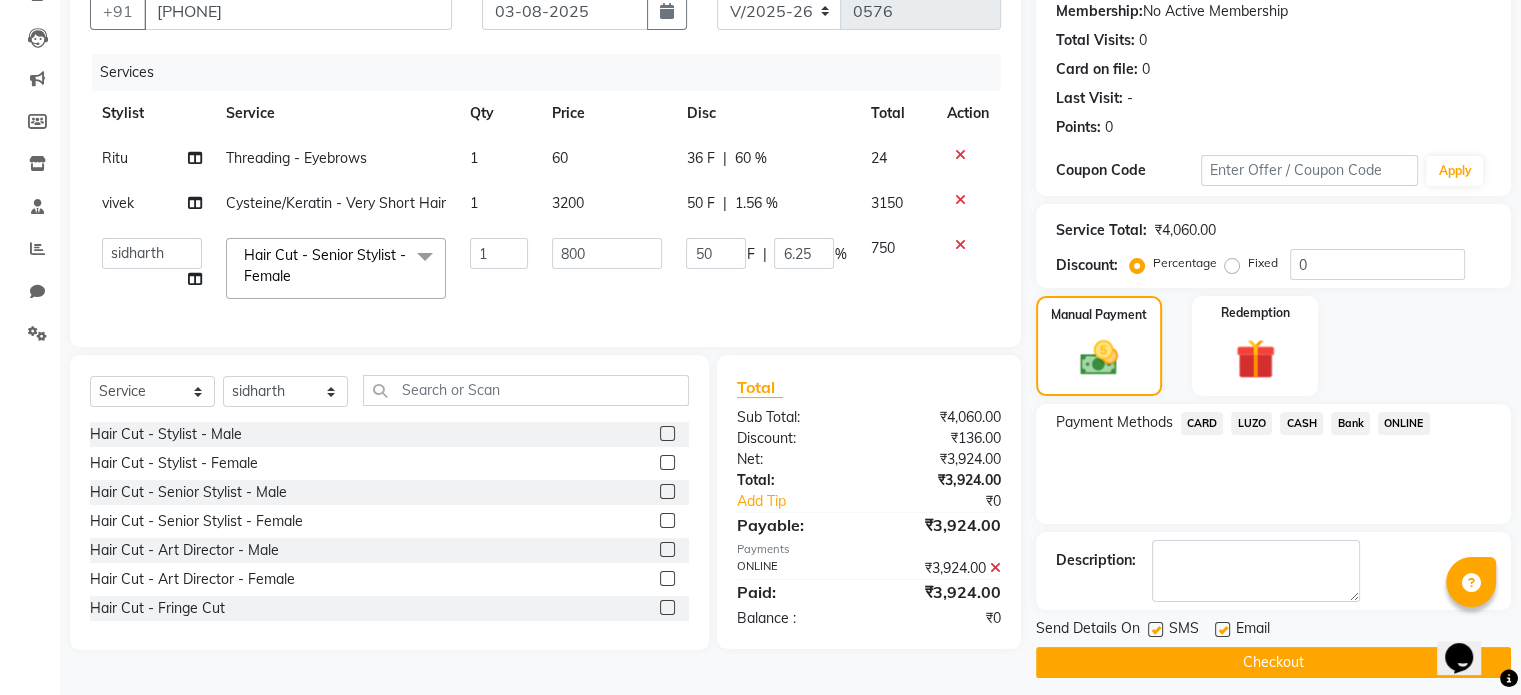 click 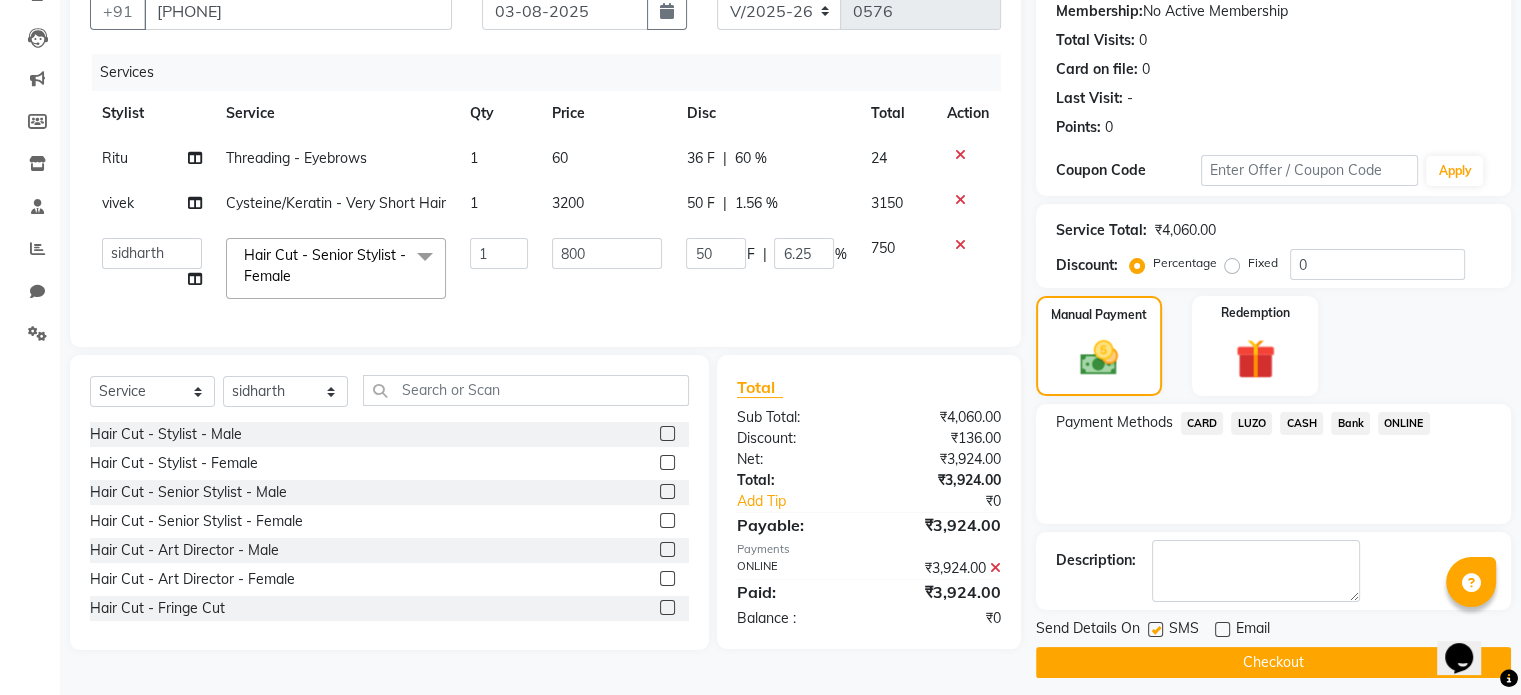 click 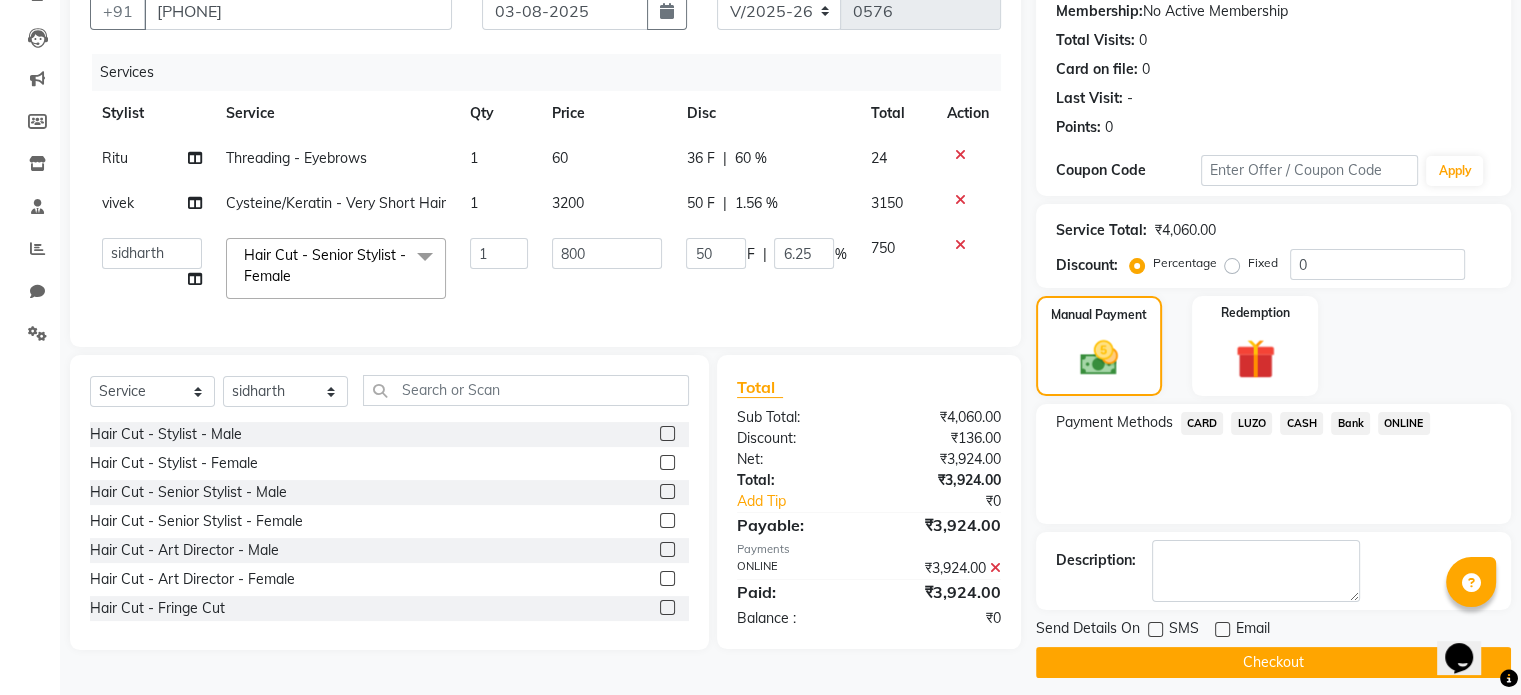 click on "Checkout" 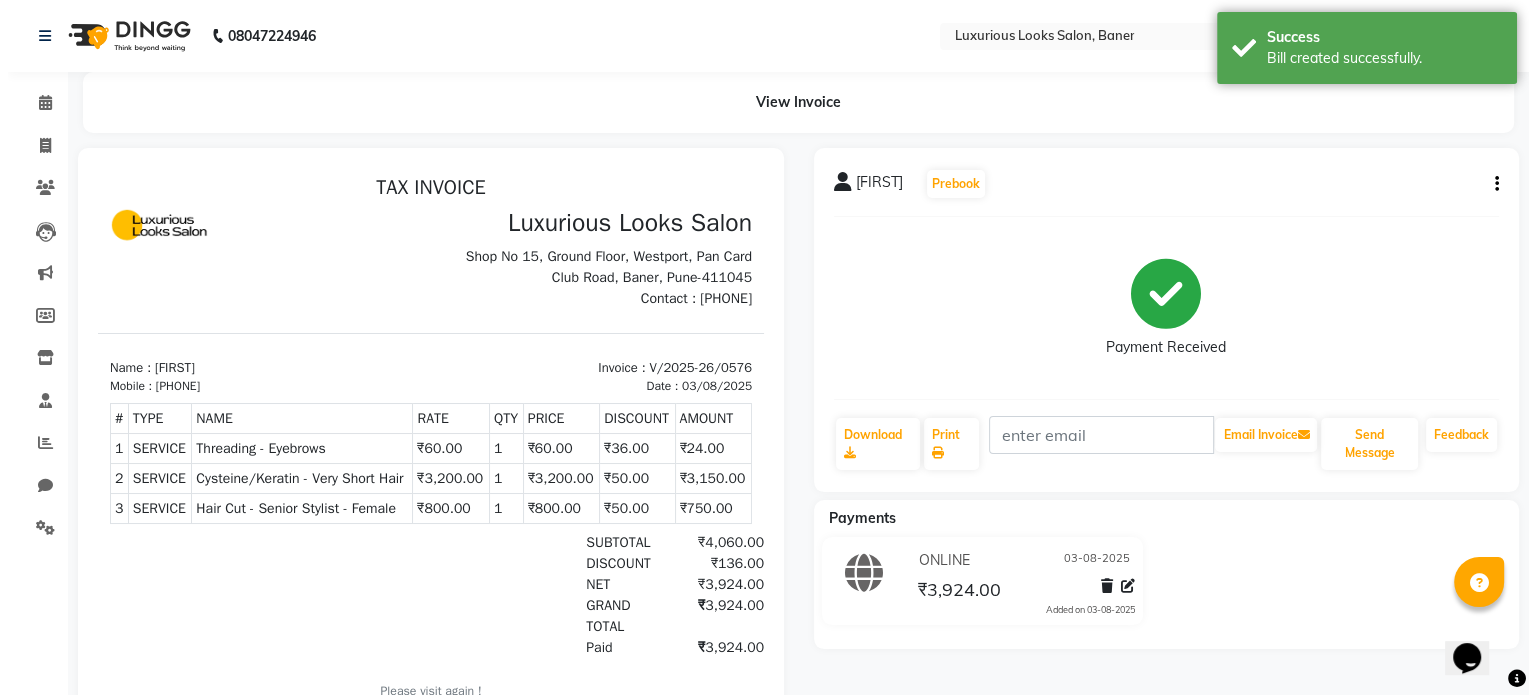 scroll, scrollTop: 0, scrollLeft: 0, axis: both 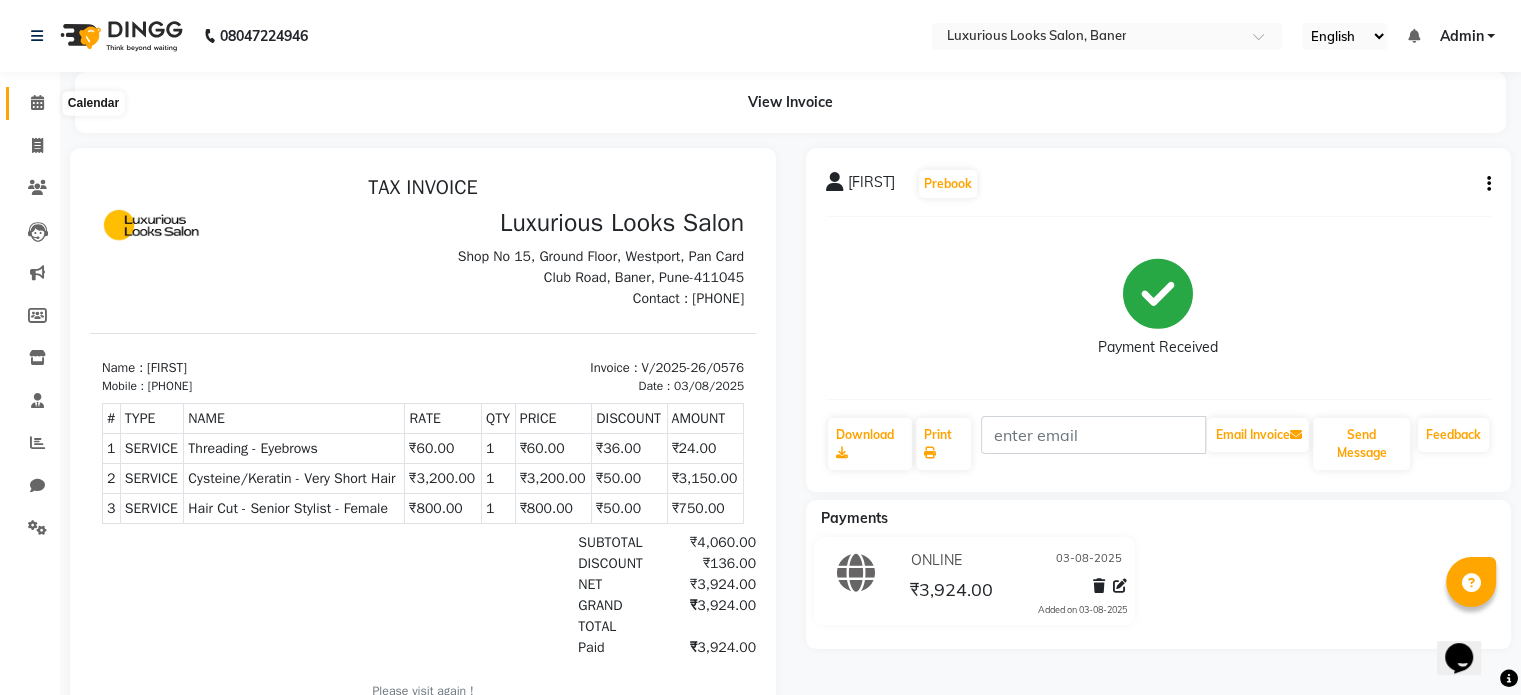 click 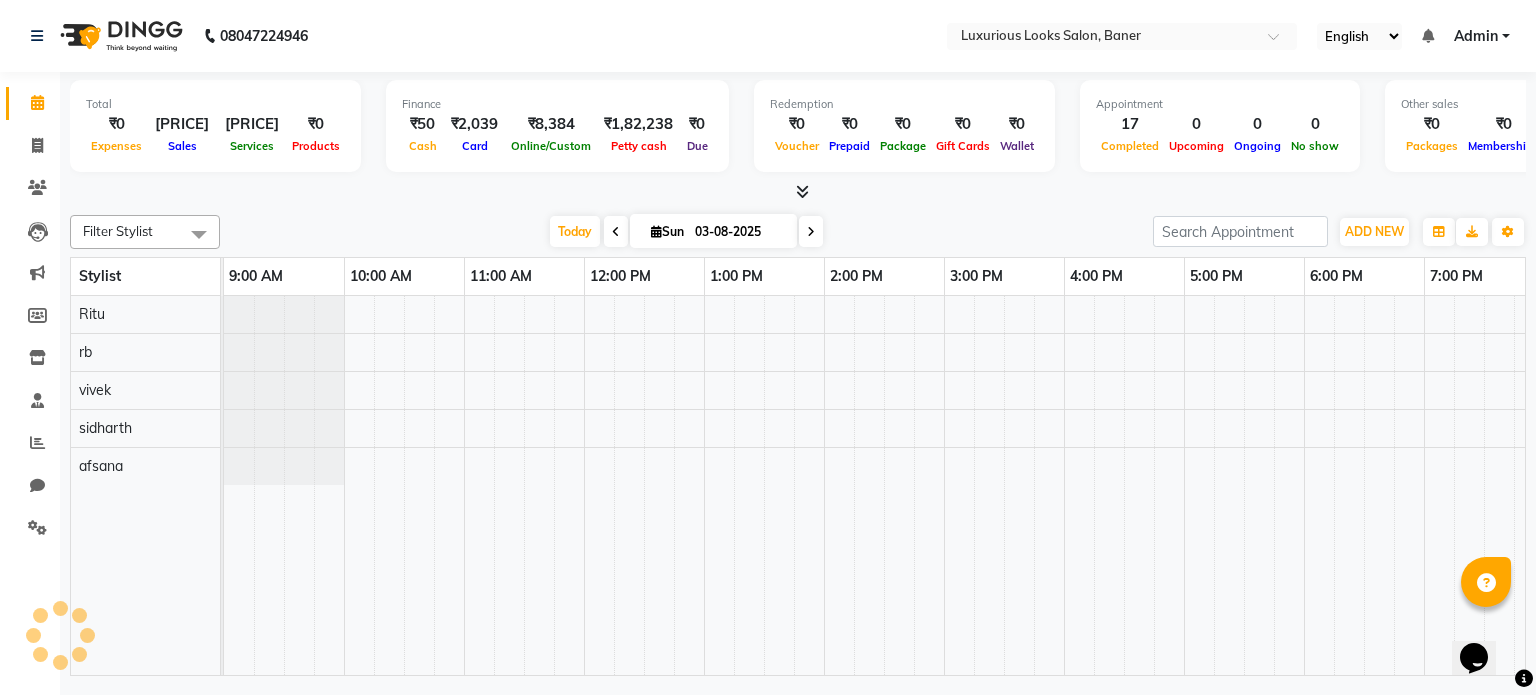 scroll, scrollTop: 0, scrollLeft: 0, axis: both 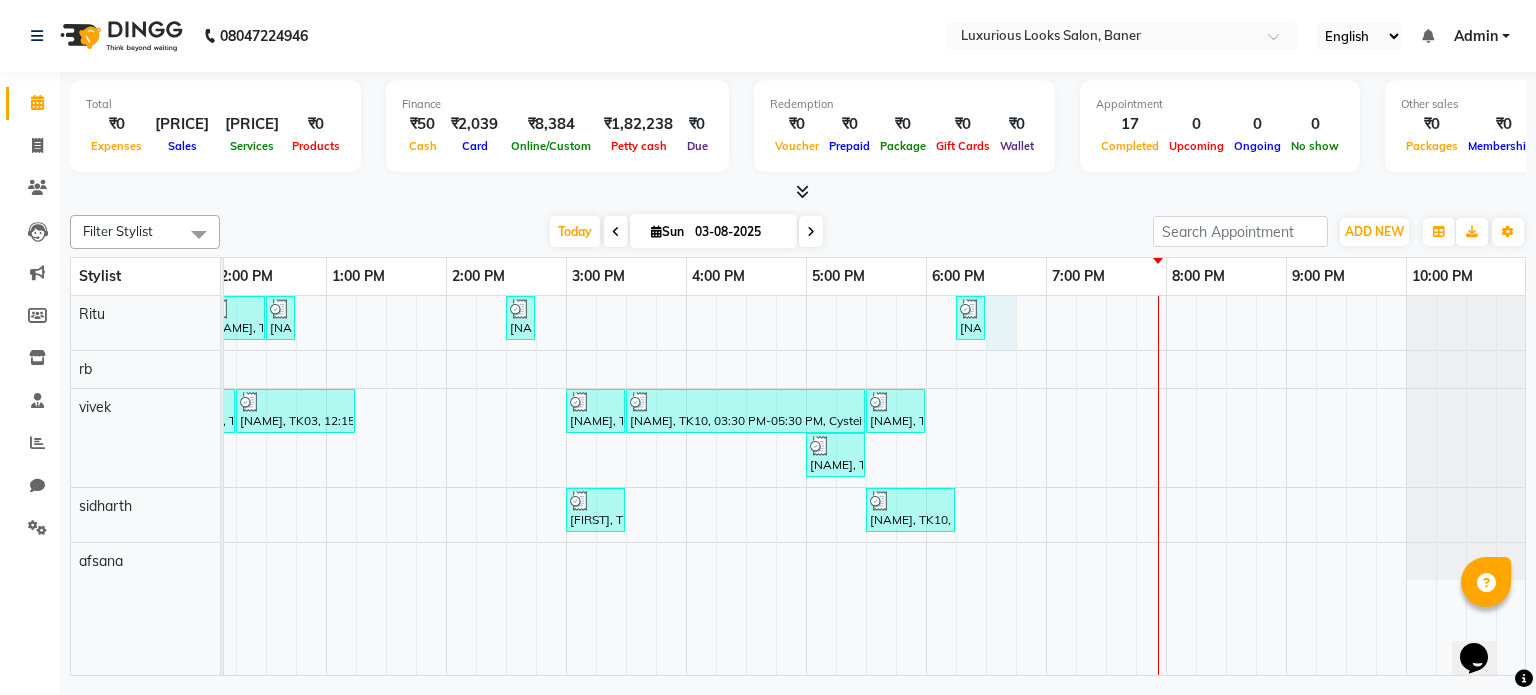 click on "[NAME], TK01, 10:00 AM-10:30 AM, Women Cartridge Waxing - Full Arms [NAME], TK01, 10:30 AM-11:00 AM, Women Cartridge Waxing - Full Legs [NAME], TK01, 11:00 AM-11:30 AM, Women Bead Waxing - Under Arms [NAME], TK01, 11:30 AM-12:00 PM, Women Regular Waxing - Side Locks [NAME], TK01, 12:00 PM-12:30 PM, Women Regular Waxing - Side Locks [NAME], TK04, 12:30 PM-12:45 PM, Threading - Eyebrows [NAME], TK07, 02:30 PM-02:45 PM, Threading - Eyebrows [NAME], TK10, 06:15 PM-06:30 PM, Threading - Eyebrows [NAME], TK11, 06:30 PM-07:30 PM, Manicure and Pedicure - Exfoliating Manicure [NAME], TK11, 07:30 PM-08:30 PM, Manicure and Pedicure - Exfoliating Pedicure [NAME], TK02, 11:45 AM-12:15 PM, Hair Cut - Beard Trim [NAME], TK03, 12:15 PM-01:15 PM, Premium Facials - Vitamin C [NAME], TK06, 03:00 PM-03:30 PM, Hair Cut - Stylist - Male [NAME], TK10, 03:30 PM-05:30 PM, Cysteine/Keratin - Very Short Hair" at bounding box center (686, 486) 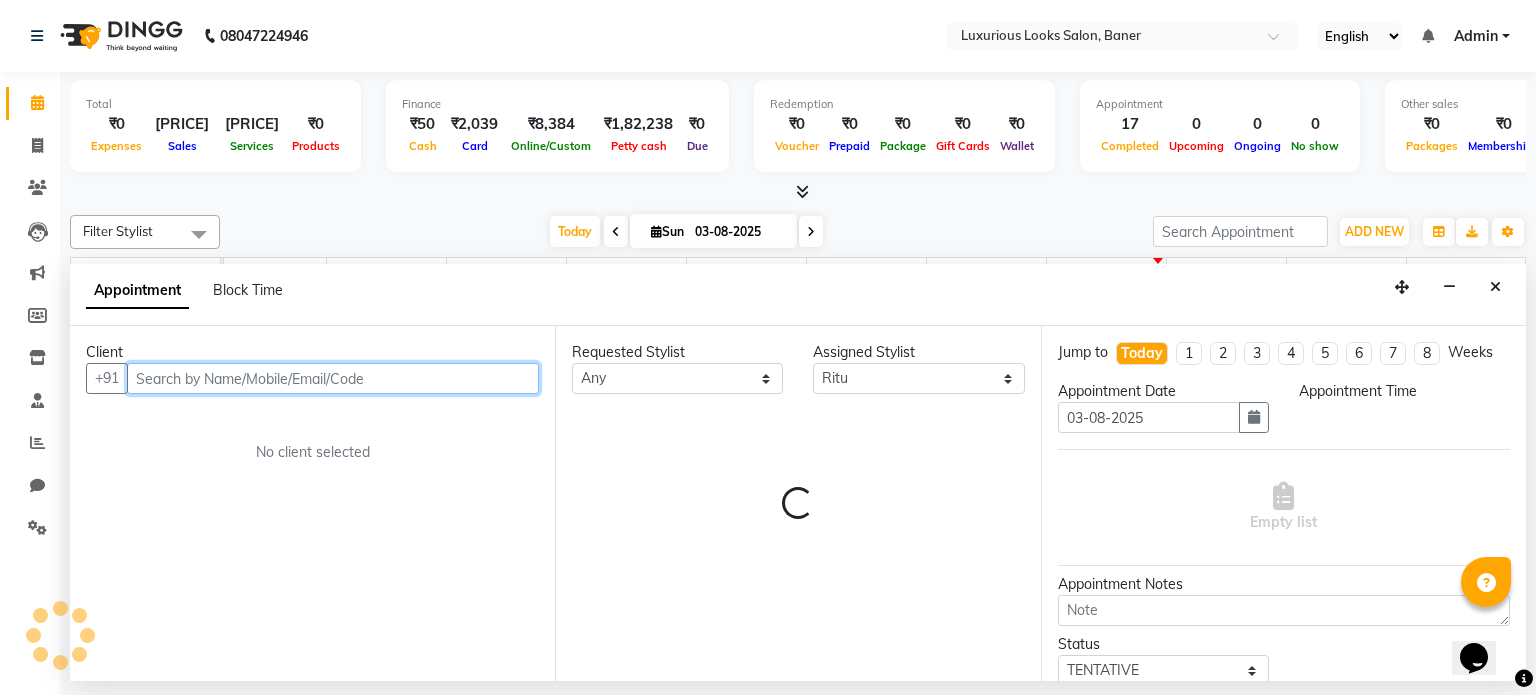 select on "1110" 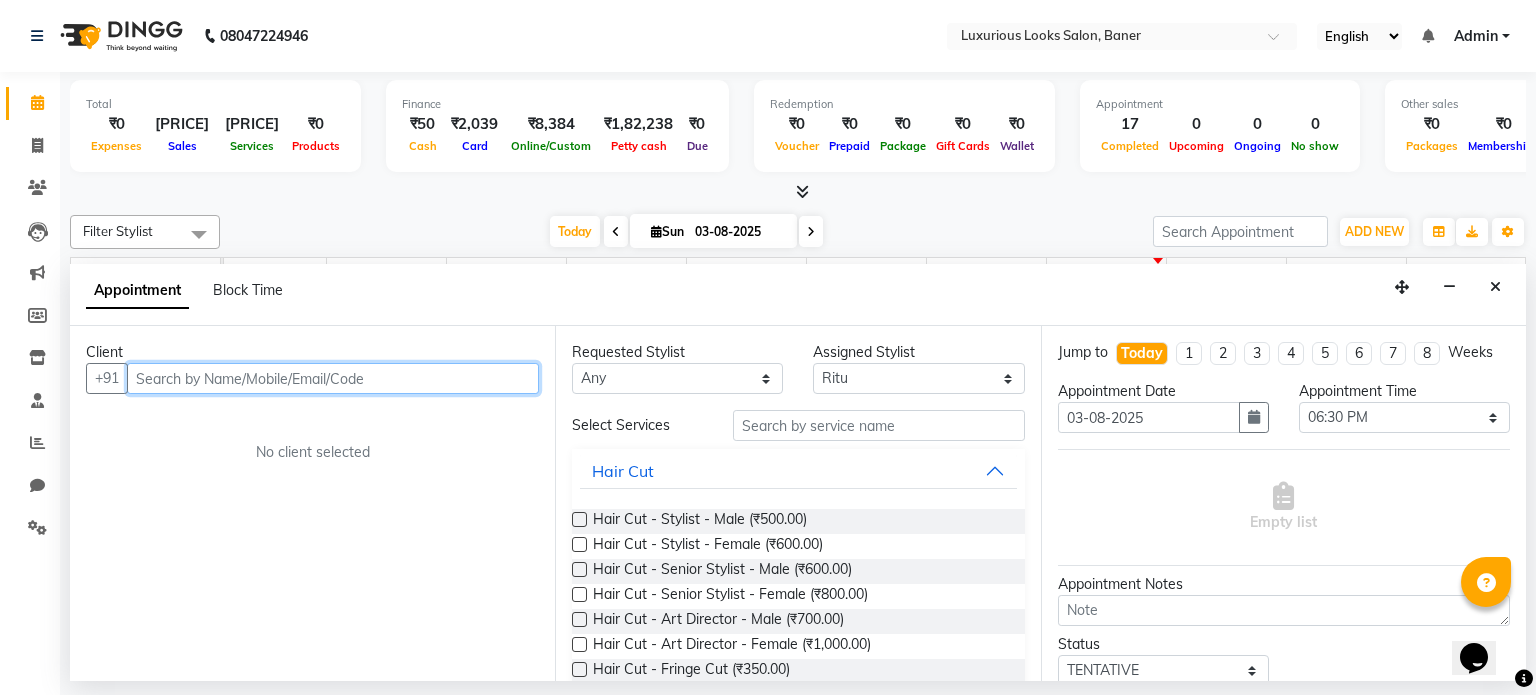 click at bounding box center [333, 378] 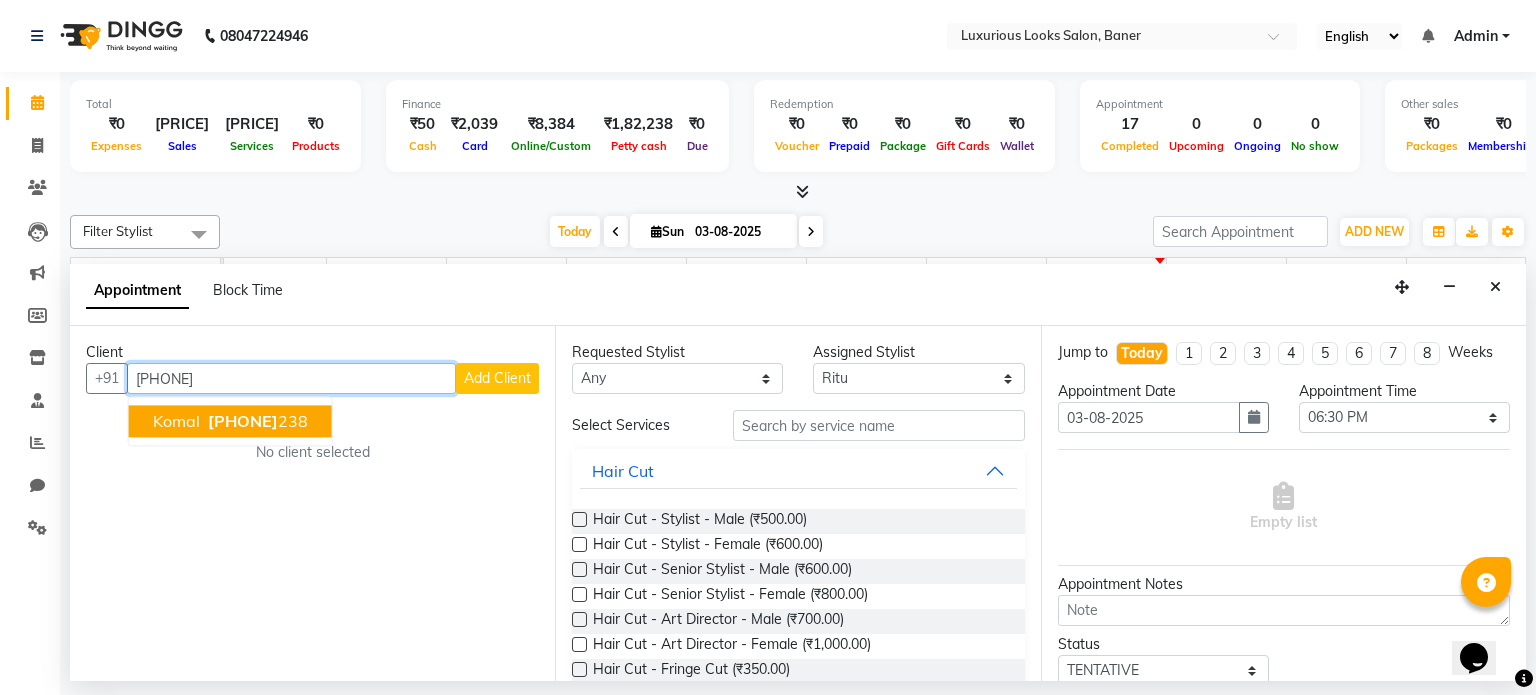 click on "[PHONE] [NUMBER]" at bounding box center (256, 422) 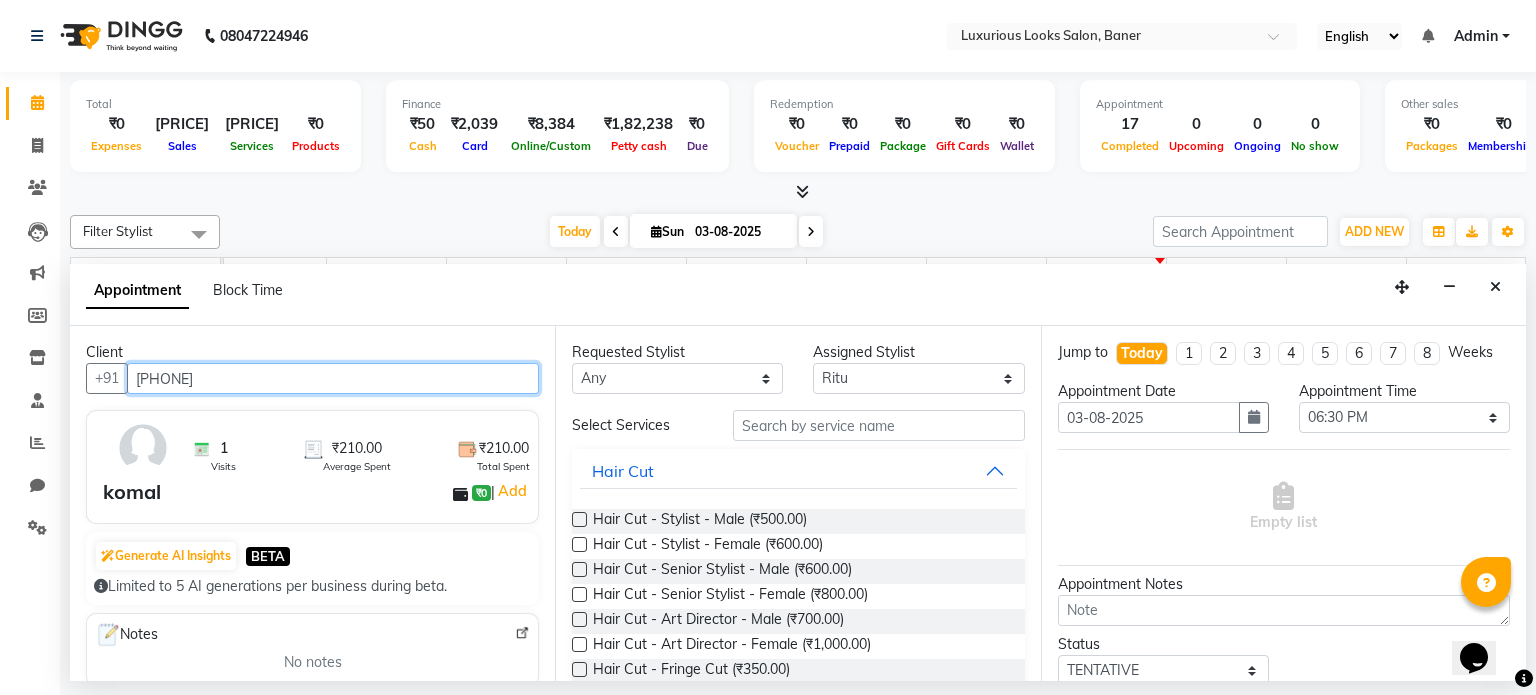 type on "[PHONE]" 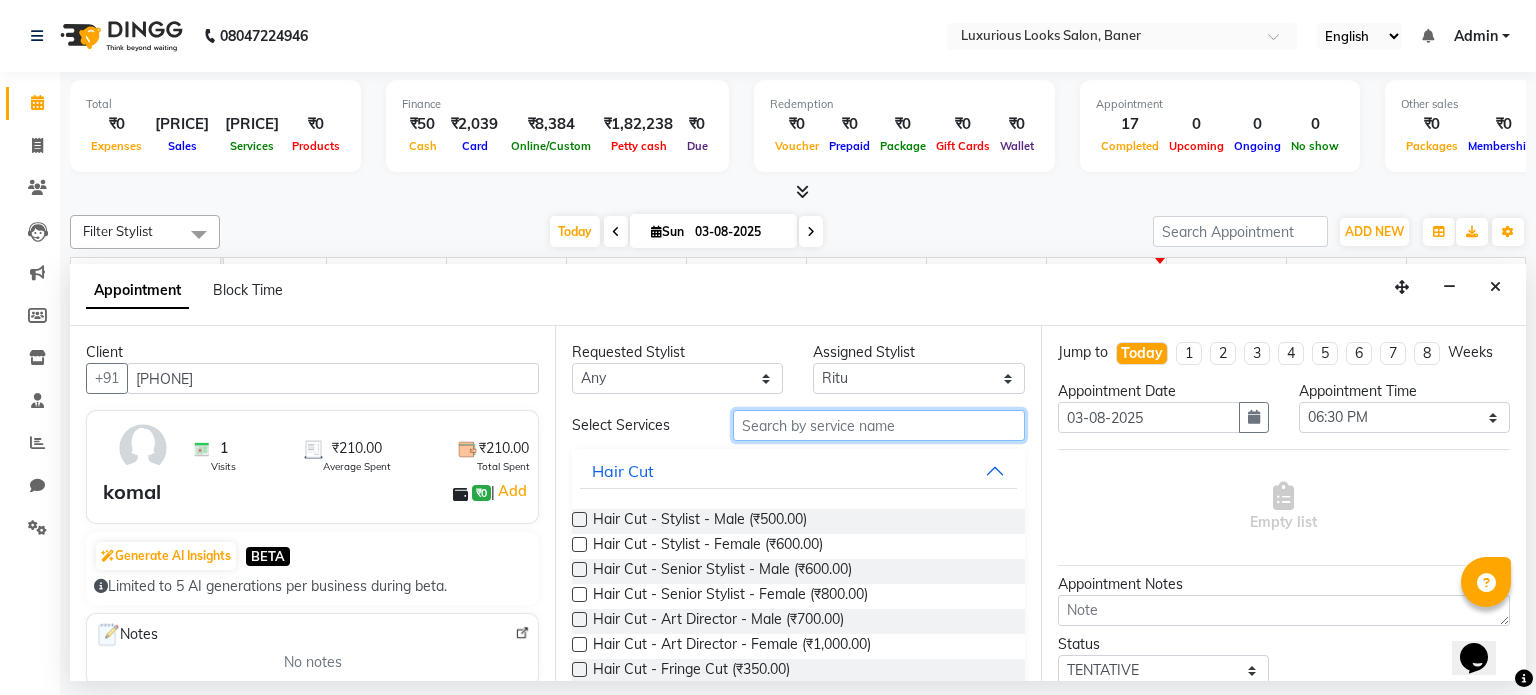 click at bounding box center (879, 425) 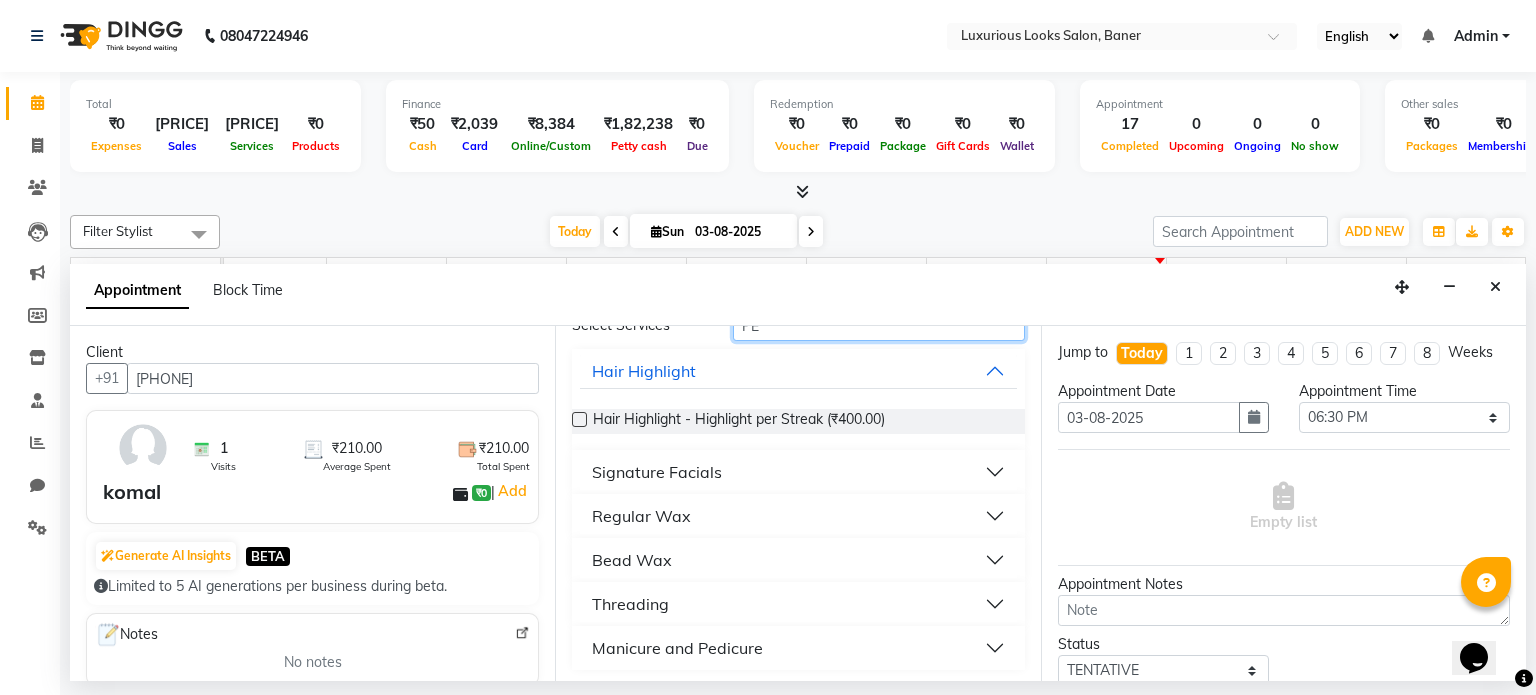 scroll, scrollTop: 104, scrollLeft: 0, axis: vertical 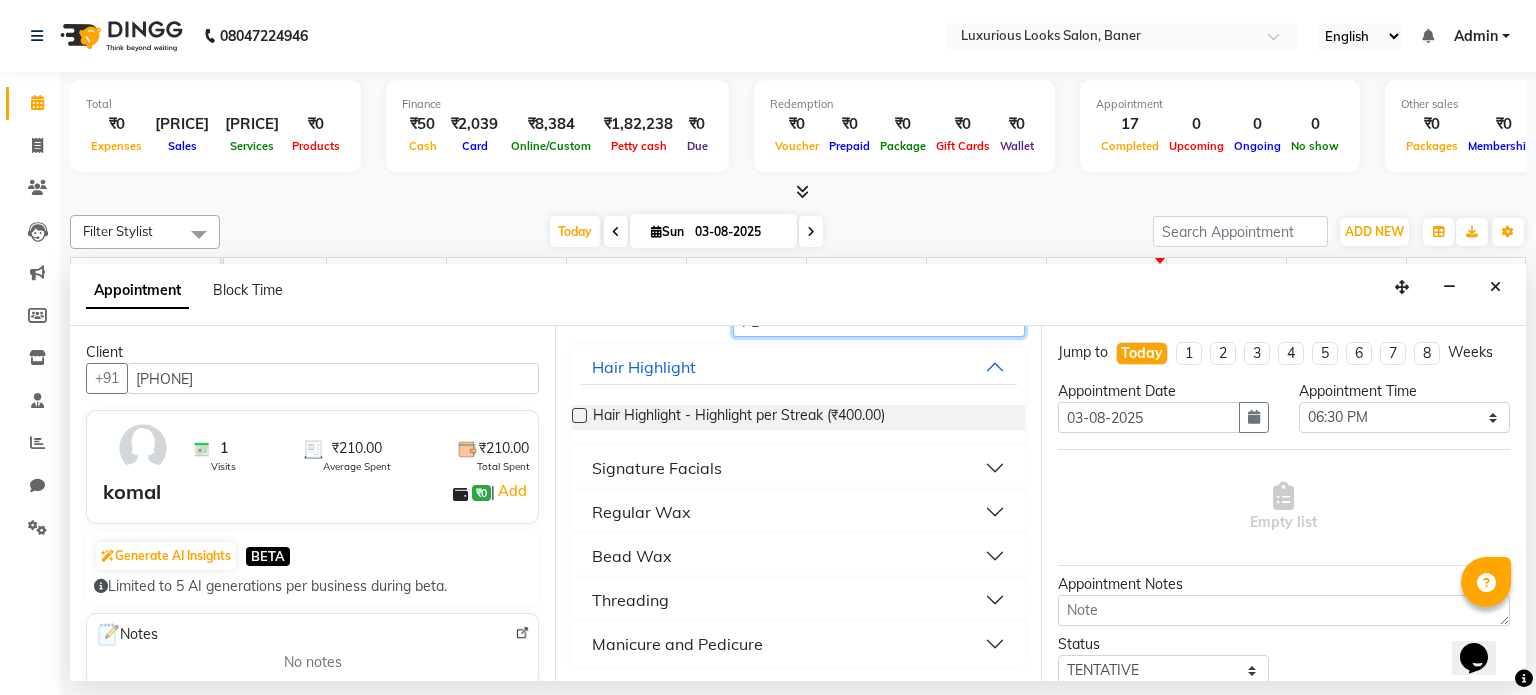 type on "PE" 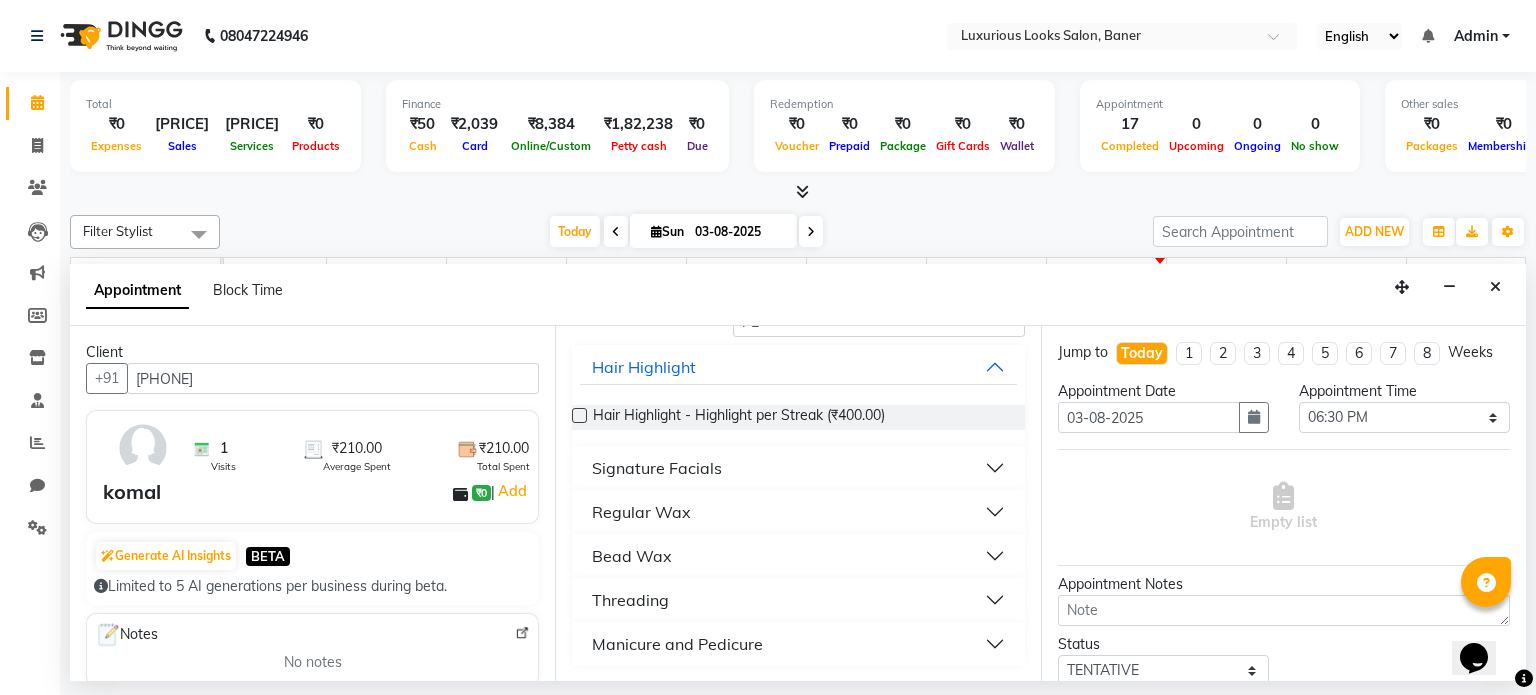 click on "Manicure and Pedicure" at bounding box center [677, 644] 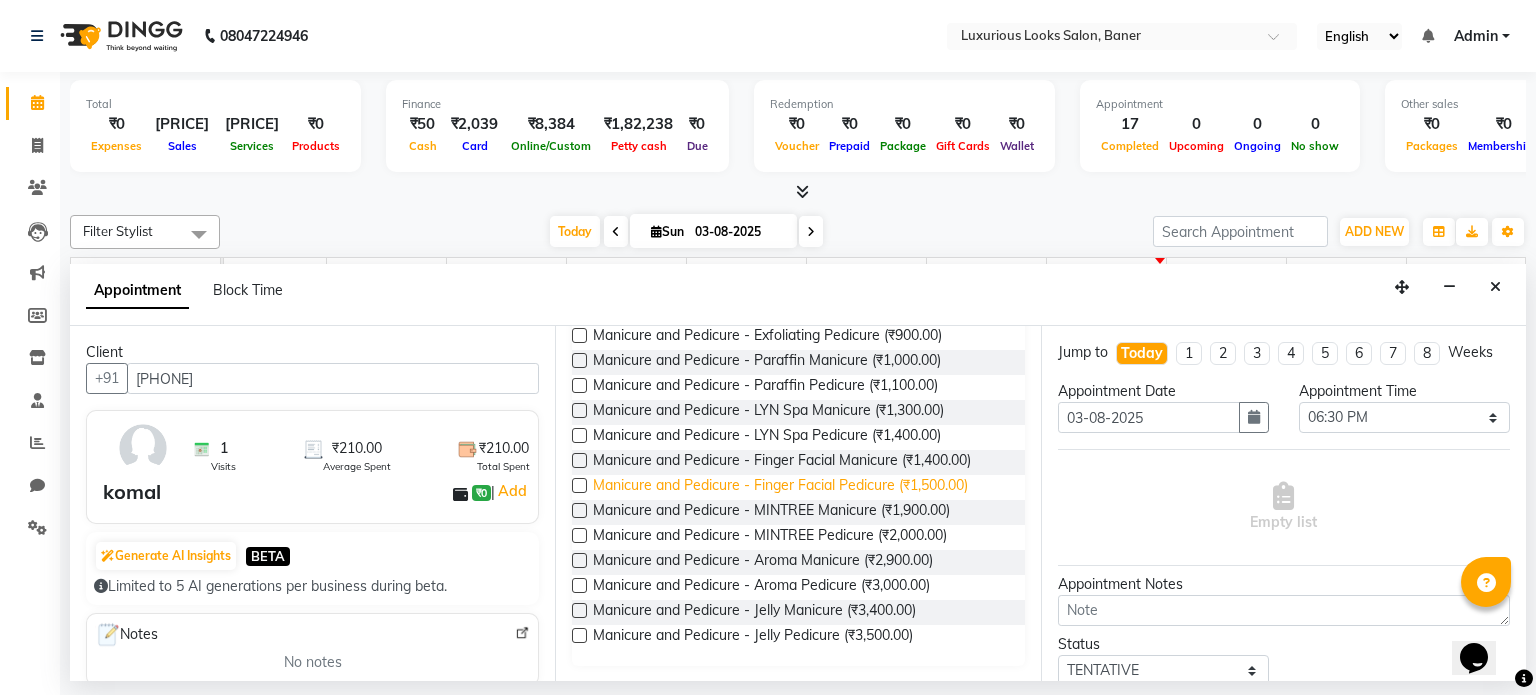 scroll, scrollTop: 386, scrollLeft: 0, axis: vertical 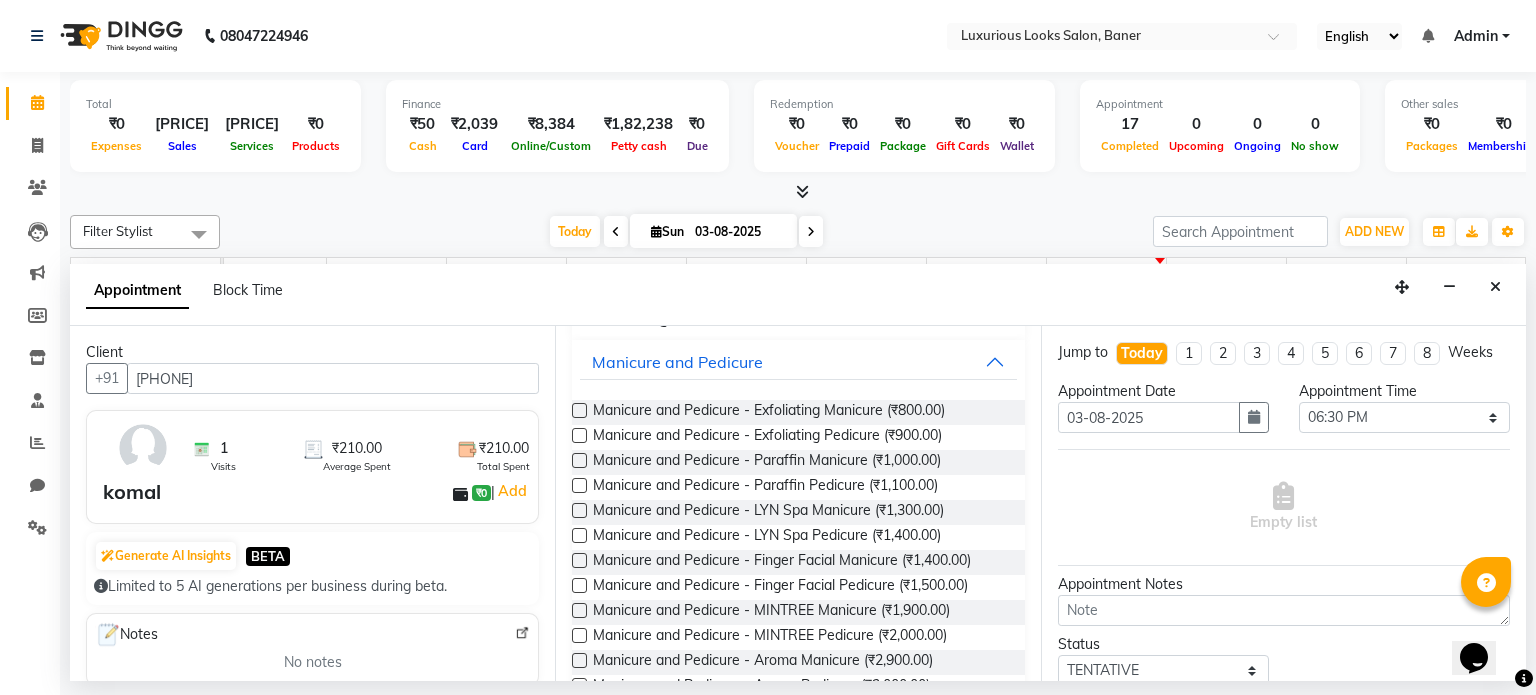 click at bounding box center [579, 410] 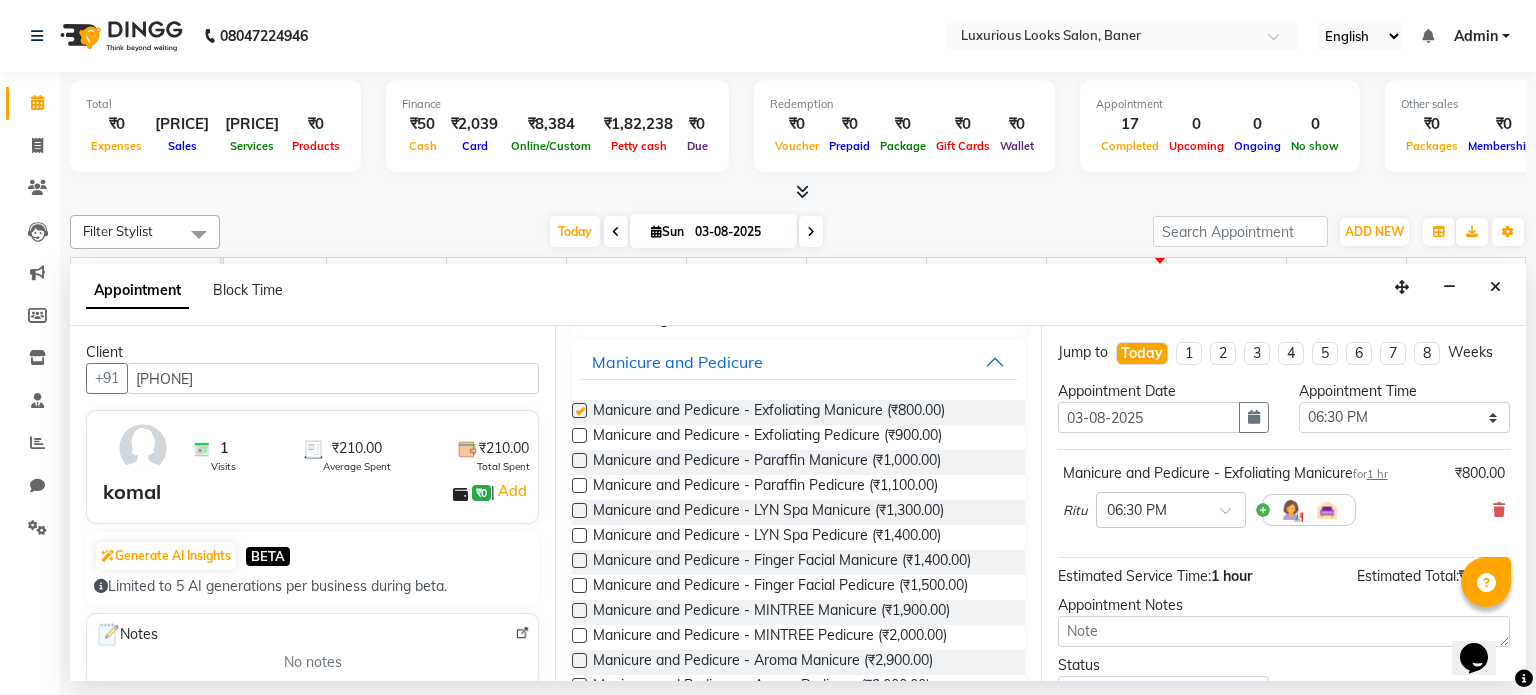 checkbox on "false" 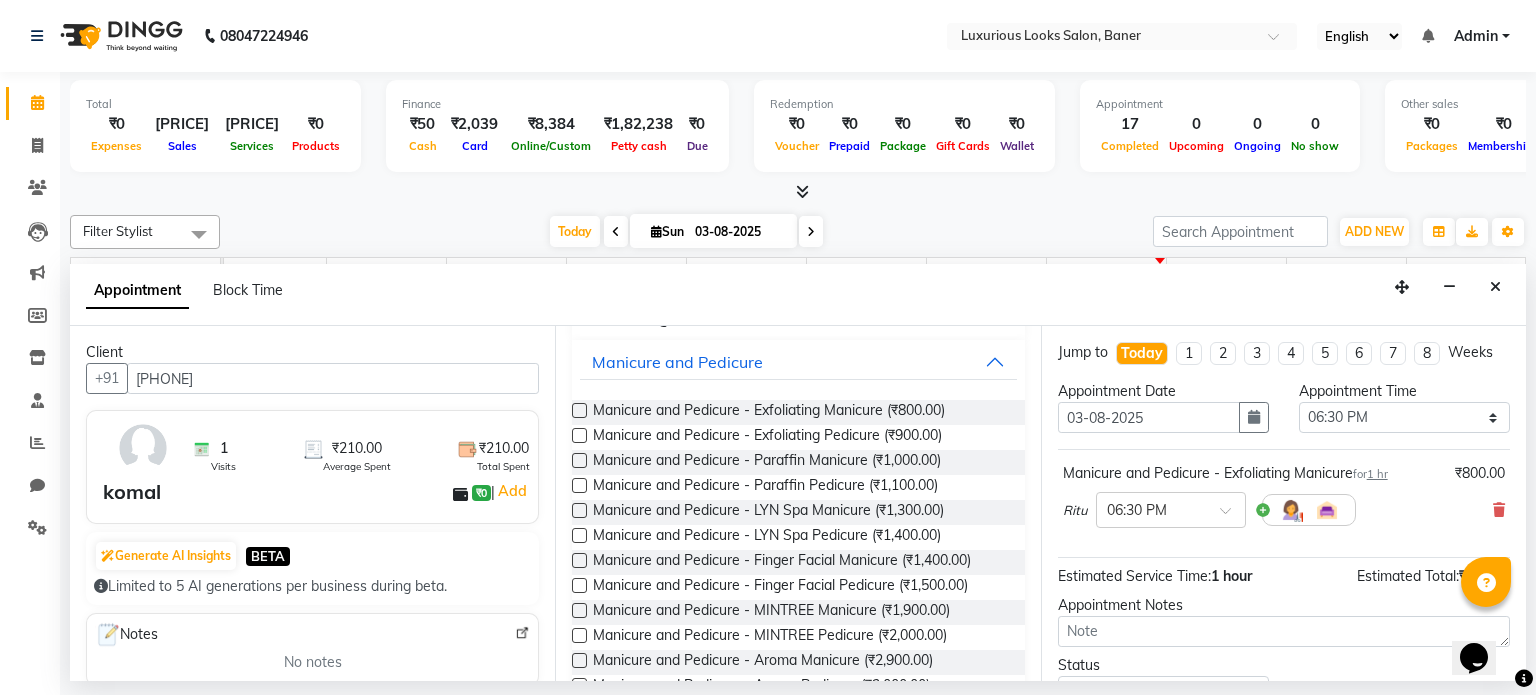 click at bounding box center (579, 435) 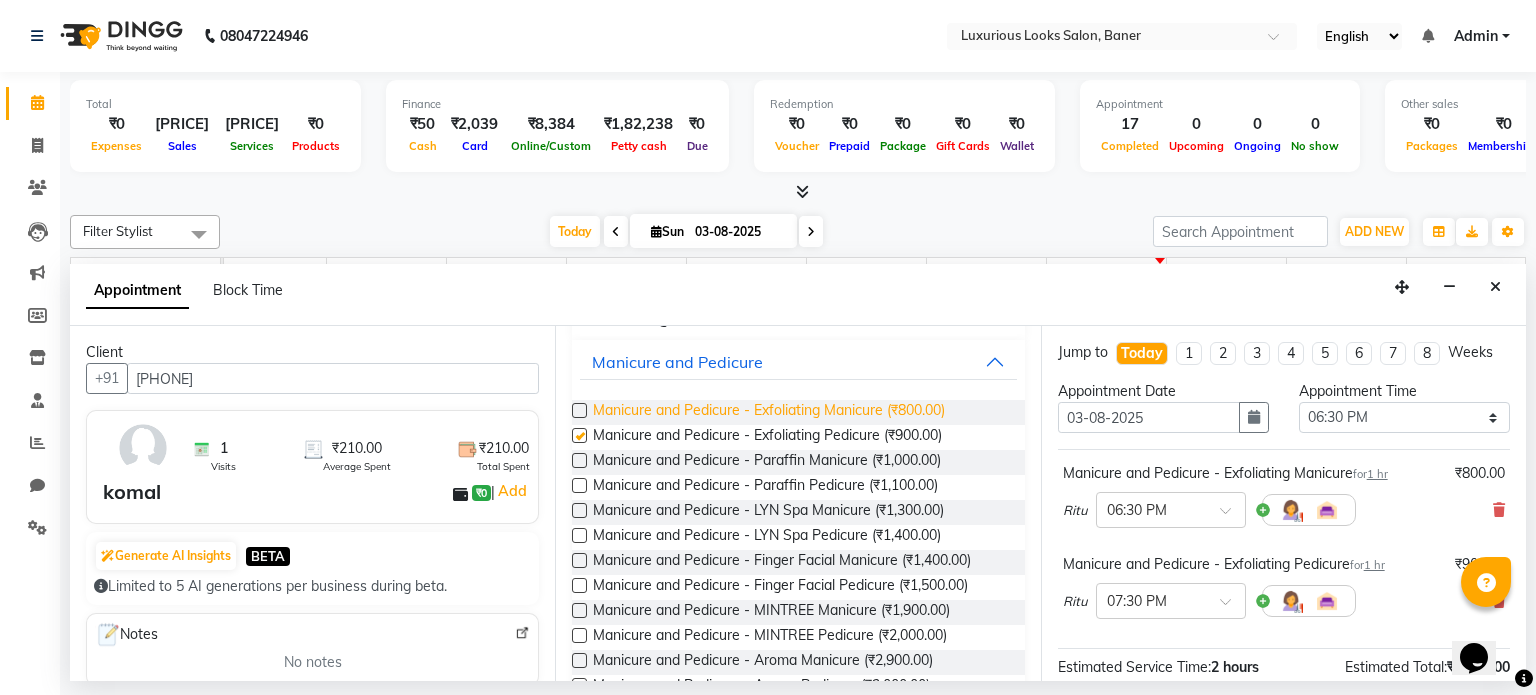 checkbox on "false" 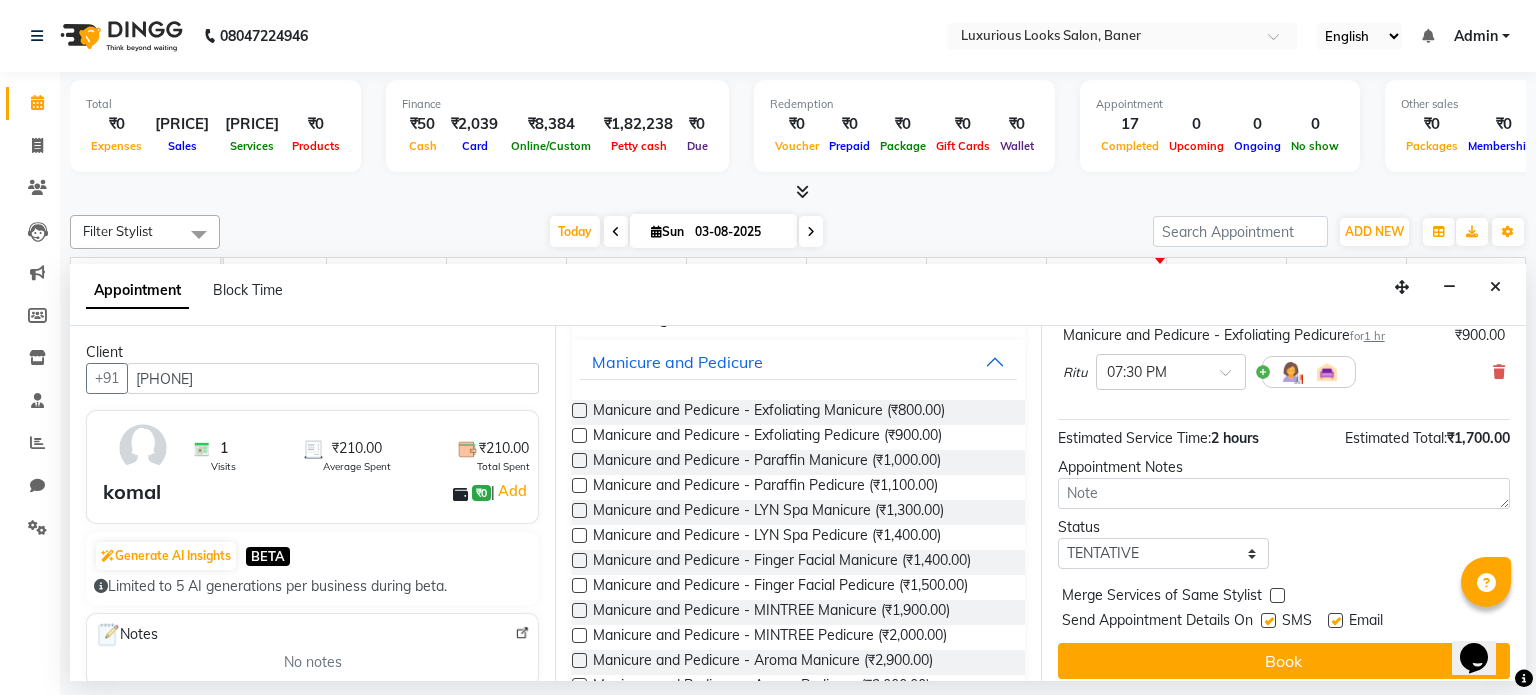 scroll, scrollTop: 241, scrollLeft: 0, axis: vertical 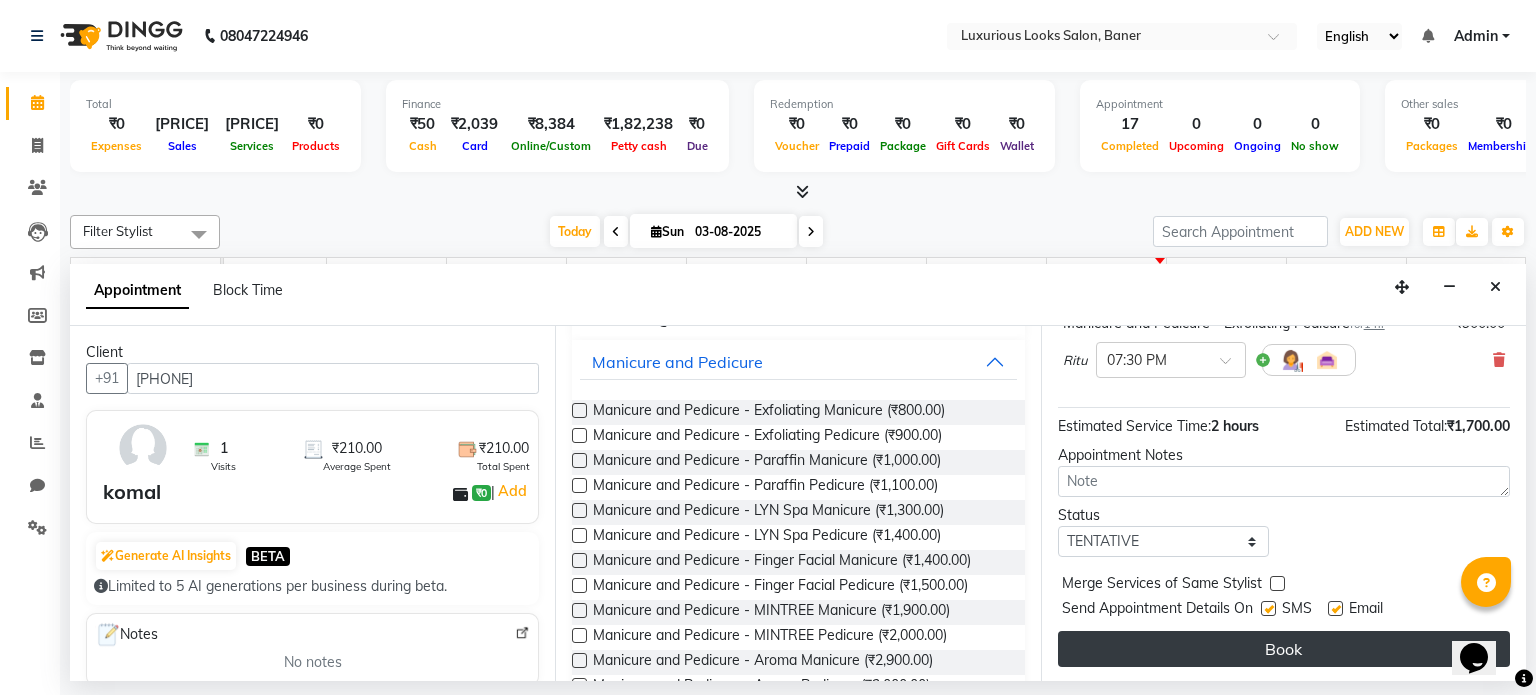 click on "Book" at bounding box center [1284, 649] 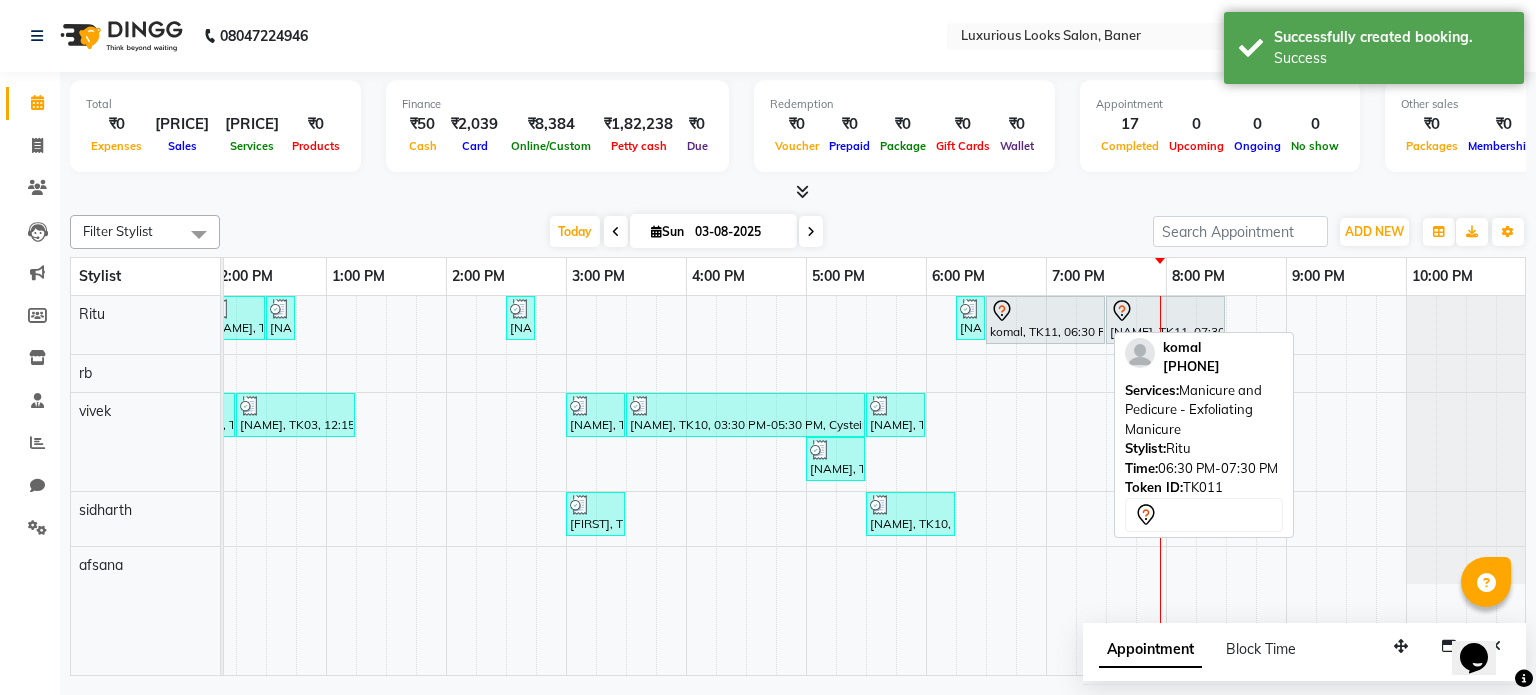 click at bounding box center (1045, 311) 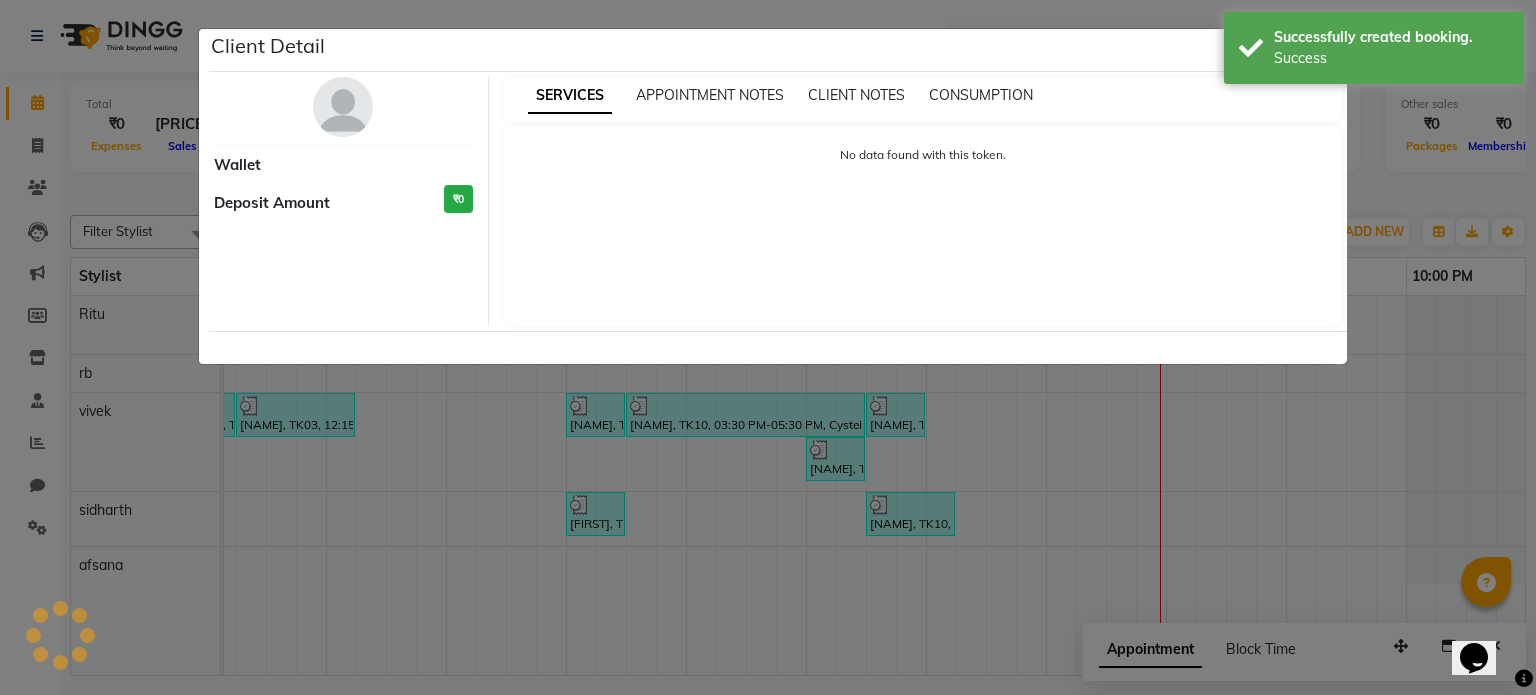 select on "7" 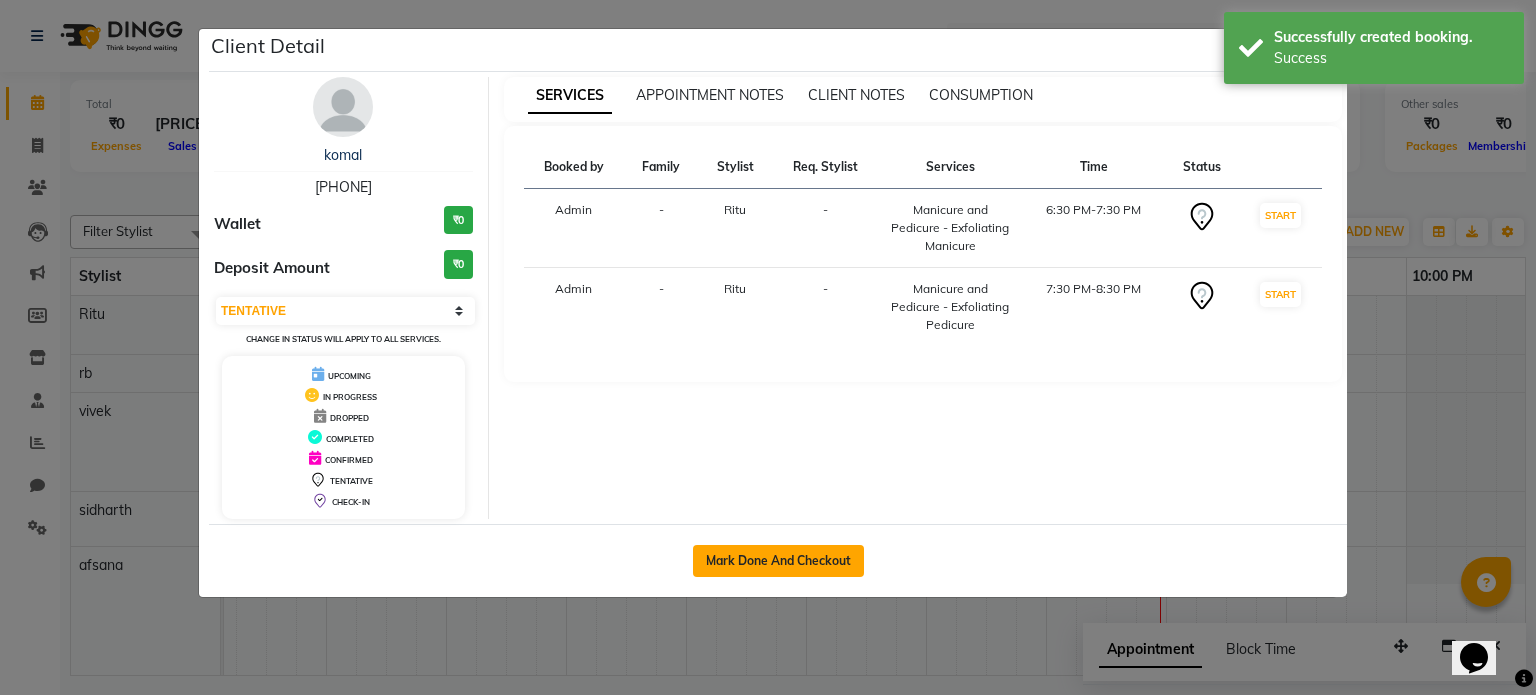 click on "Mark Done And Checkout" 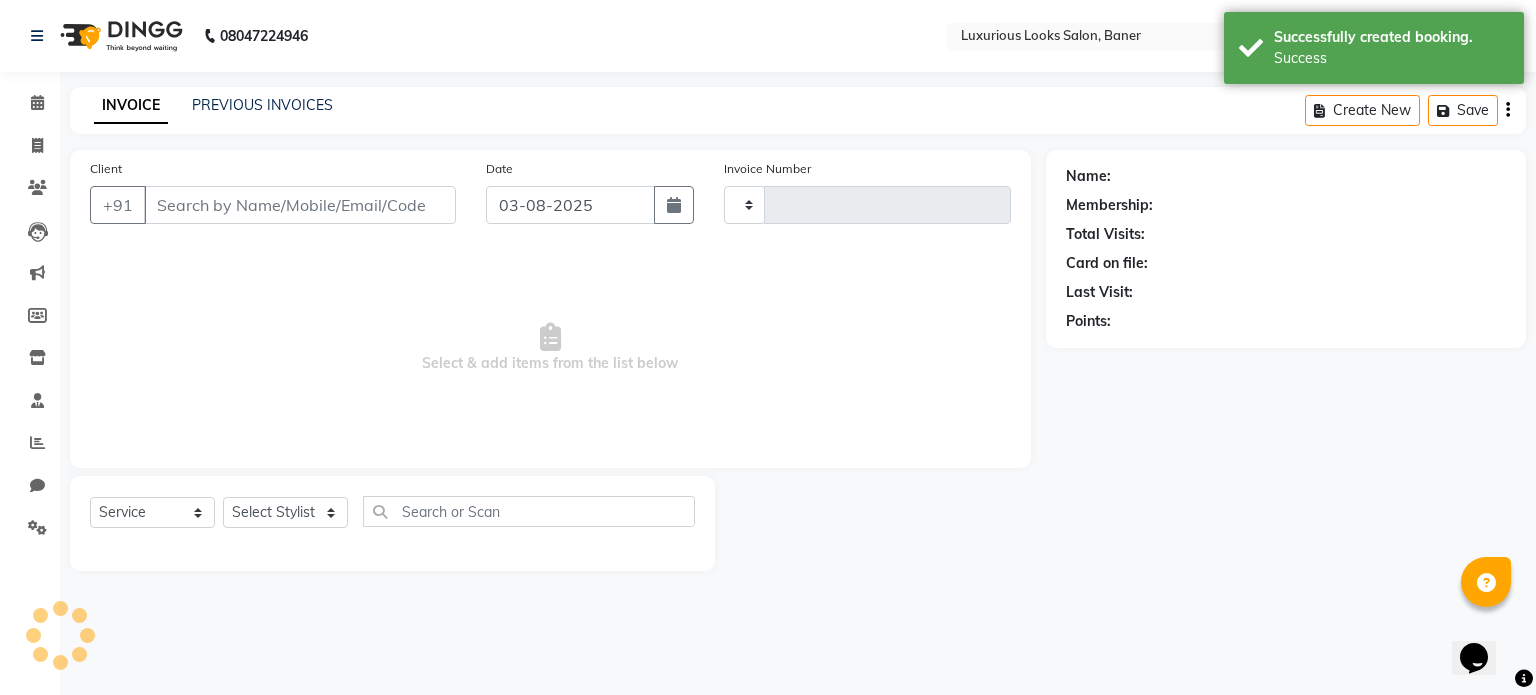 type on "0577" 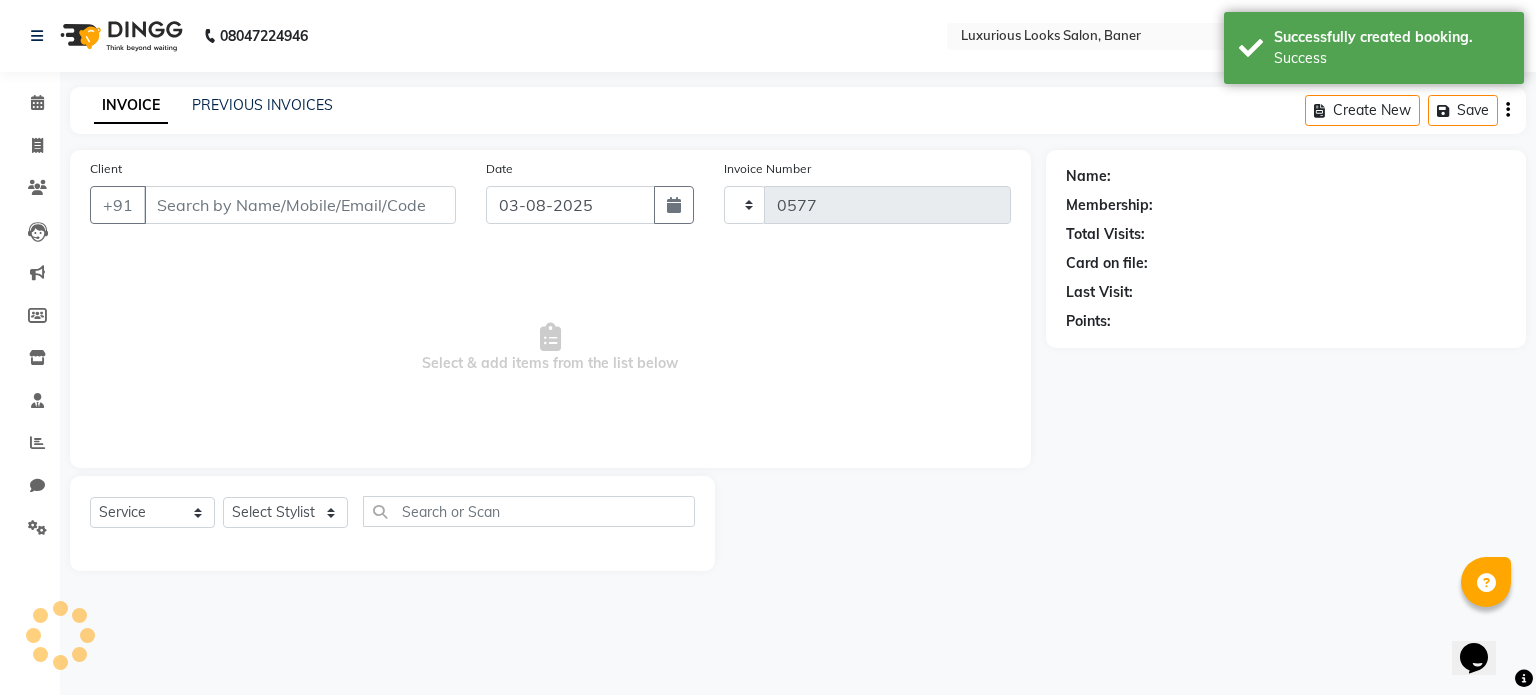 select on "7573" 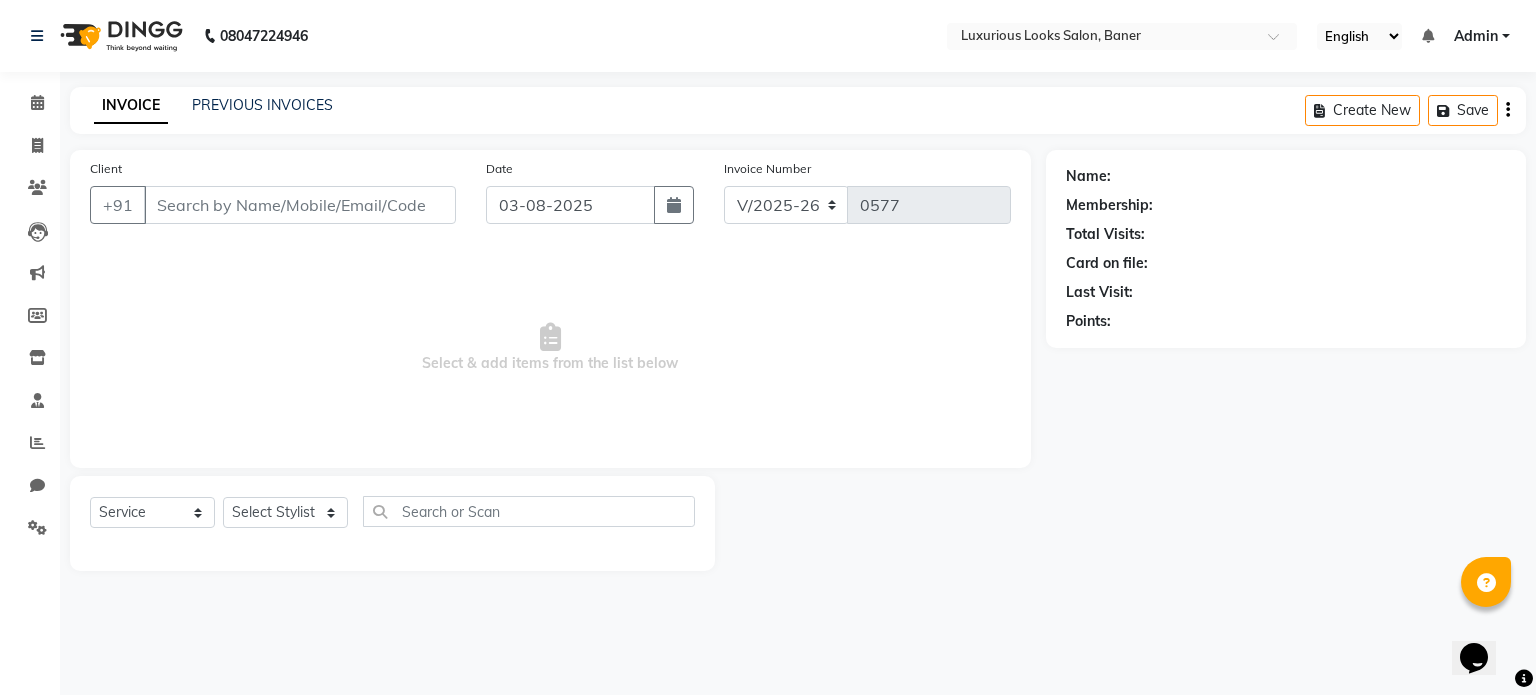 click on "Select & add items from the list below" at bounding box center (550, 348) 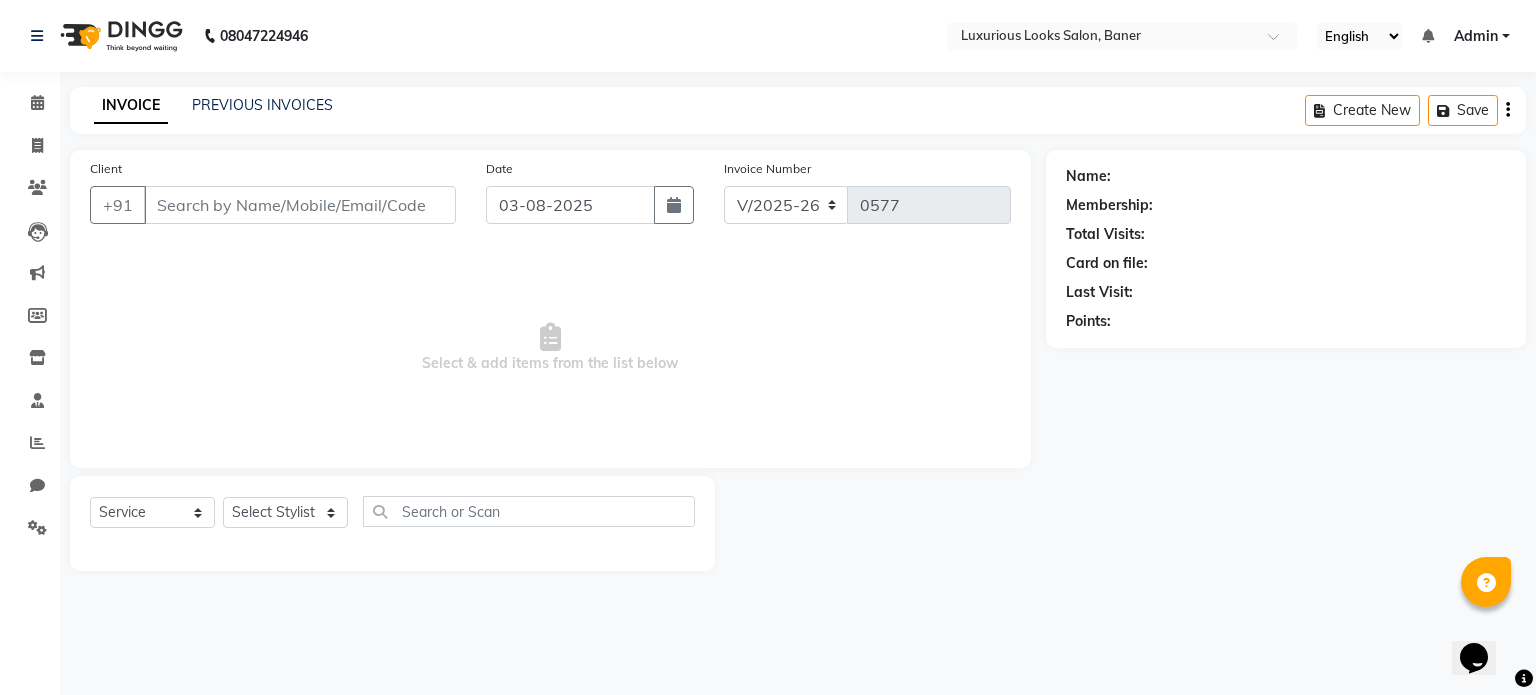 click on "Client +91" 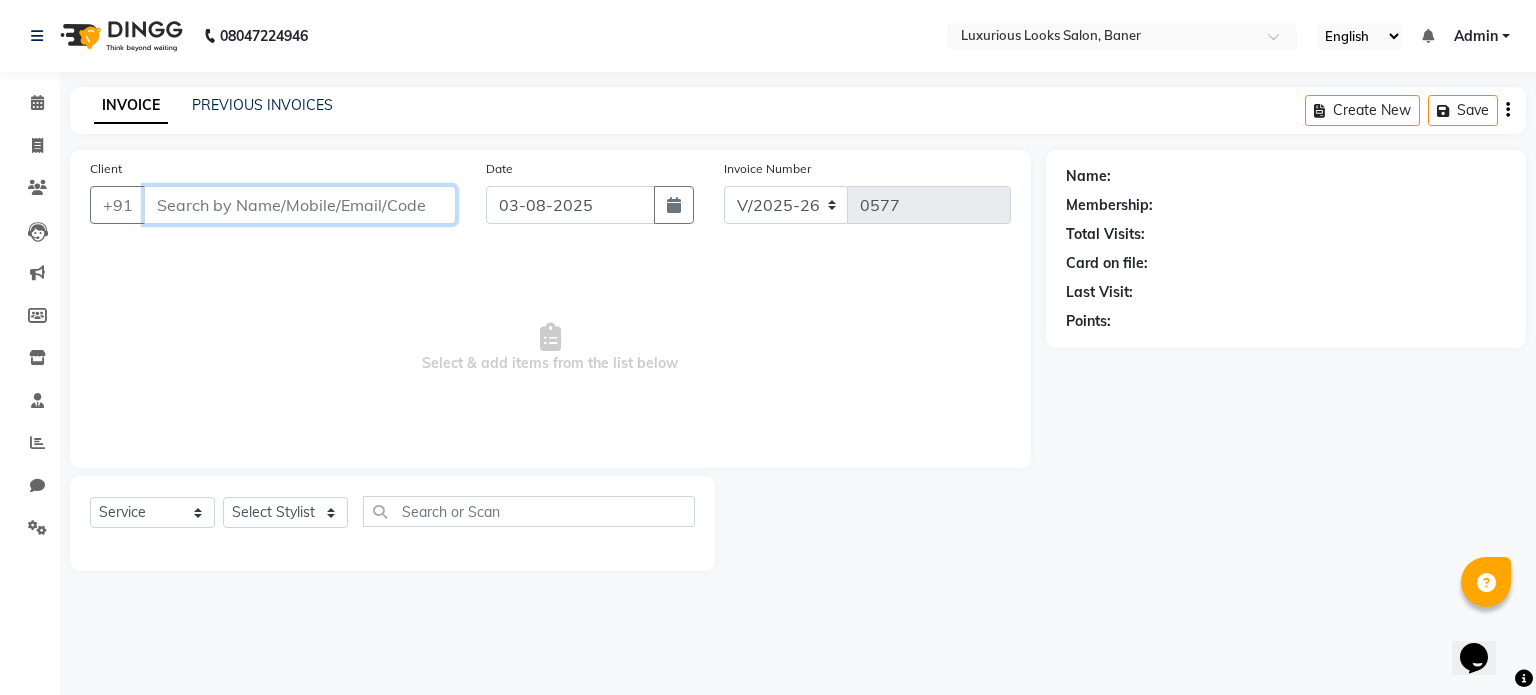 click on "Client" at bounding box center (300, 205) 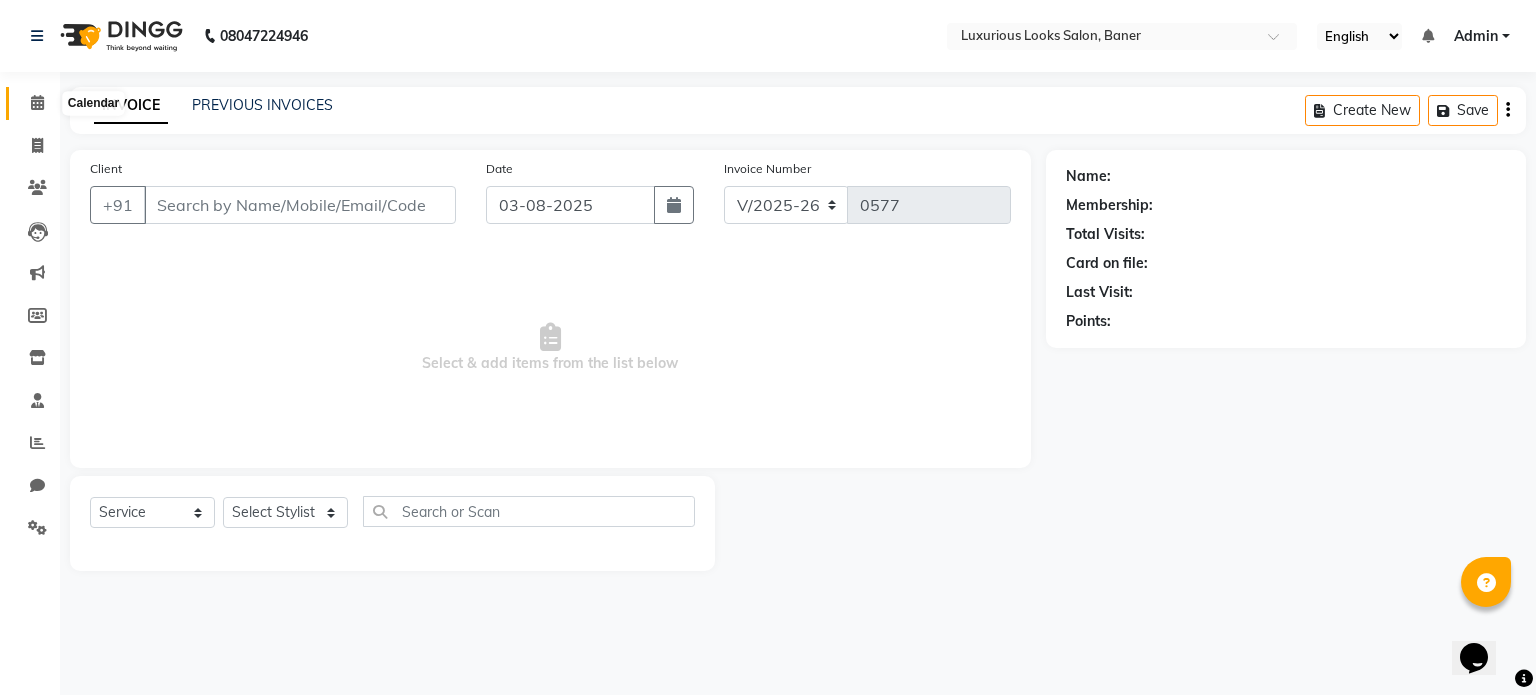 click 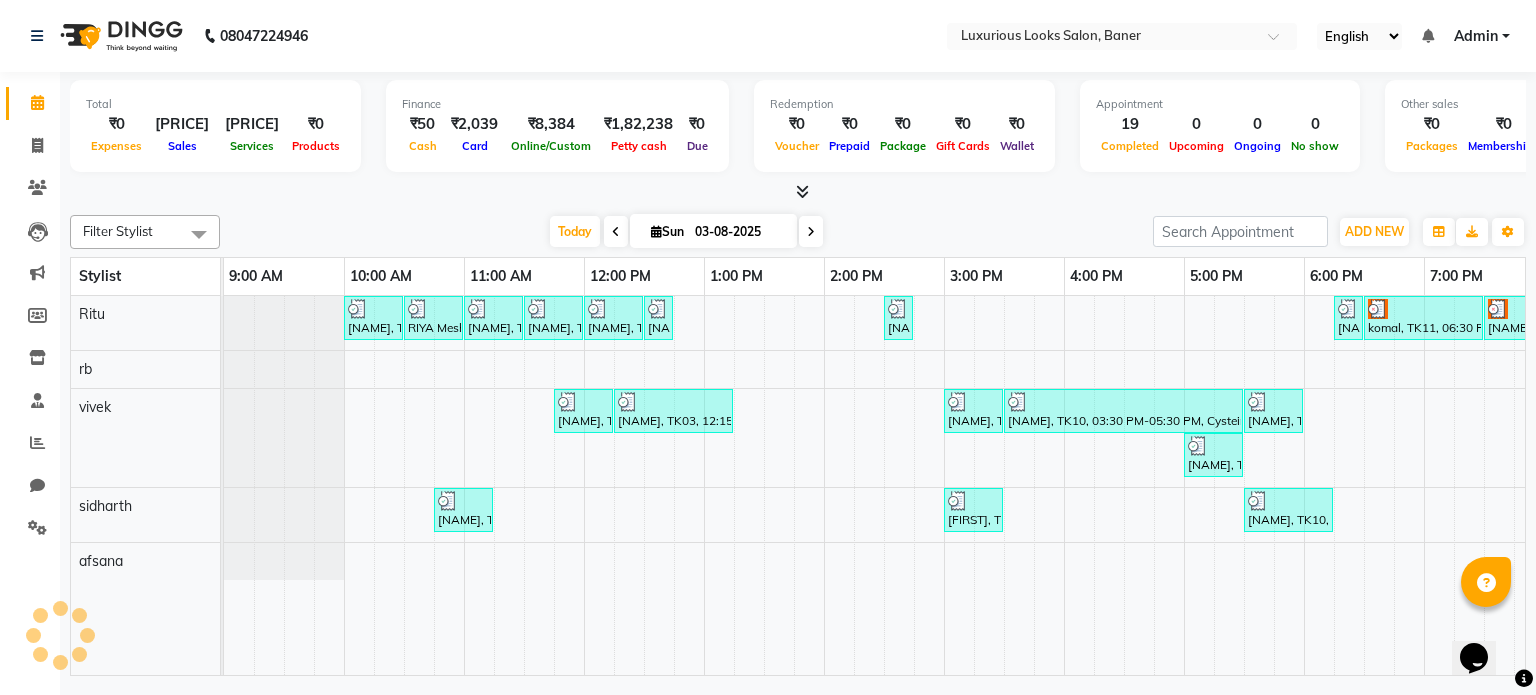scroll, scrollTop: 0, scrollLeft: 378, axis: horizontal 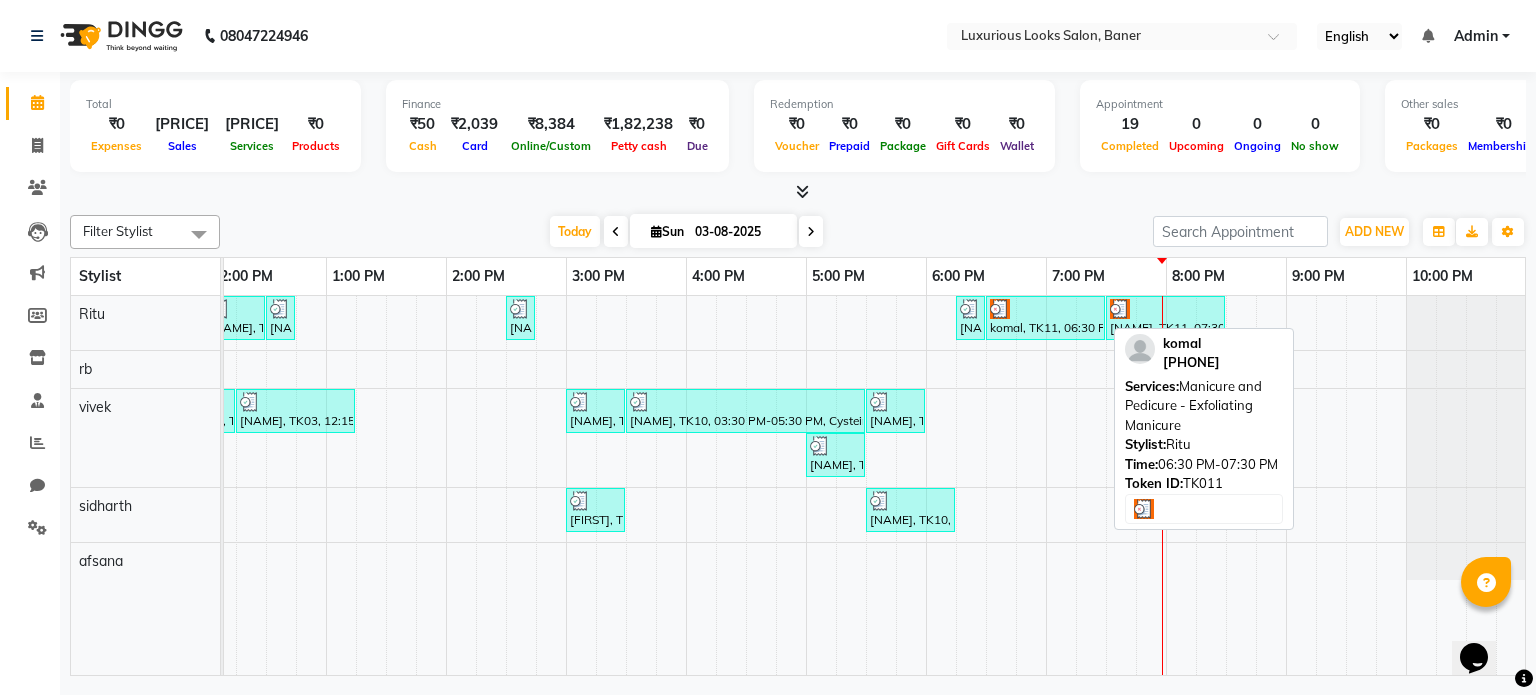 click on "komal, TK11, 06:30 PM-07:30 PM, Manicure and Pedicure - Exfoliating Manicure" at bounding box center (1045, 318) 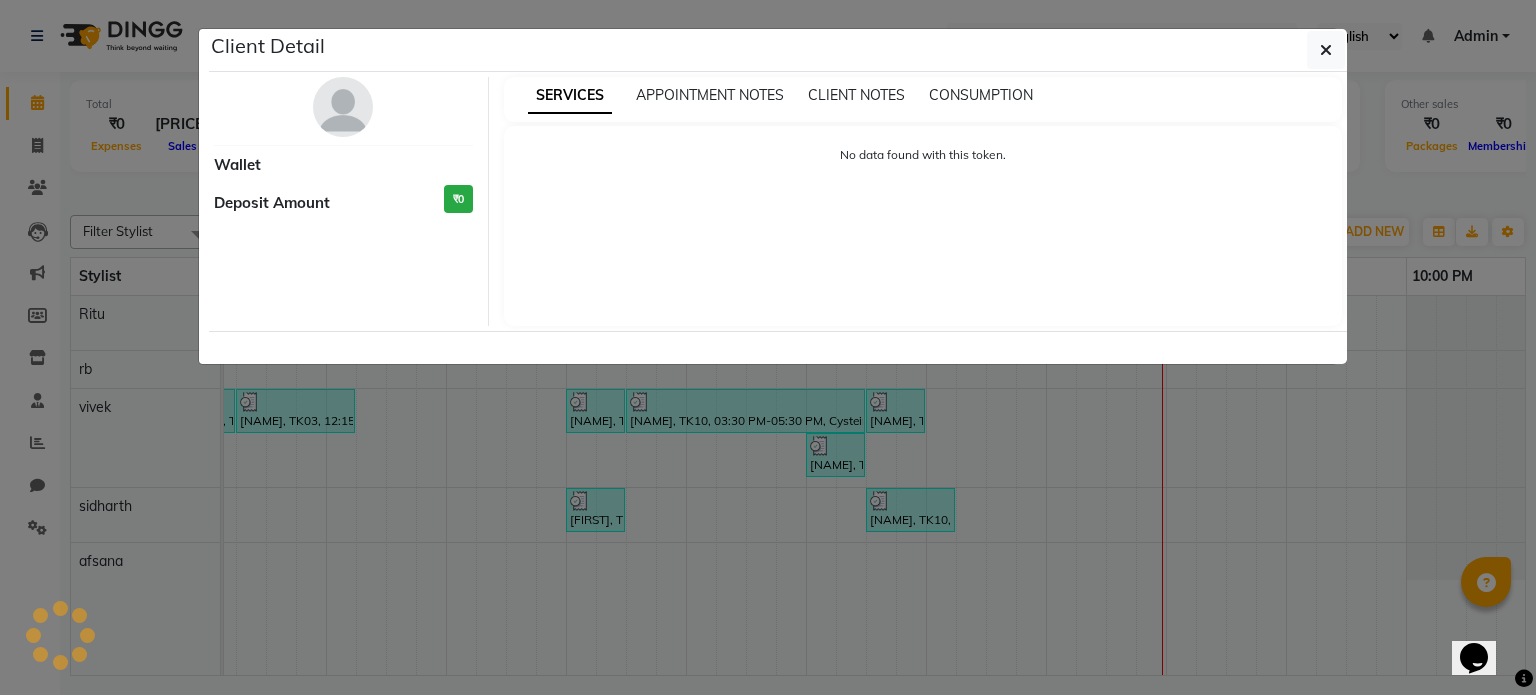 select on "3" 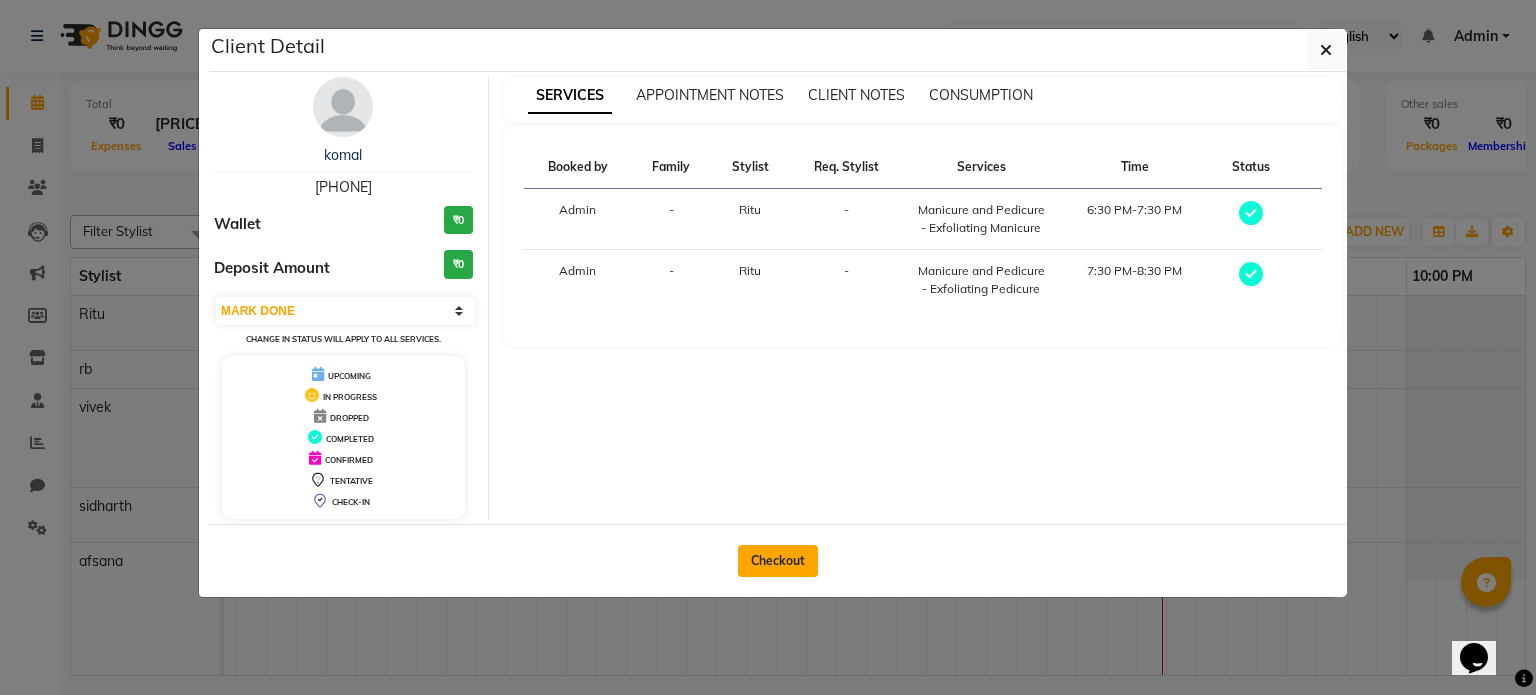 click on "Checkout" 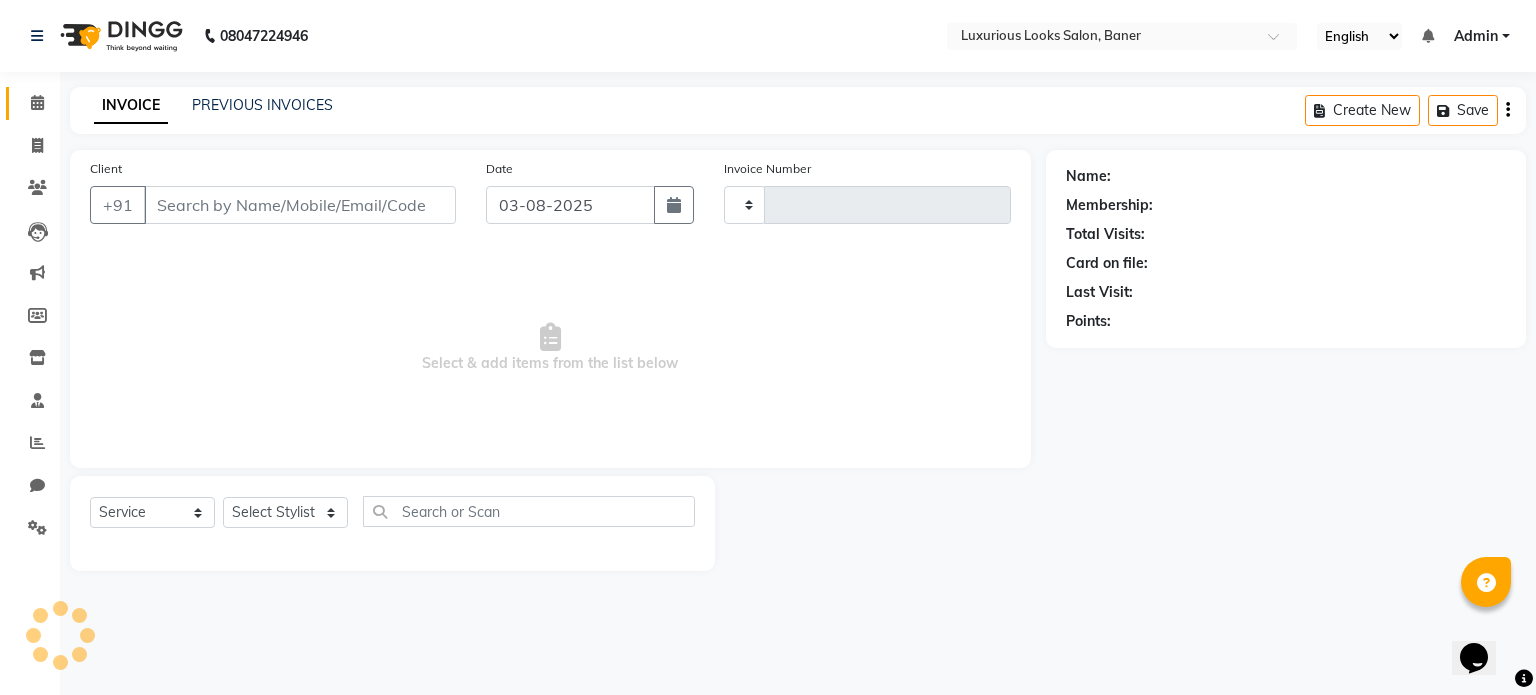 type on "0577" 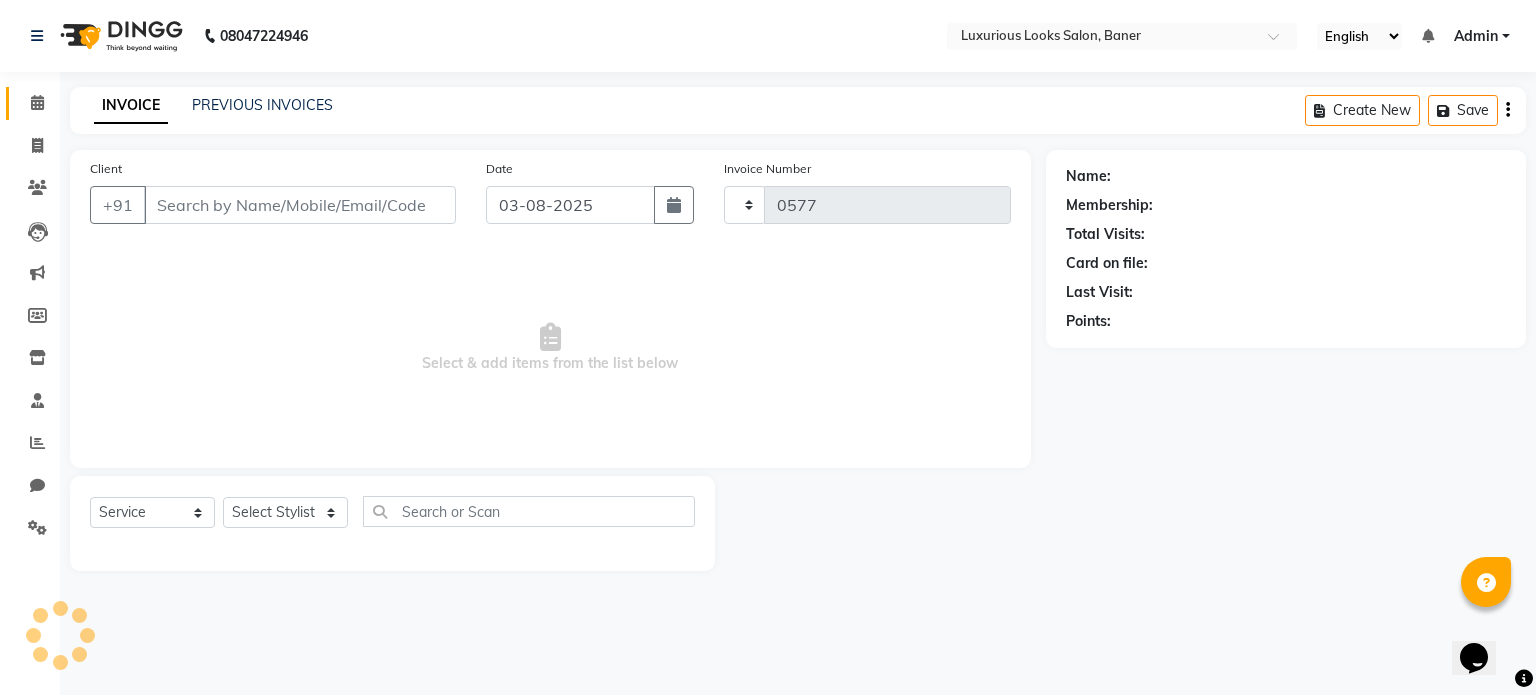 select on "7573" 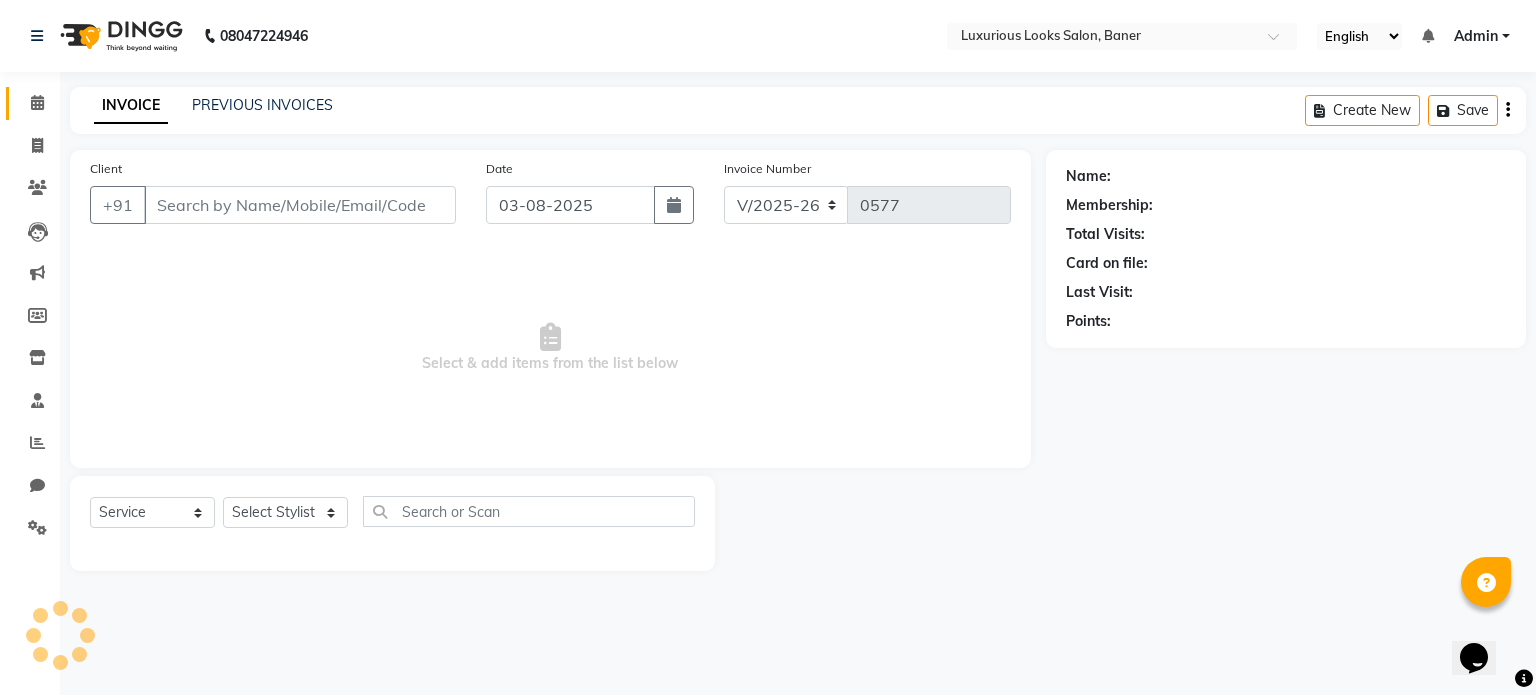 type on "[PHONE]" 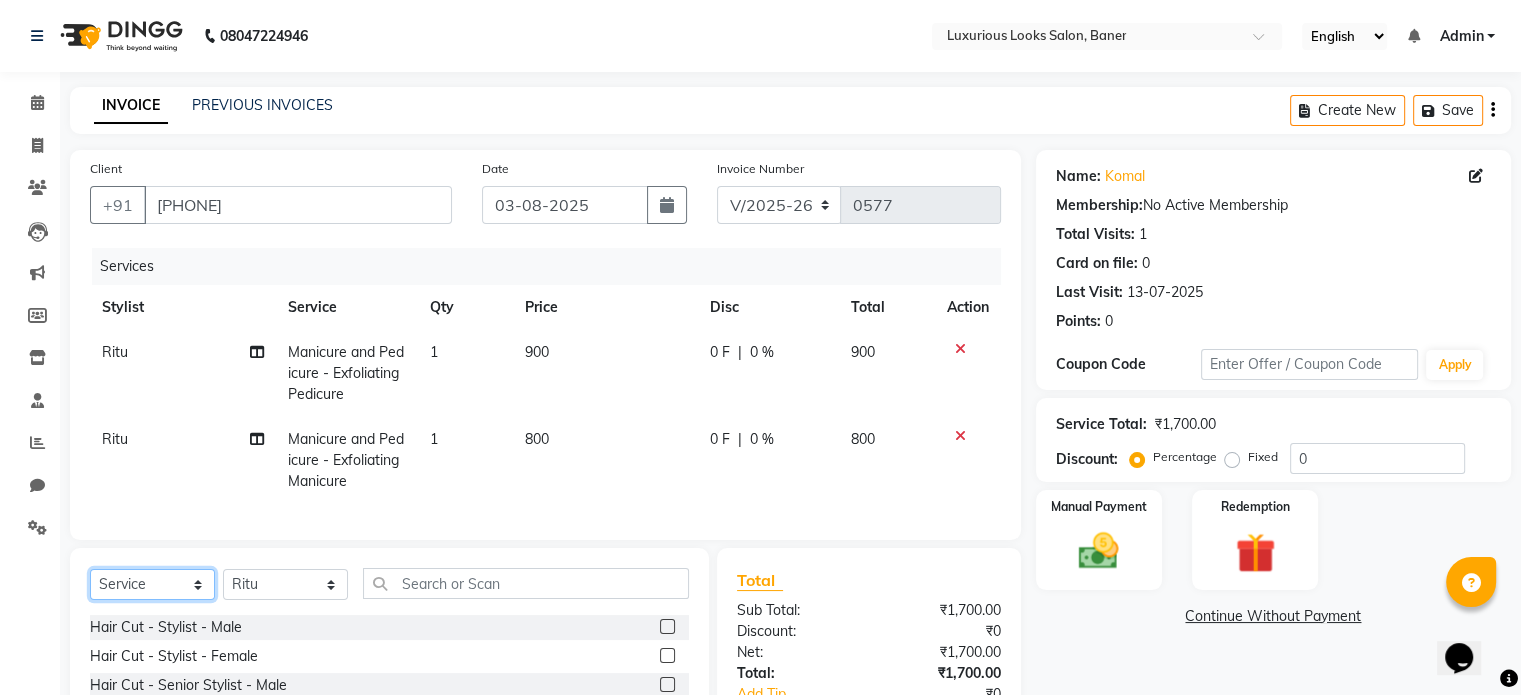 click on "Select  Service  Product  Membership  Package Voucher Prepaid Gift Card" 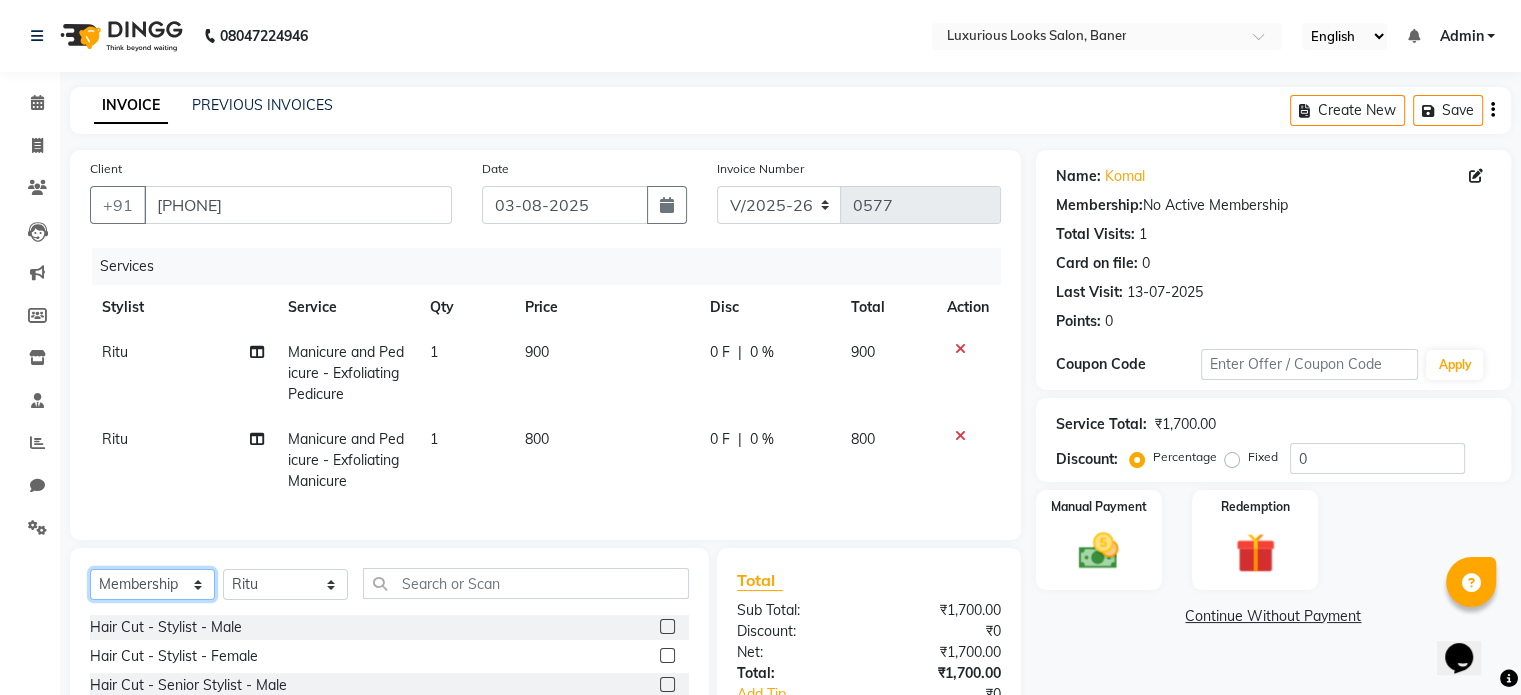 click on "Select  Service  Product  Membership  Package Voucher Prepaid Gift Card" 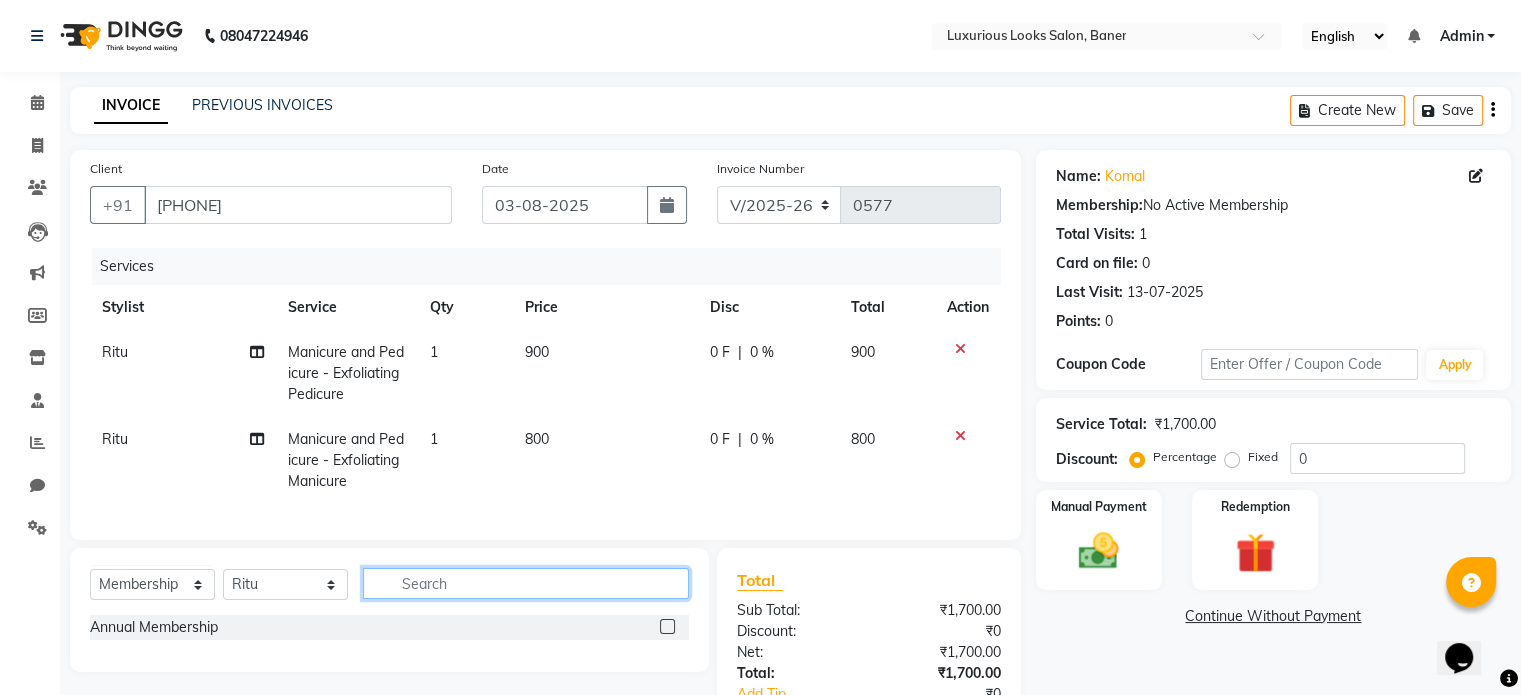 click 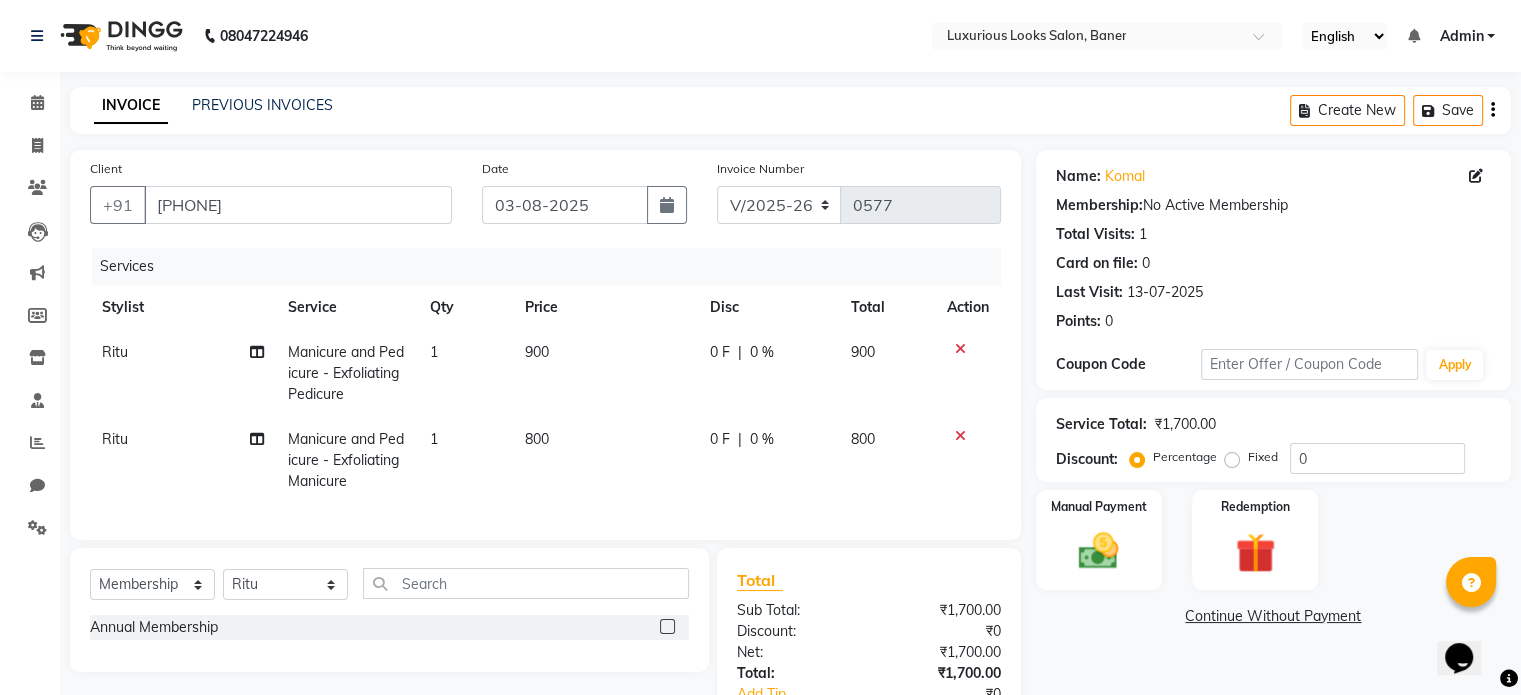 click 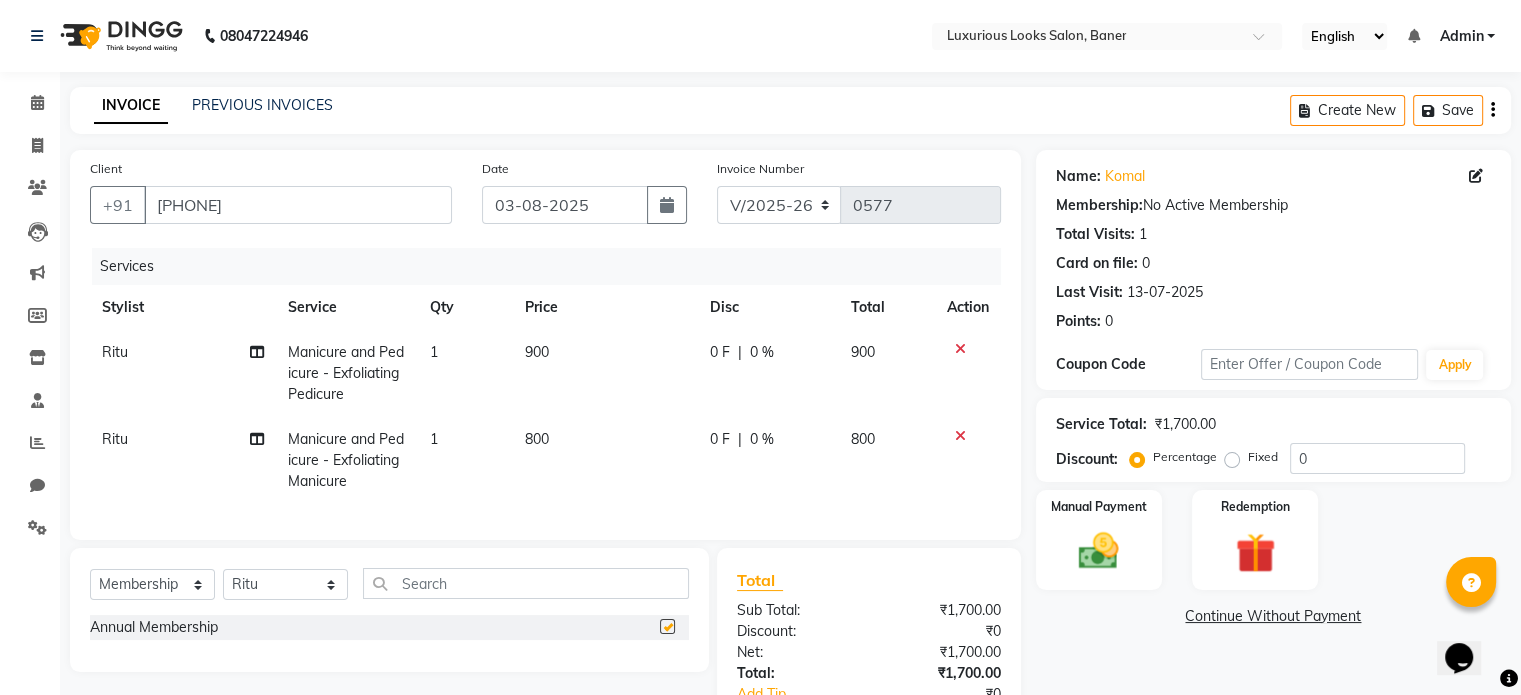 select on "select" 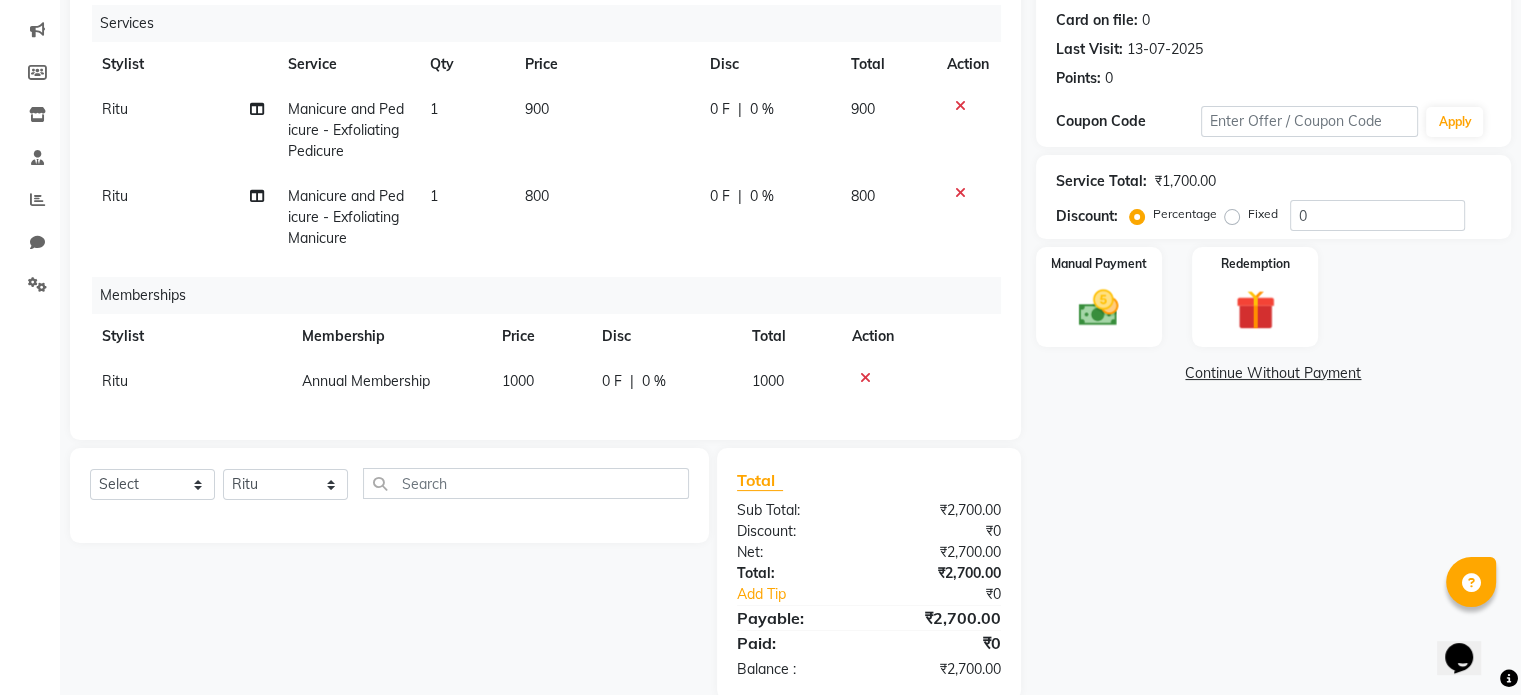 scroll, scrollTop: 293, scrollLeft: 0, axis: vertical 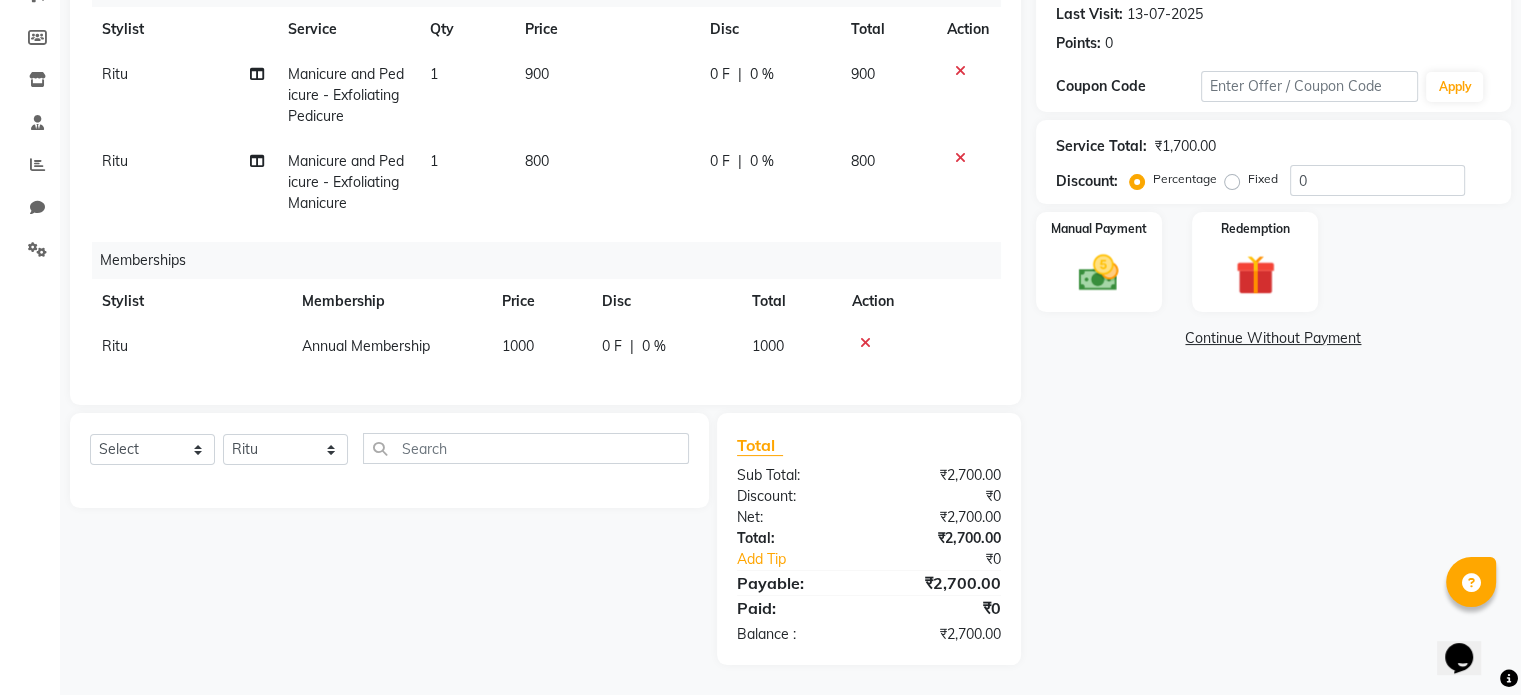 click on "0 %" 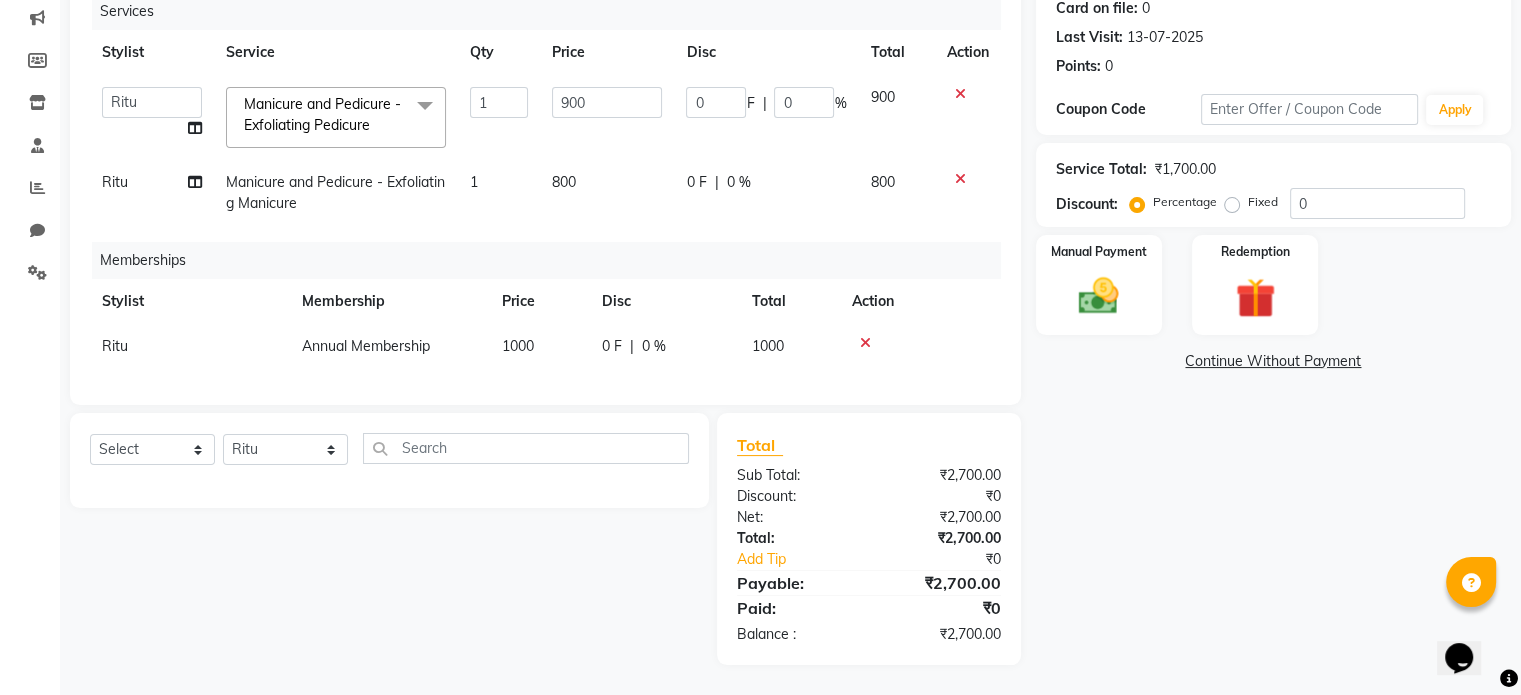 scroll, scrollTop: 269, scrollLeft: 0, axis: vertical 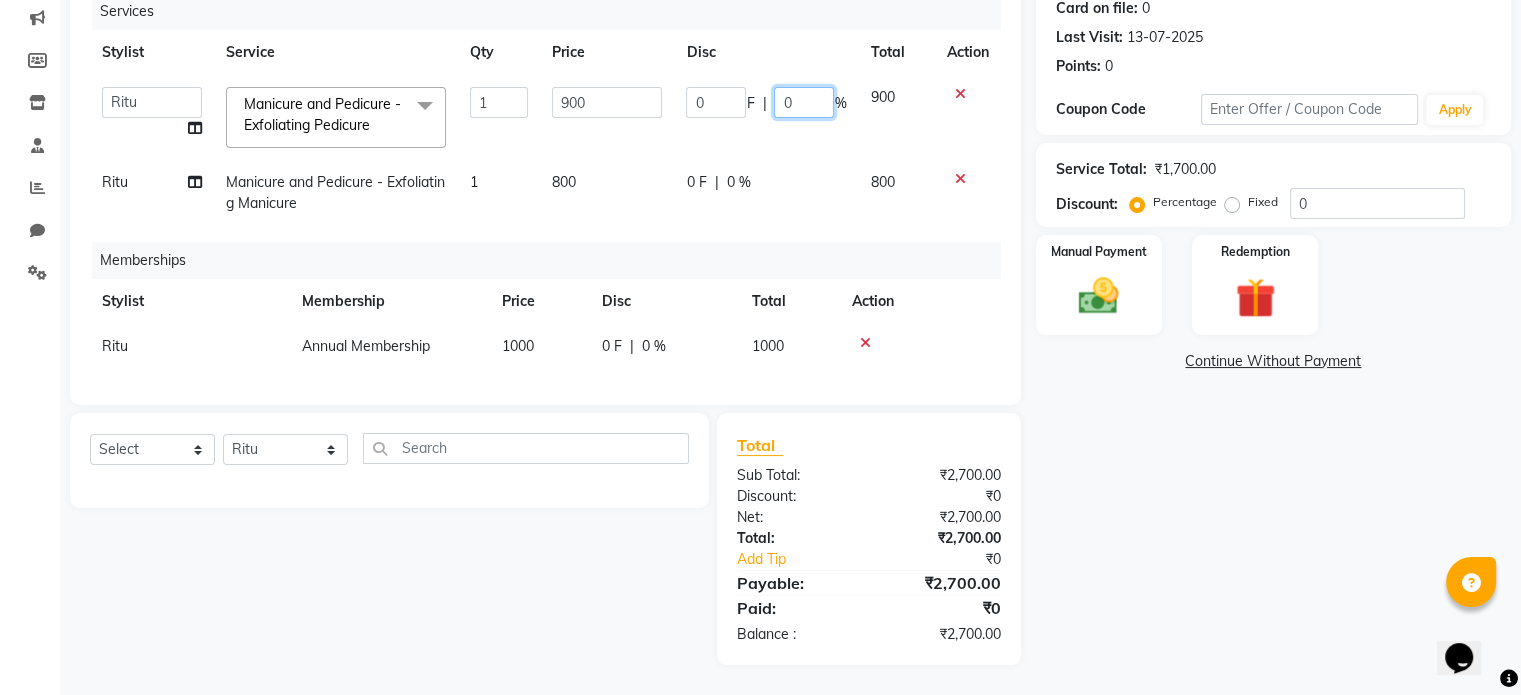 click on "0" 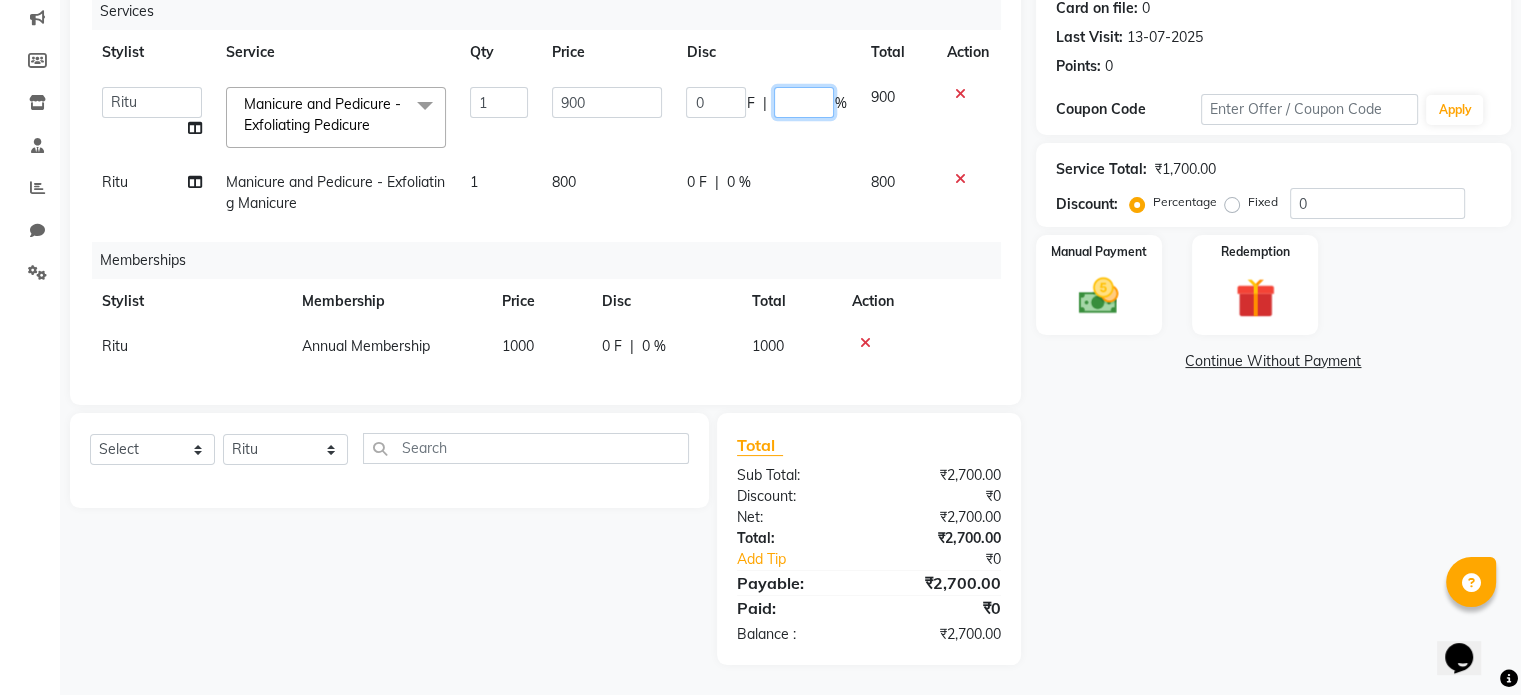 type on "3" 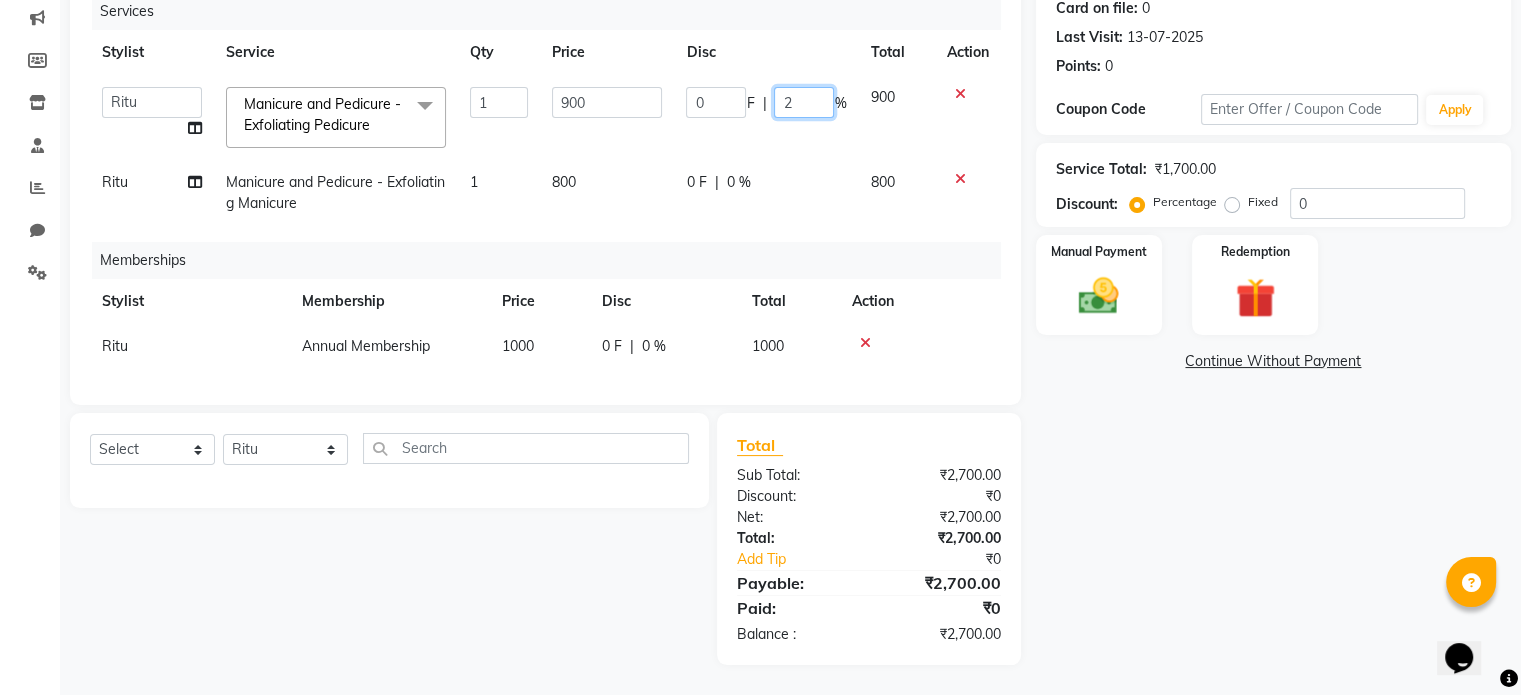 type on "20" 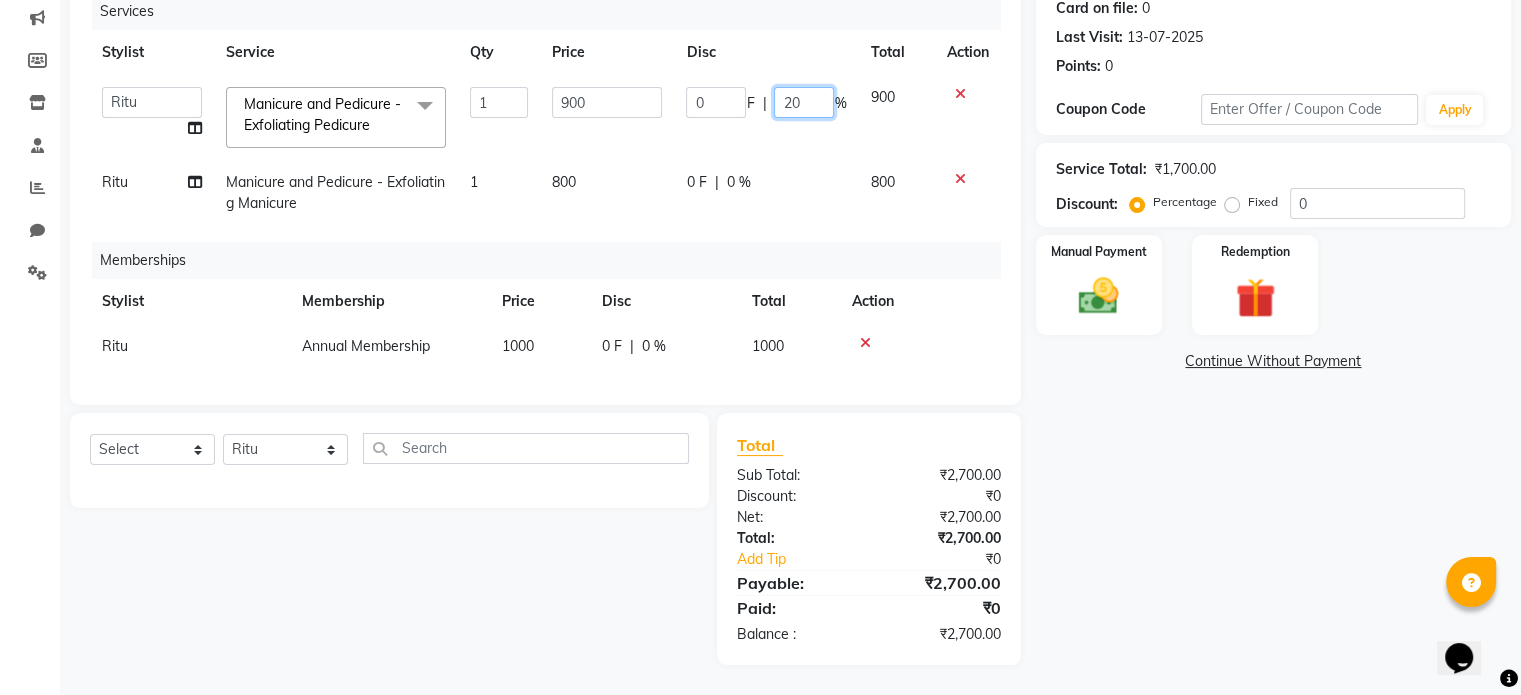 click on "0 F | 20 %" 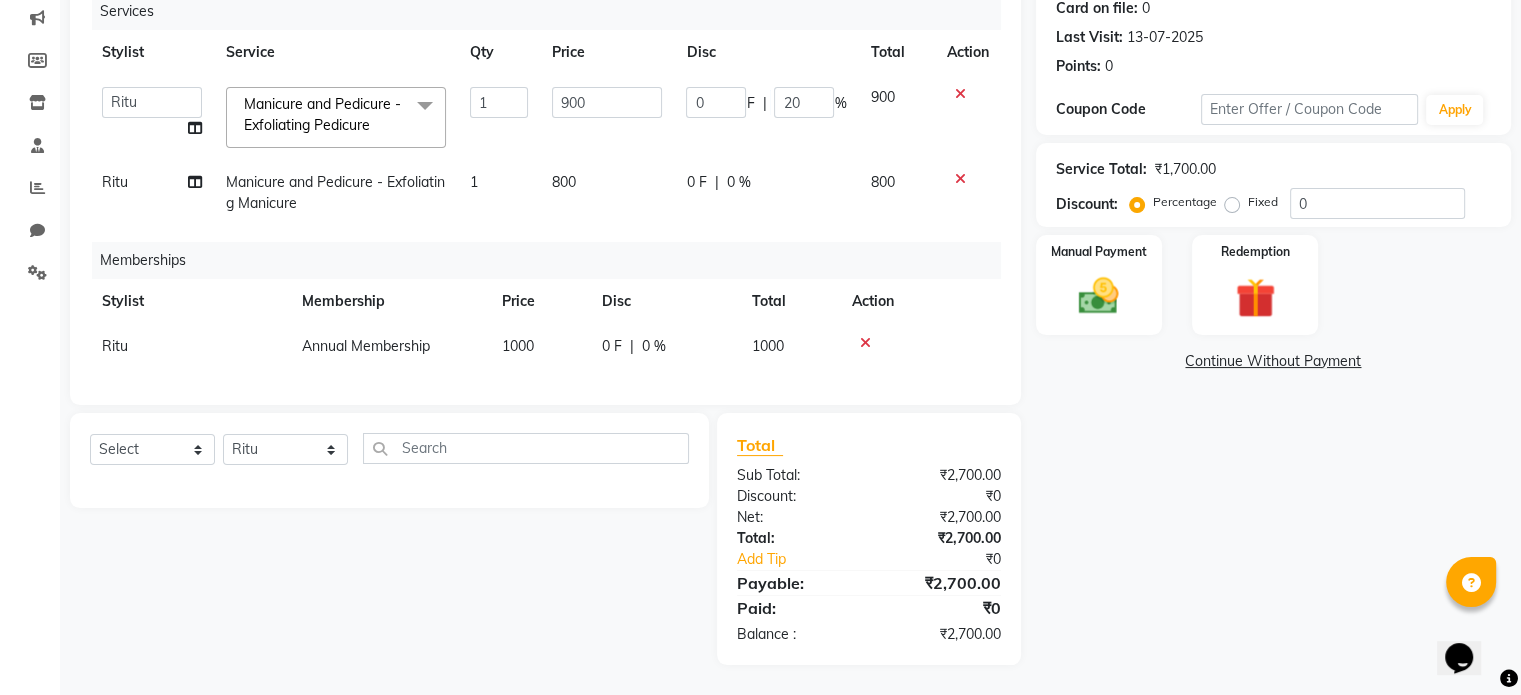 click on "0 F | 0 %" 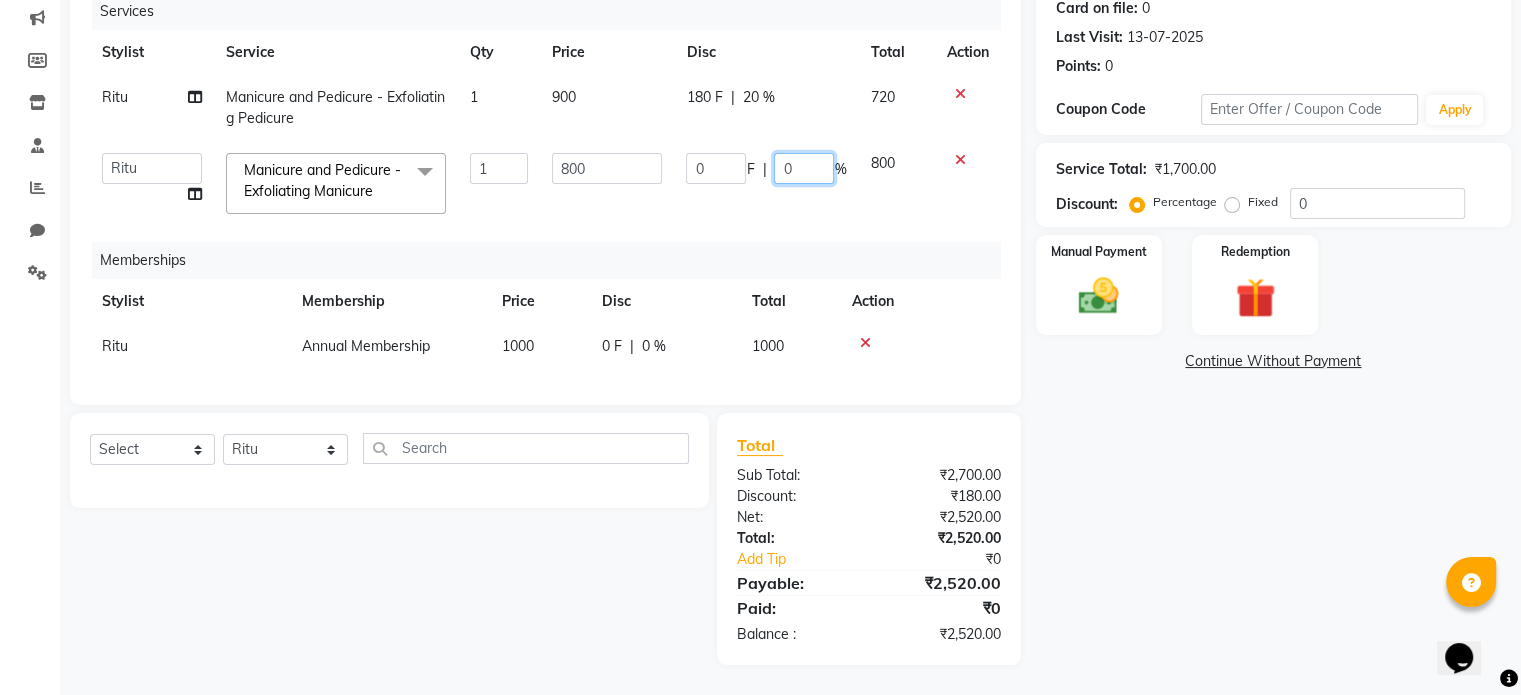 click on "0" 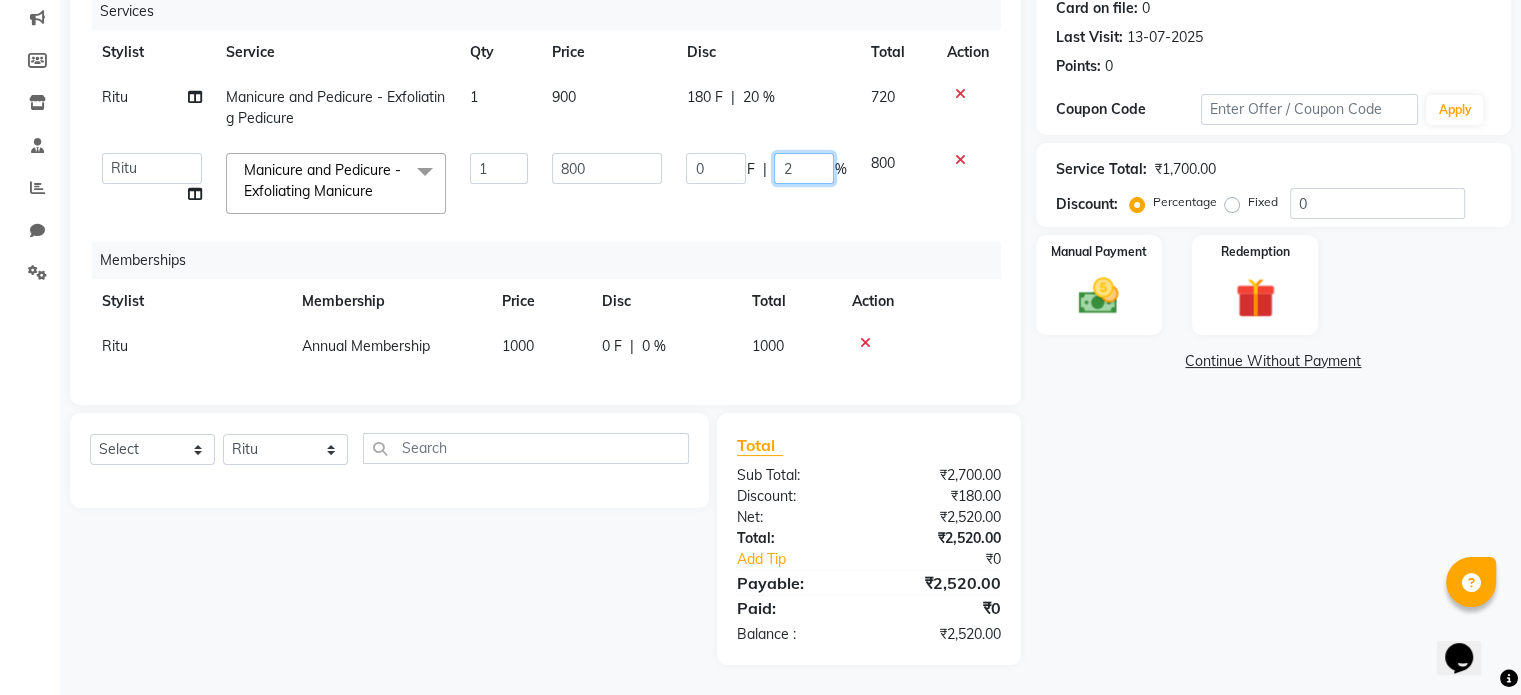 type on "20" 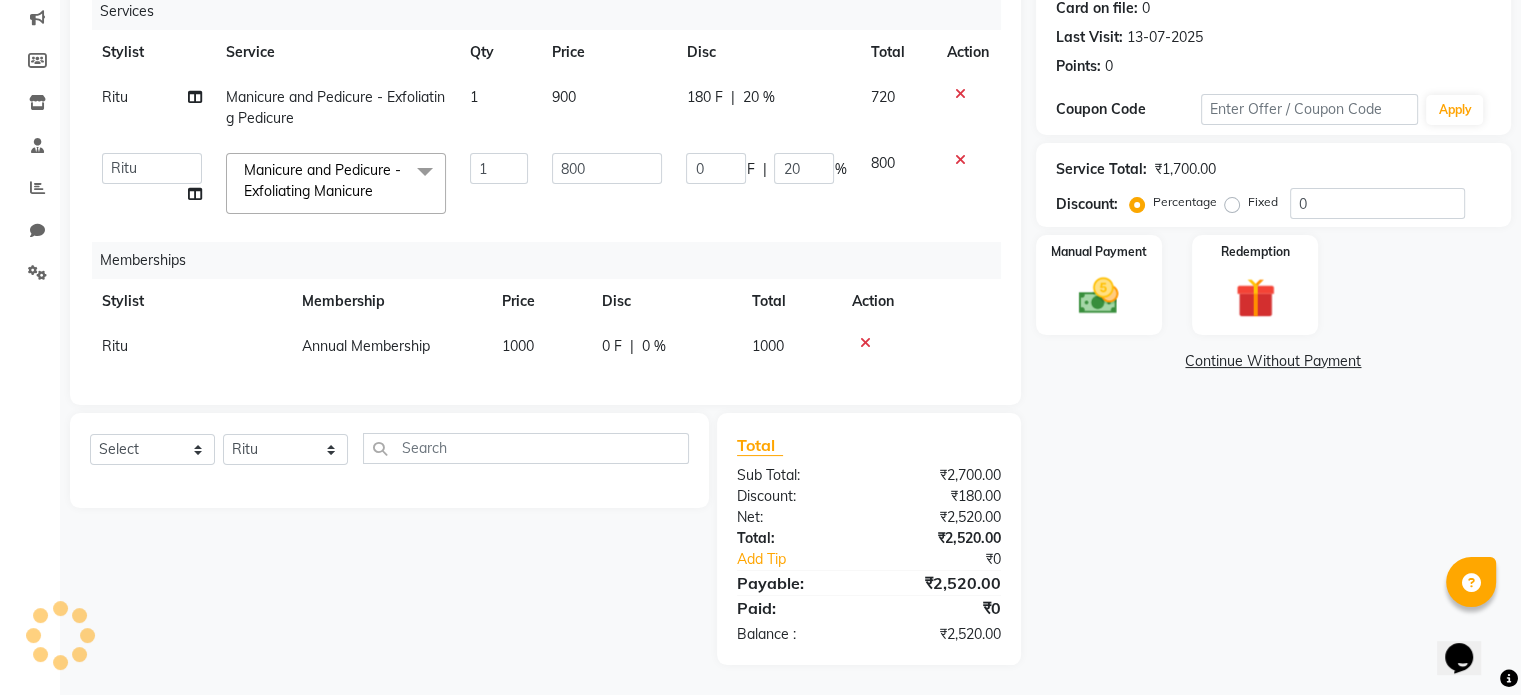 click on "0 F | 20 %" 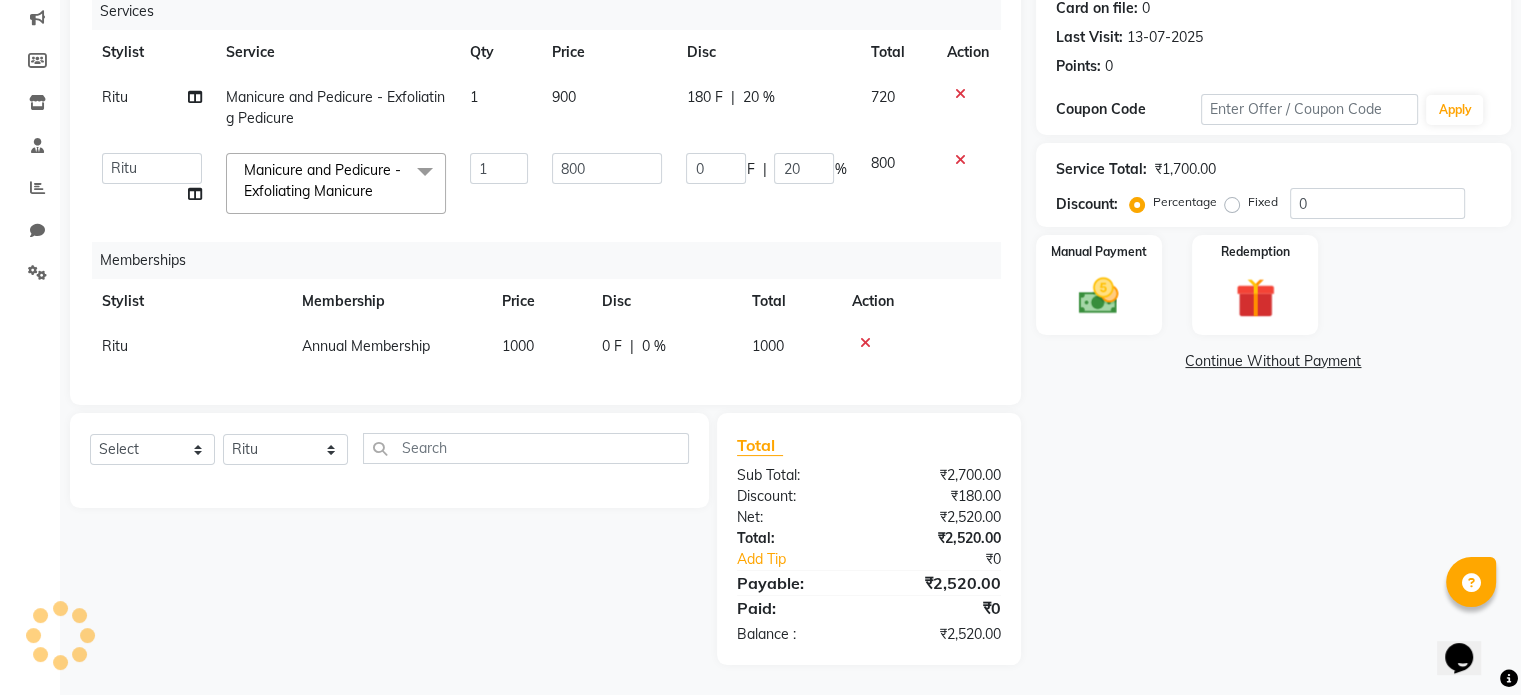 select on "68794" 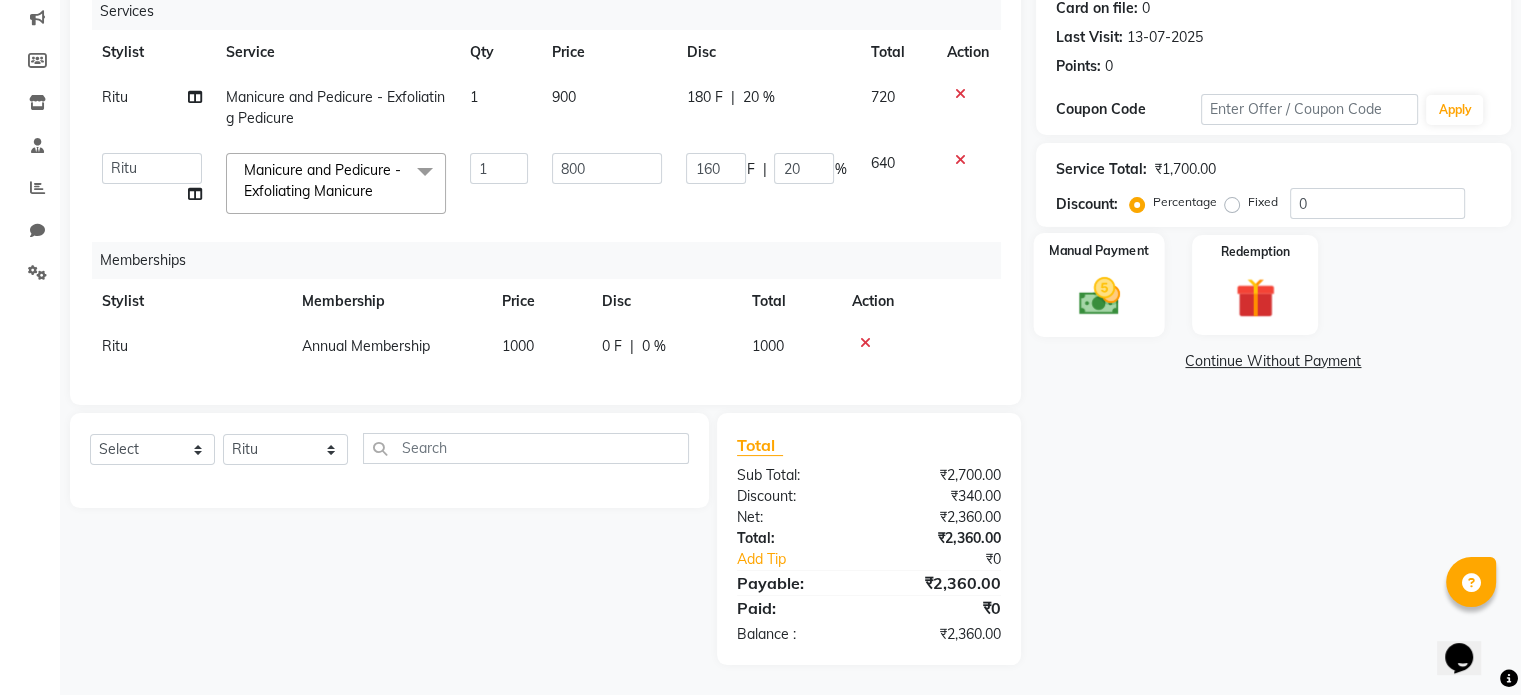 click 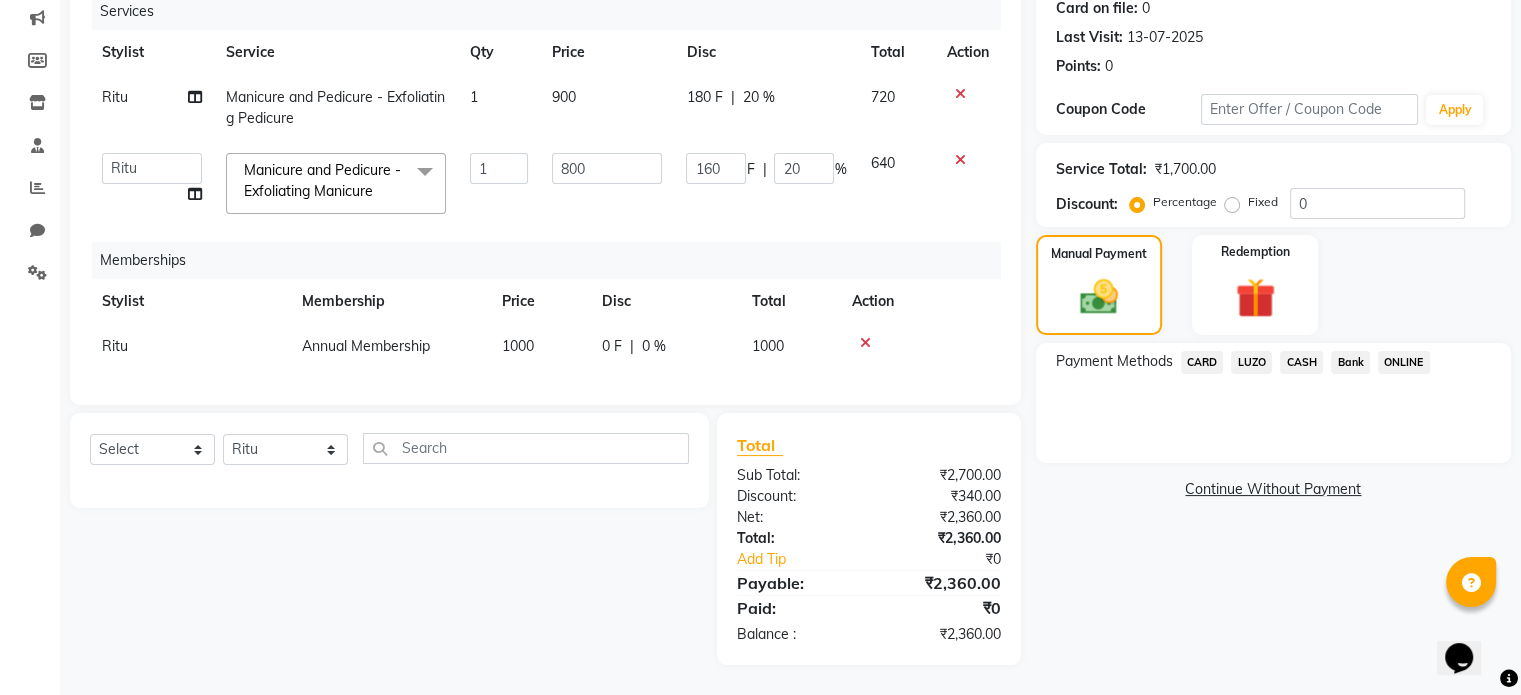click on "ONLINE" 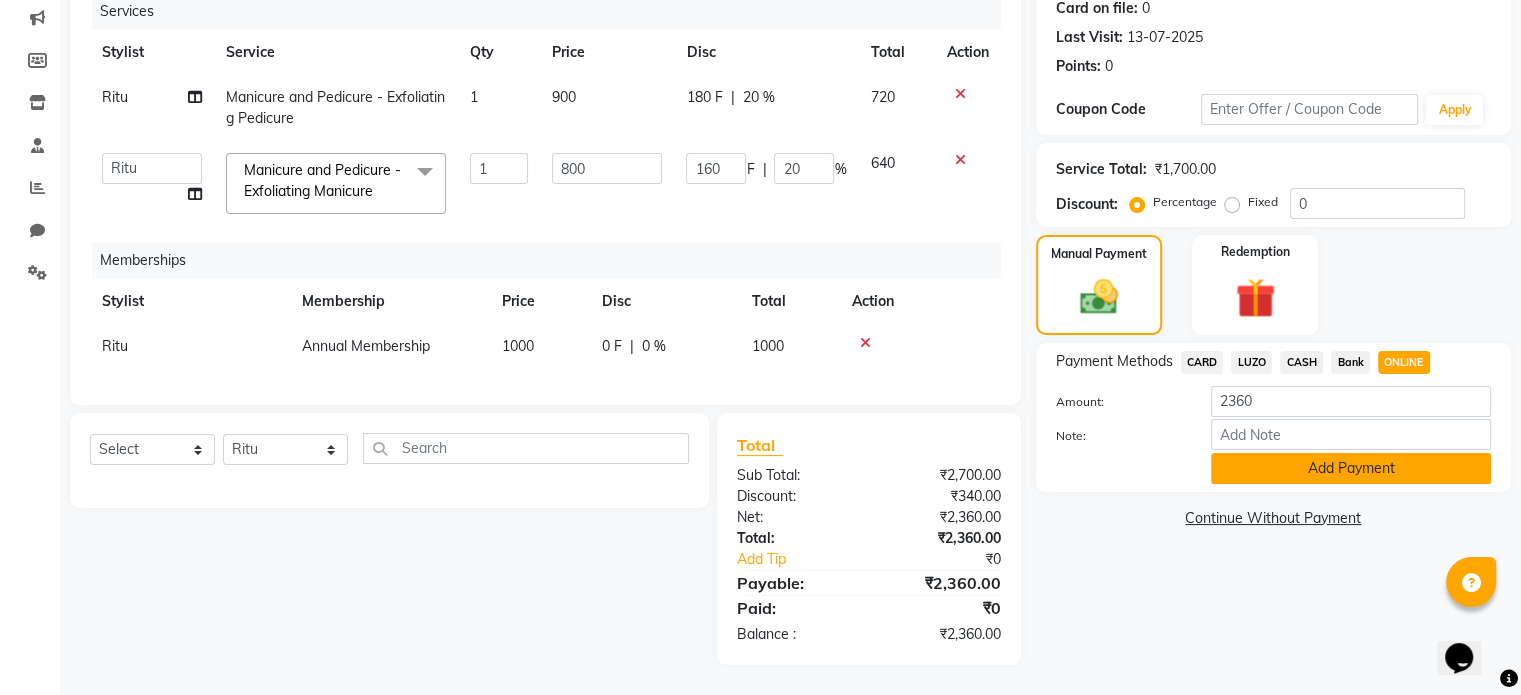 click on "Add Payment" 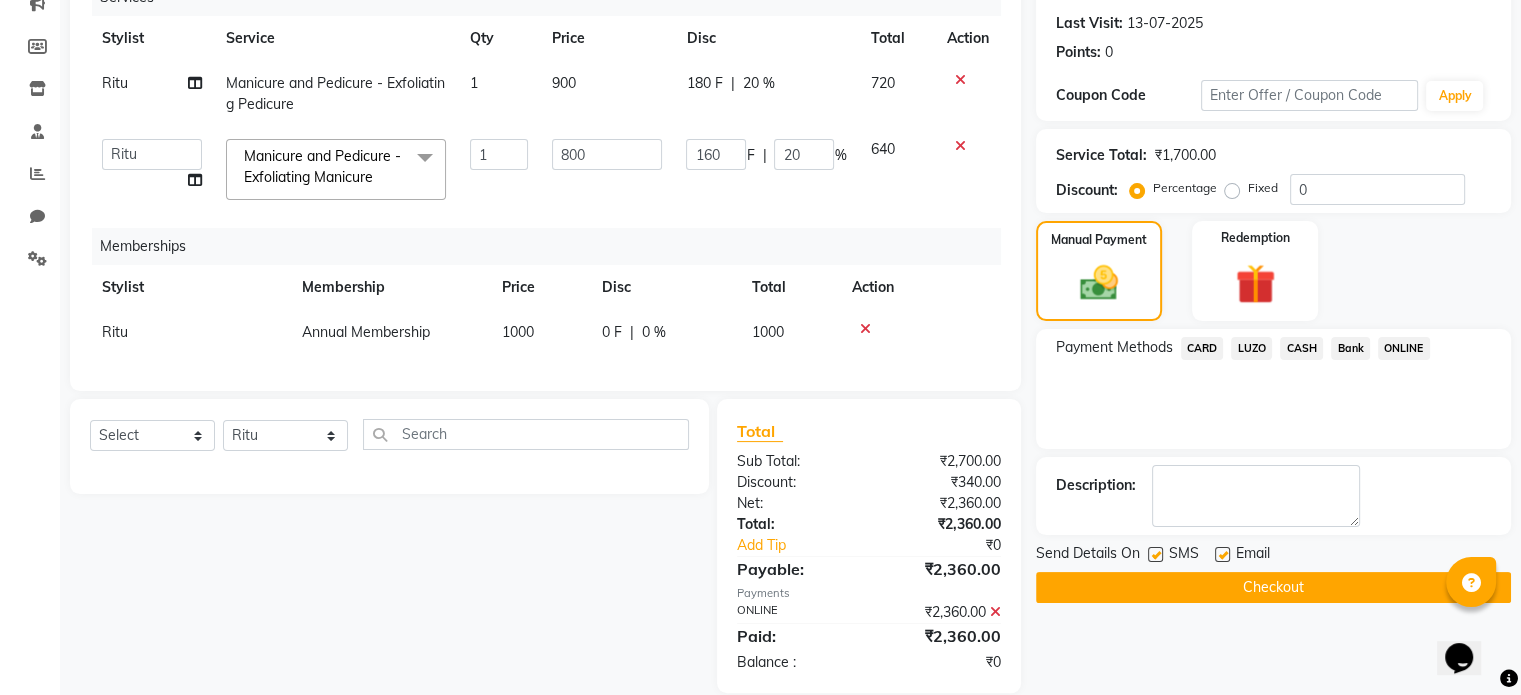 click on "Checkout" 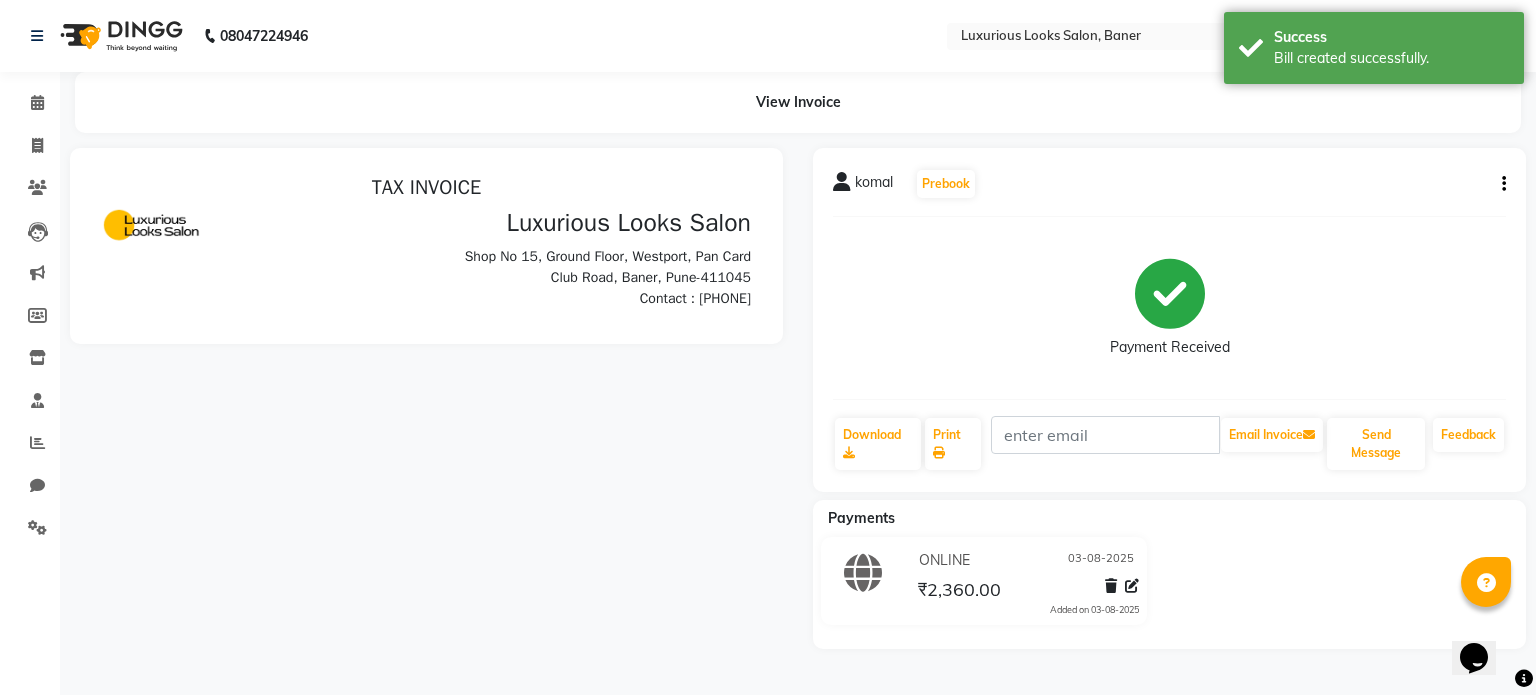 scroll, scrollTop: 0, scrollLeft: 0, axis: both 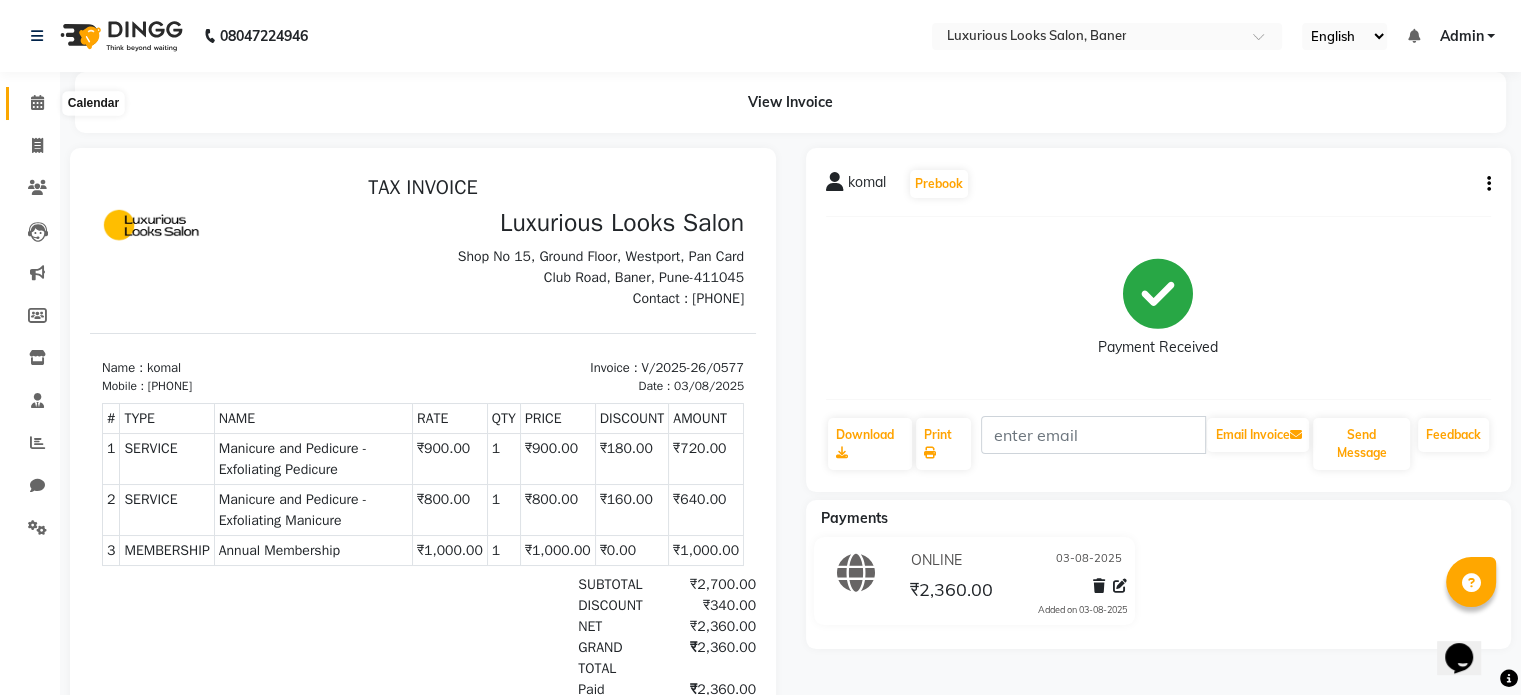 click 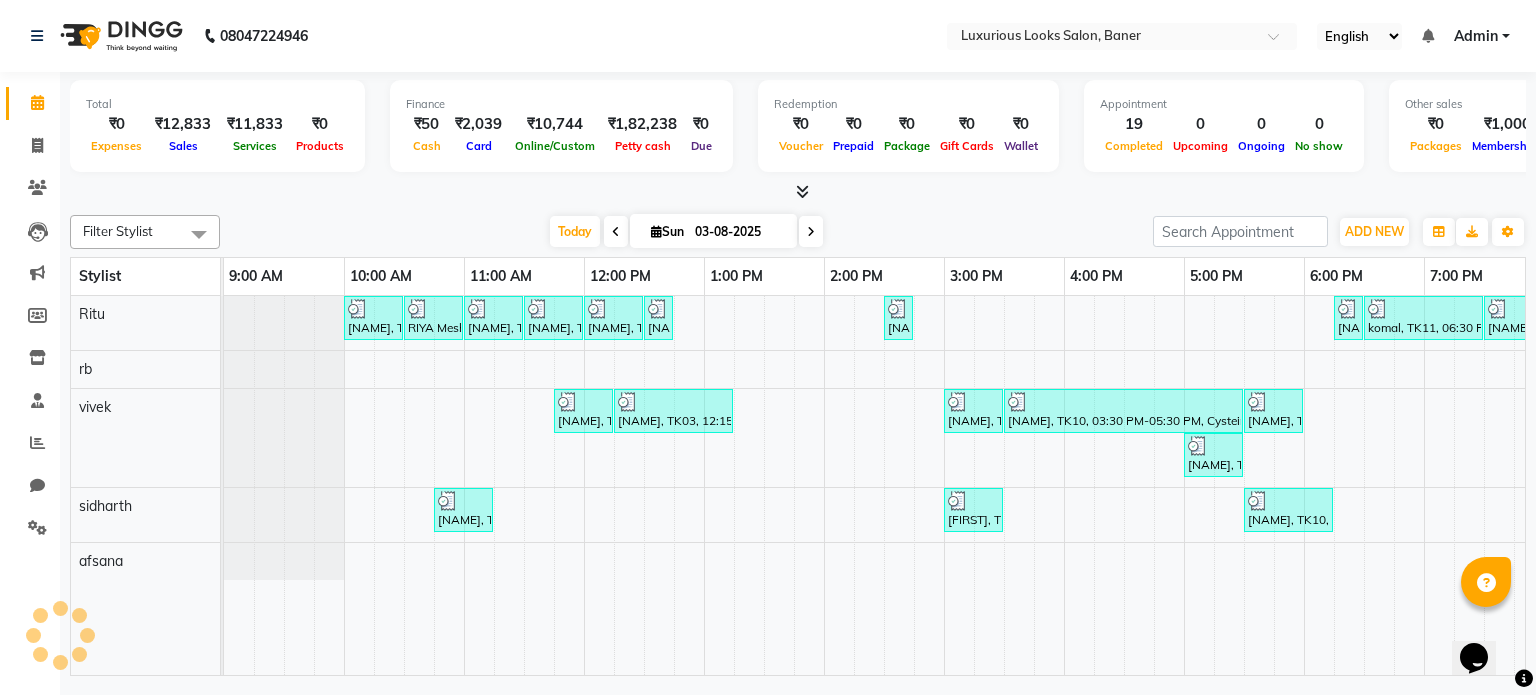 scroll, scrollTop: 0, scrollLeft: 0, axis: both 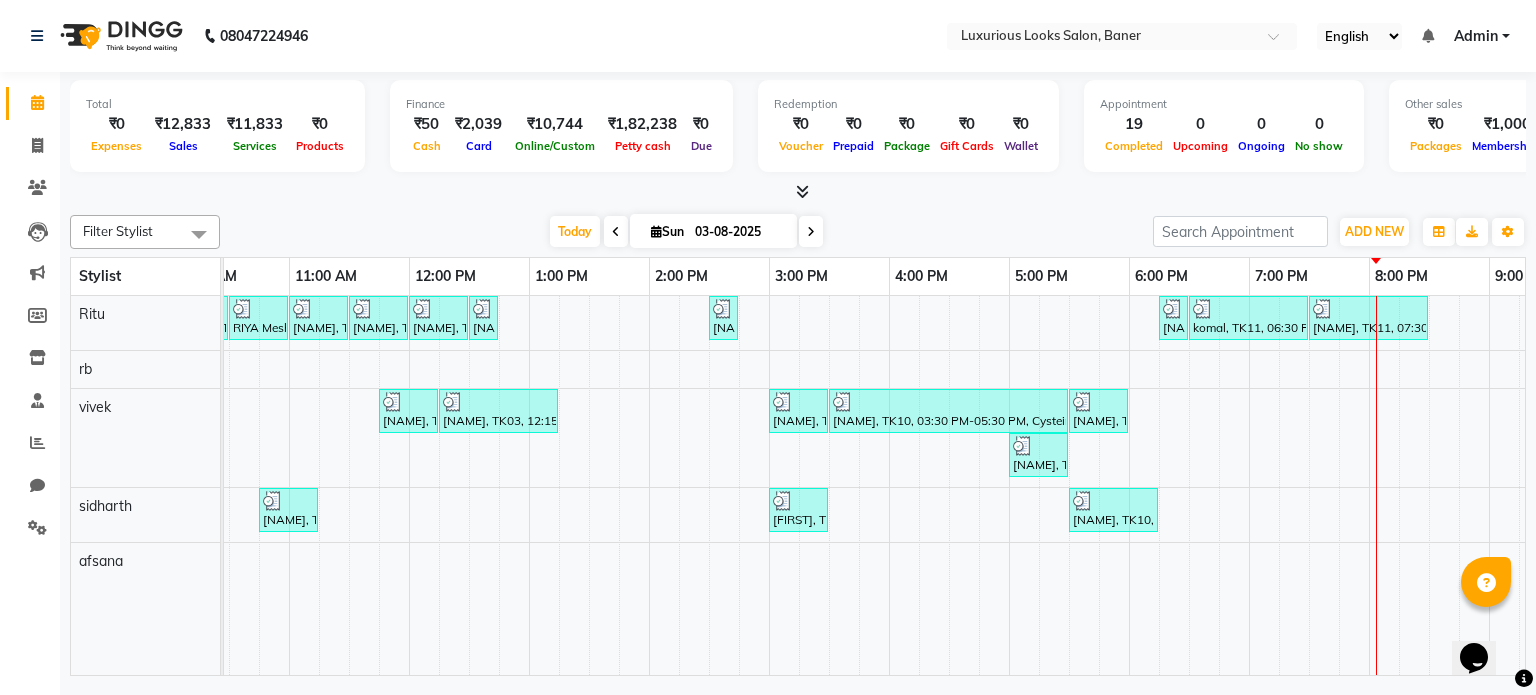 click on "[NAME], TK01, 10:00 AM-10:30 AM, Women Cartridge Waxing - Full Arms [NAME], TK01, 10:30 AM-11:00 AM, Women Cartridge Waxing - Full Legs [NAME], TK01, 11:00 AM-11:30 AM, Women Bead Waxing - Under Arms [NAME], TK01, 11:30 AM-12:00 PM, Women Regular Waxing - Side Locks [NAME], TK01, 12:00 PM-12:30 PM, Women Regular Waxing - Side Locks [NAME], TK04, 12:30 PM-12:45 PM, Threading - Eyebrows [NAME], TK07, 02:30 PM-02:45 PM, Threading - Eyebrows [NAME], TK10, 06:15 PM-06:30 PM, Threading - Eyebrows [NAME], TK11, 06:30 PM-07:30 PM, Manicure and Pedicure - Exfoliating Manicure [NAME], TK11, 07:30 PM-08:30 PM, Manicure and Pedicure - Exfoliating Pedicure [NAME], TK02, 11:45 AM-12:15 PM, Hair Cut - Beard Trim [NAME], TK03, 12:15 PM-01:15 PM, Premium Facials - Vitamin C [NAME], TK06, 03:00 PM-03:30 PM, Hair Cut - Stylist - Male [NAME], TK10, 03:30 PM-05:30 PM, Cysteine/Keratin - Very Short Hair" at bounding box center (889, 486) 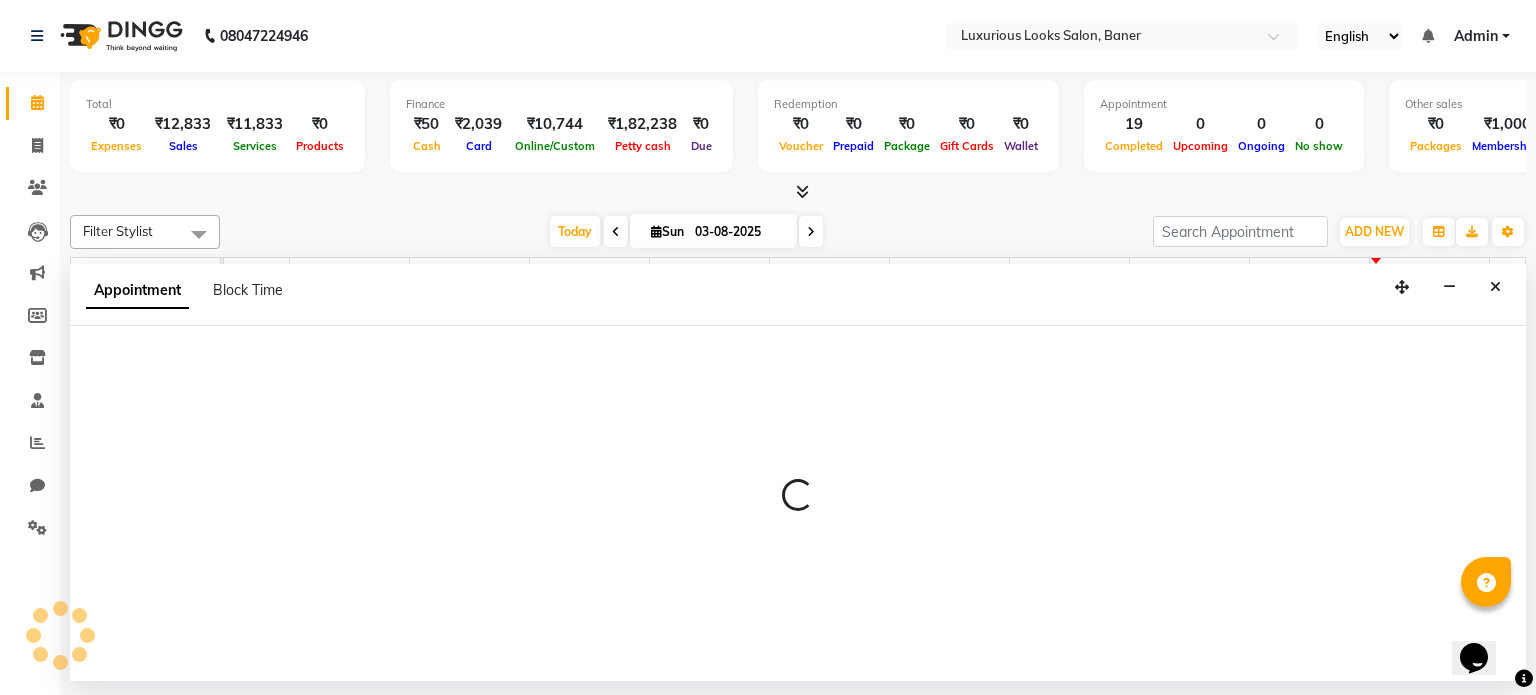 select on "83130" 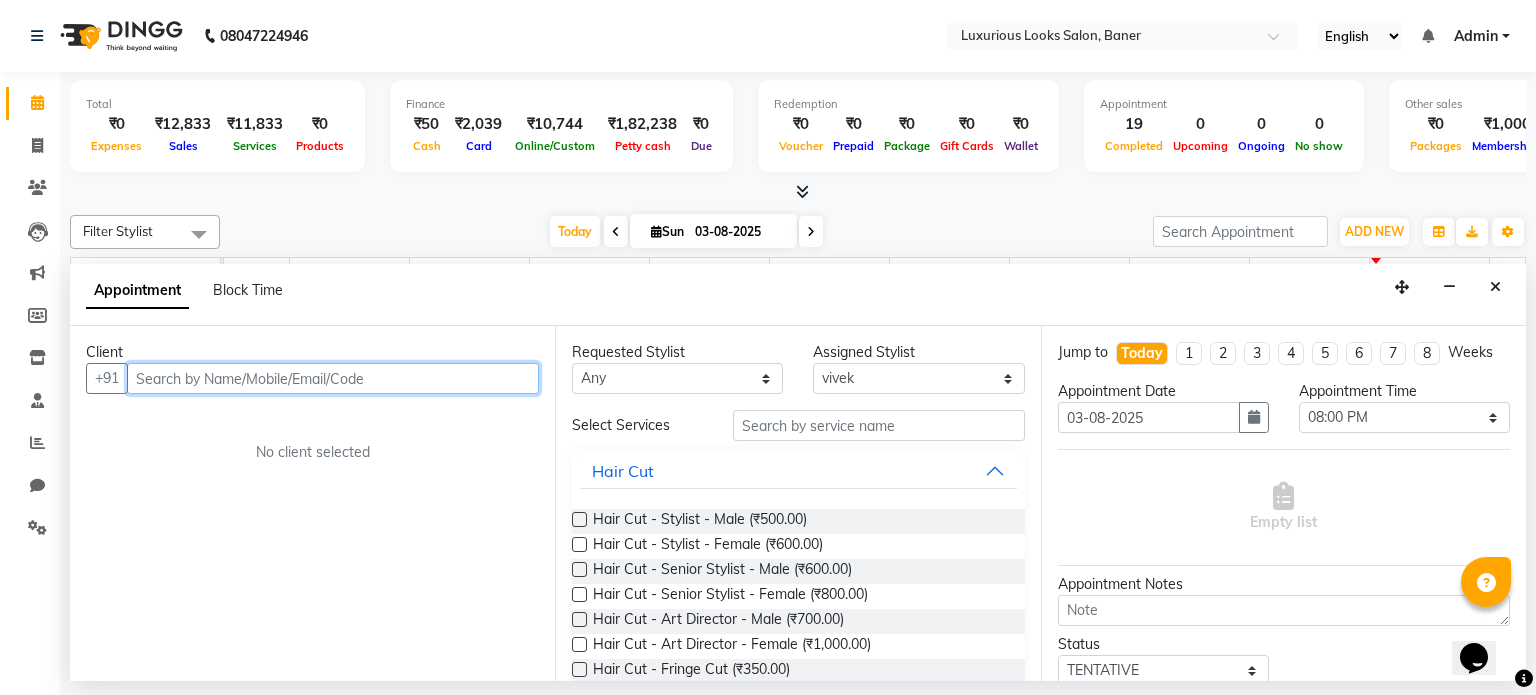 click at bounding box center [333, 378] 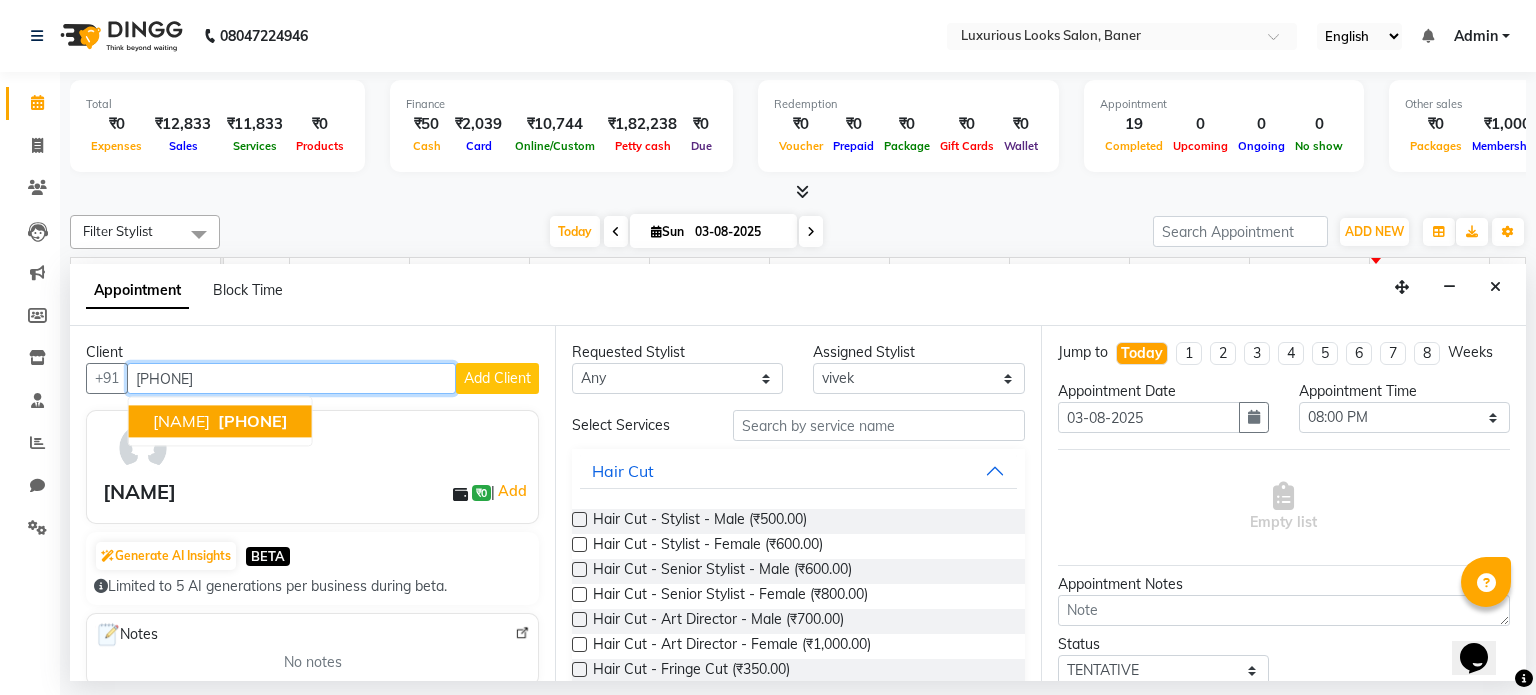click on "[PHONE]" at bounding box center [253, 422] 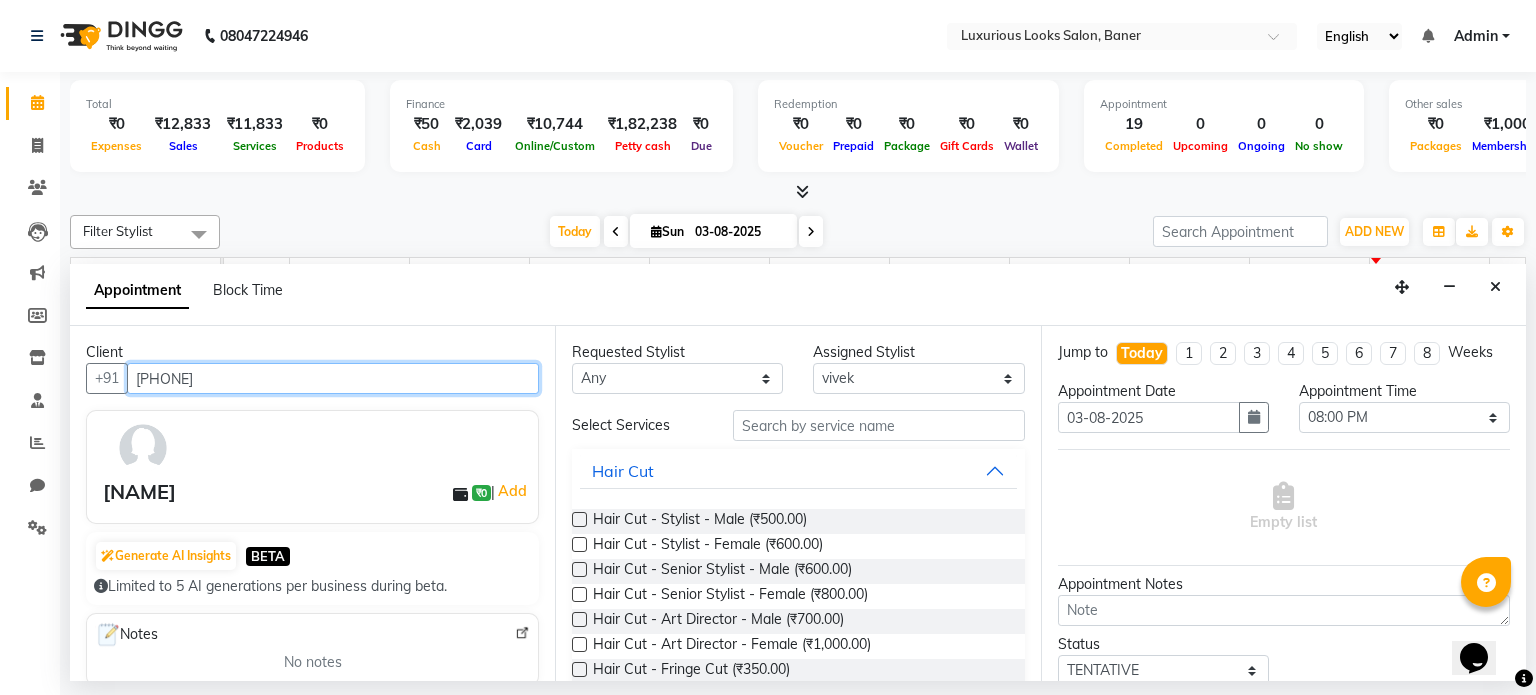 type on "[PHONE]" 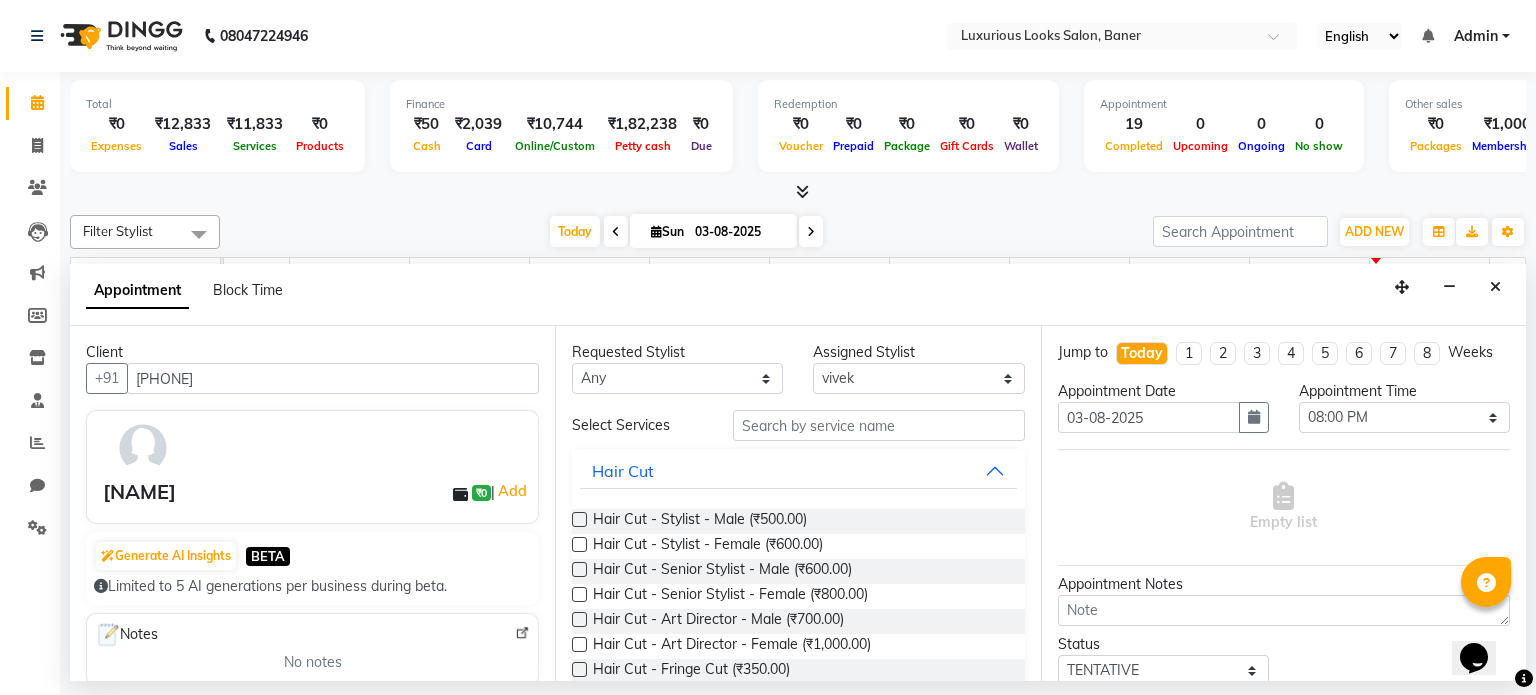 click on "Hair Cut - Stylist - Male (₹500.00)" at bounding box center (798, 521) 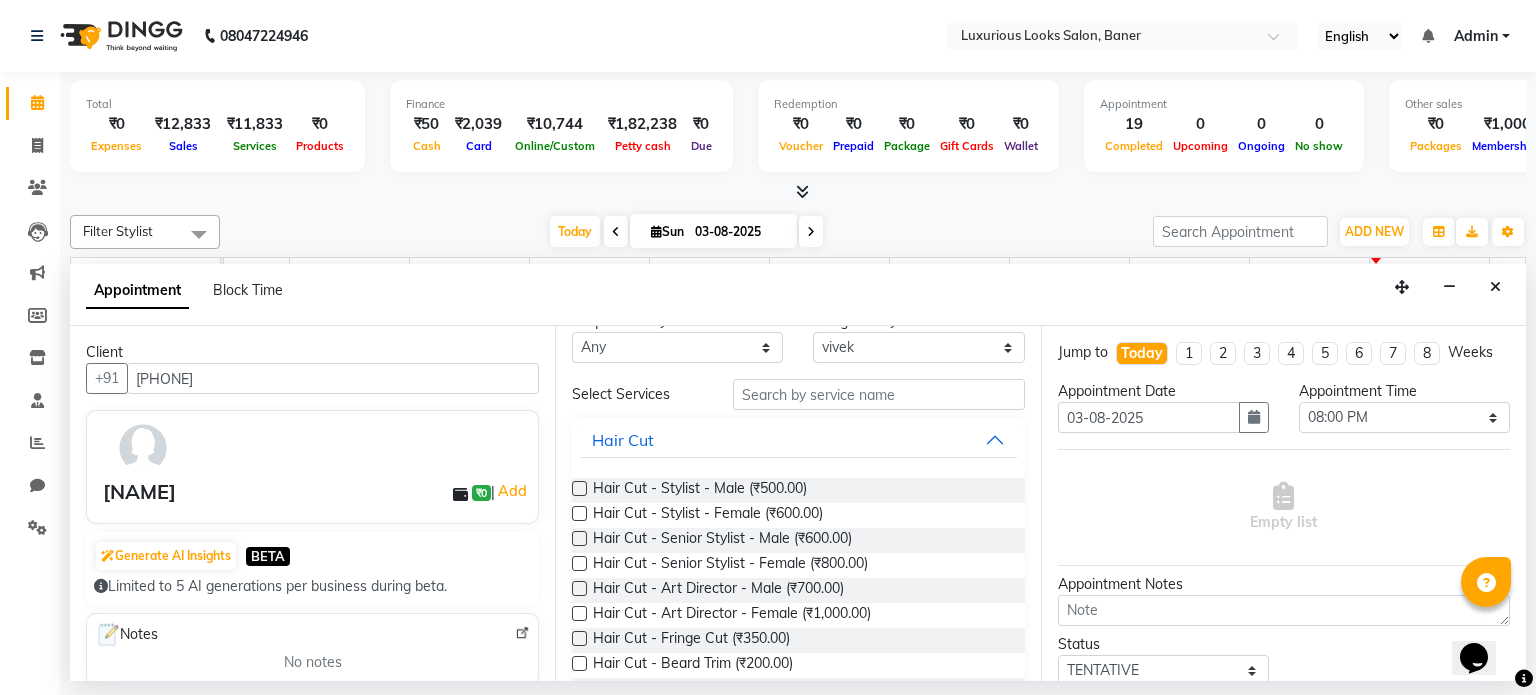 scroll, scrollTop: 0, scrollLeft: 0, axis: both 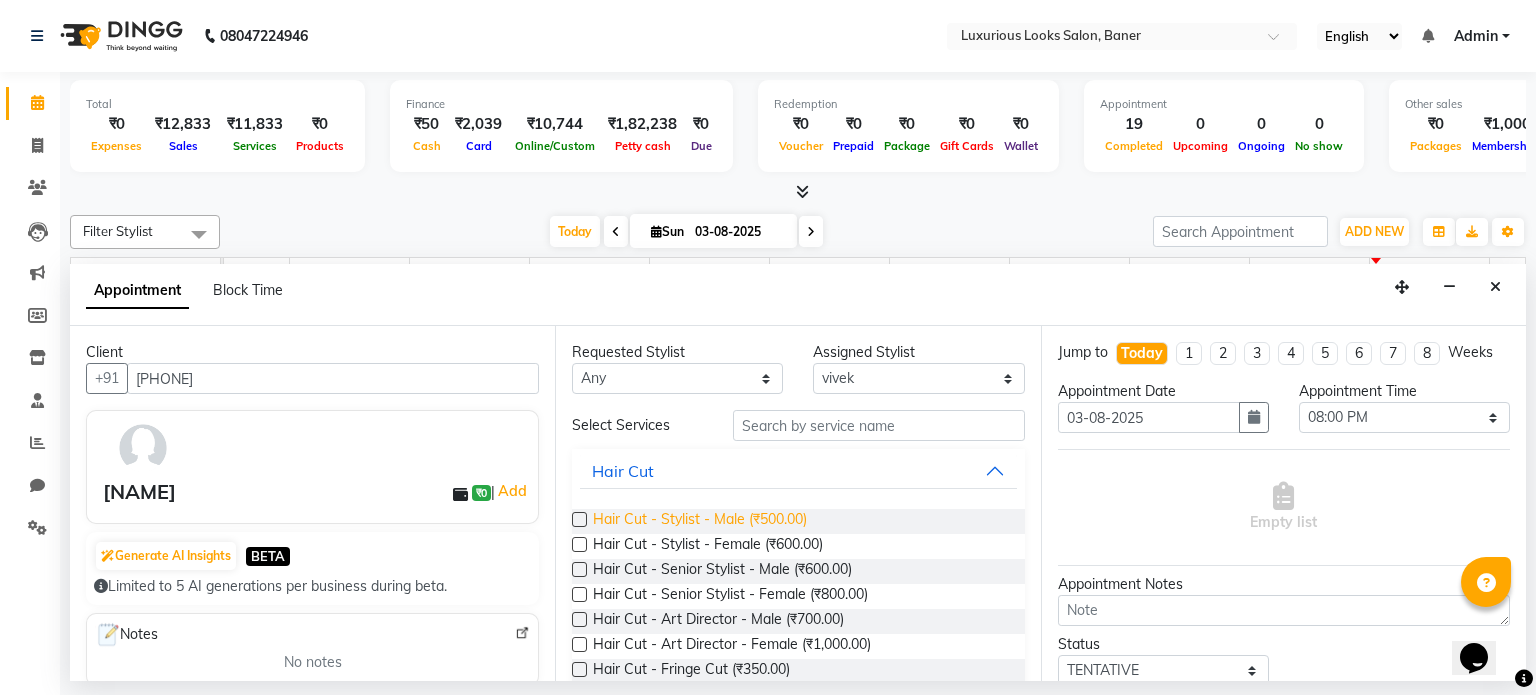 click on "Hair Cut - Stylist - Male (₹500.00)" at bounding box center [700, 521] 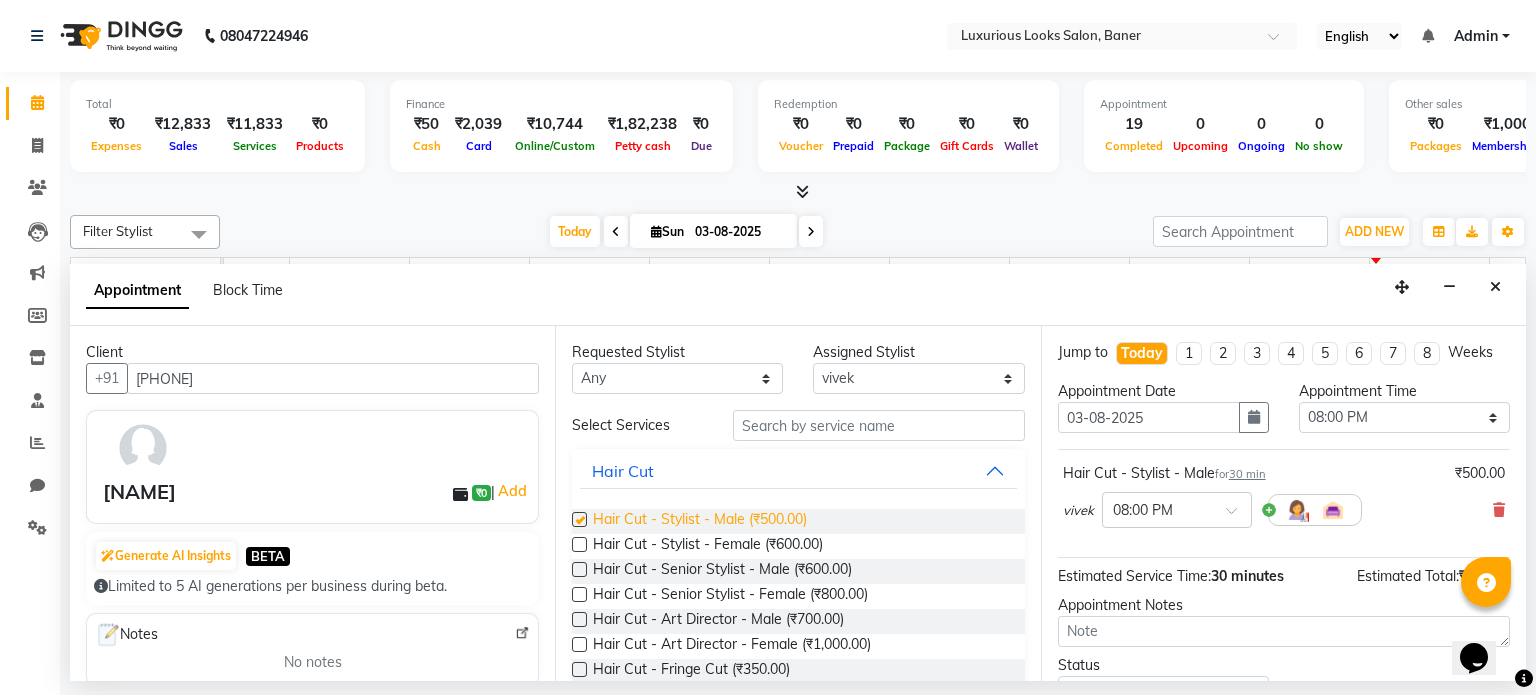 checkbox on "false" 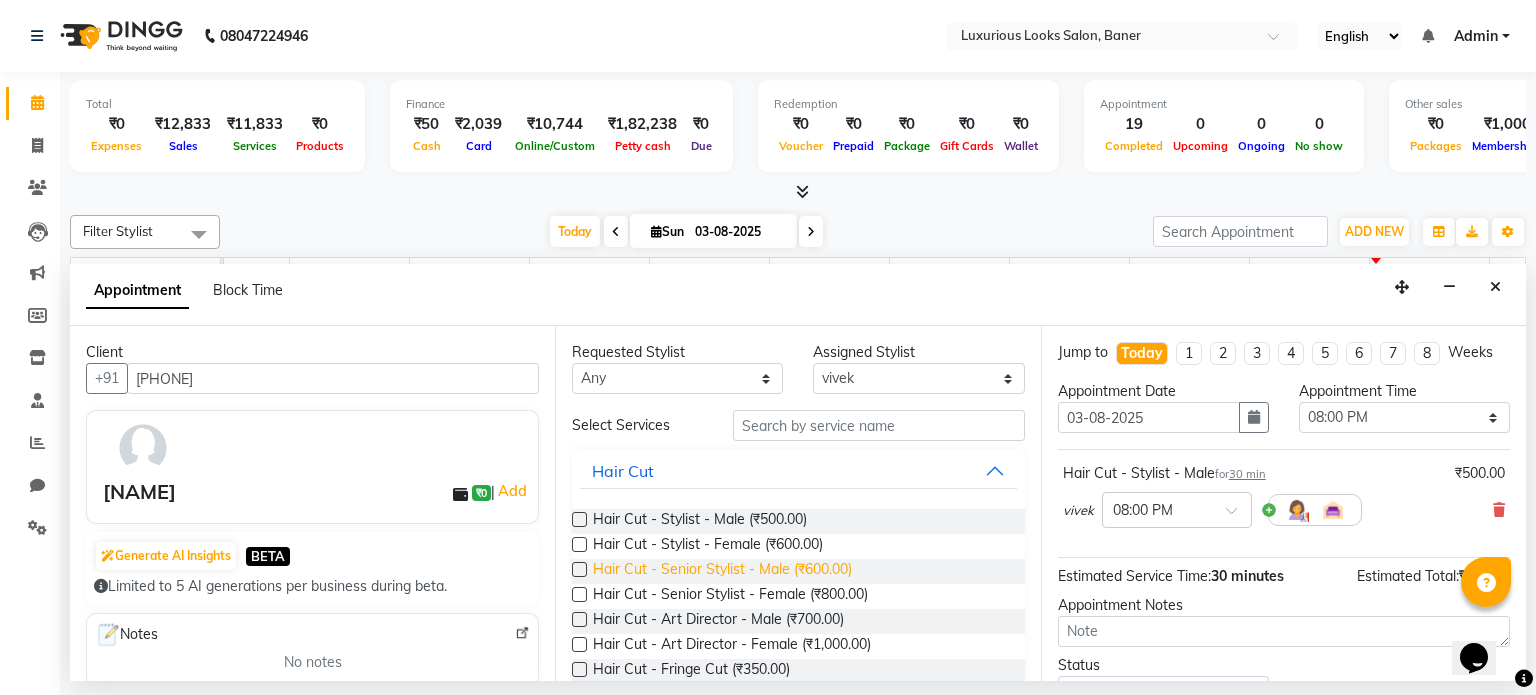 scroll, scrollTop: 100, scrollLeft: 0, axis: vertical 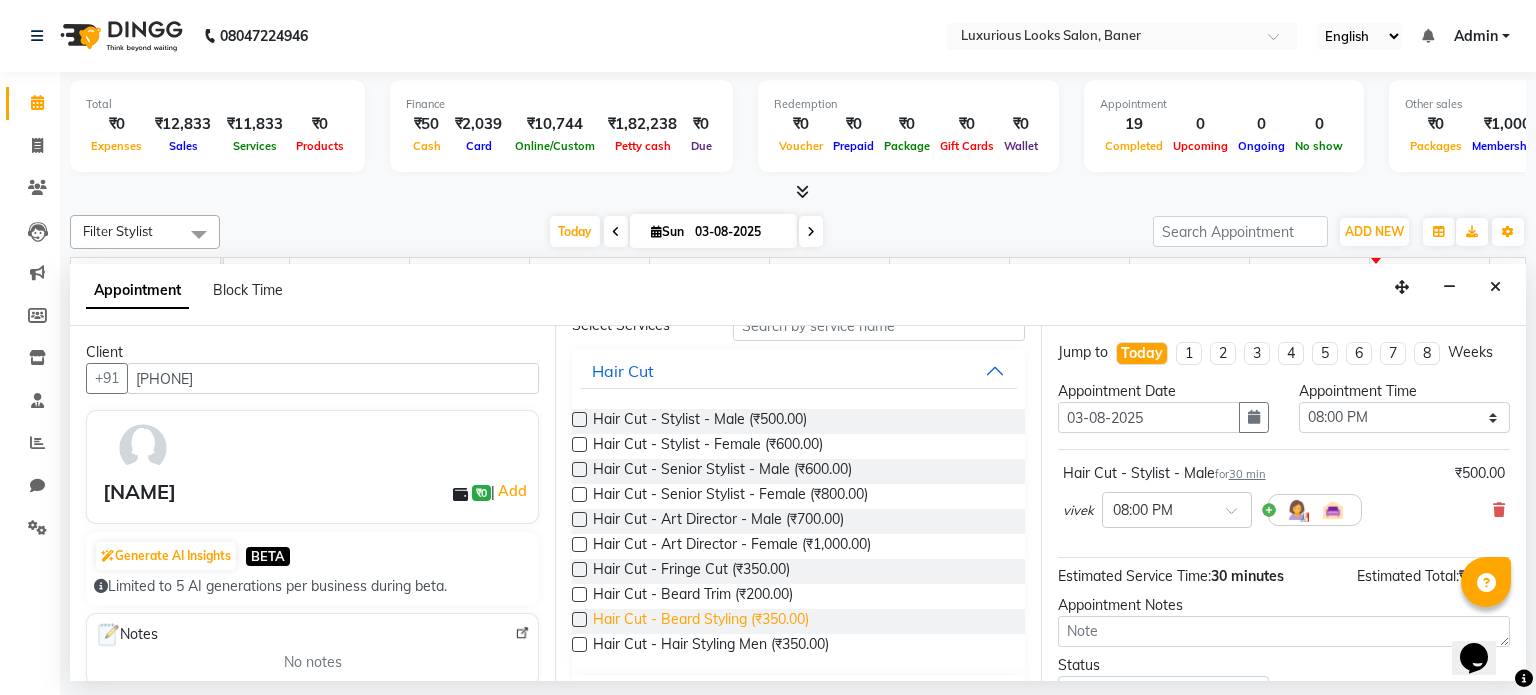 click on "Hair Cut - Beard Styling (₹350.00)" at bounding box center (701, 621) 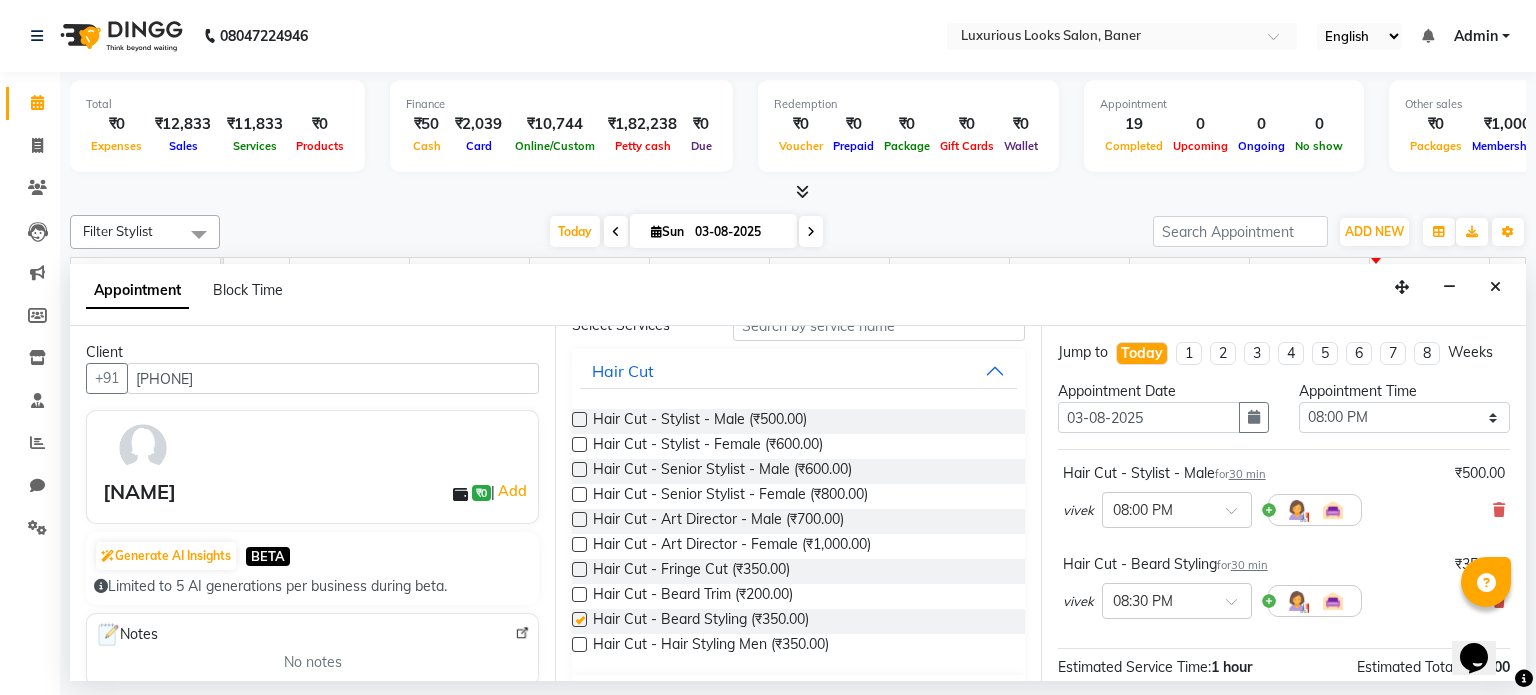 checkbox on "false" 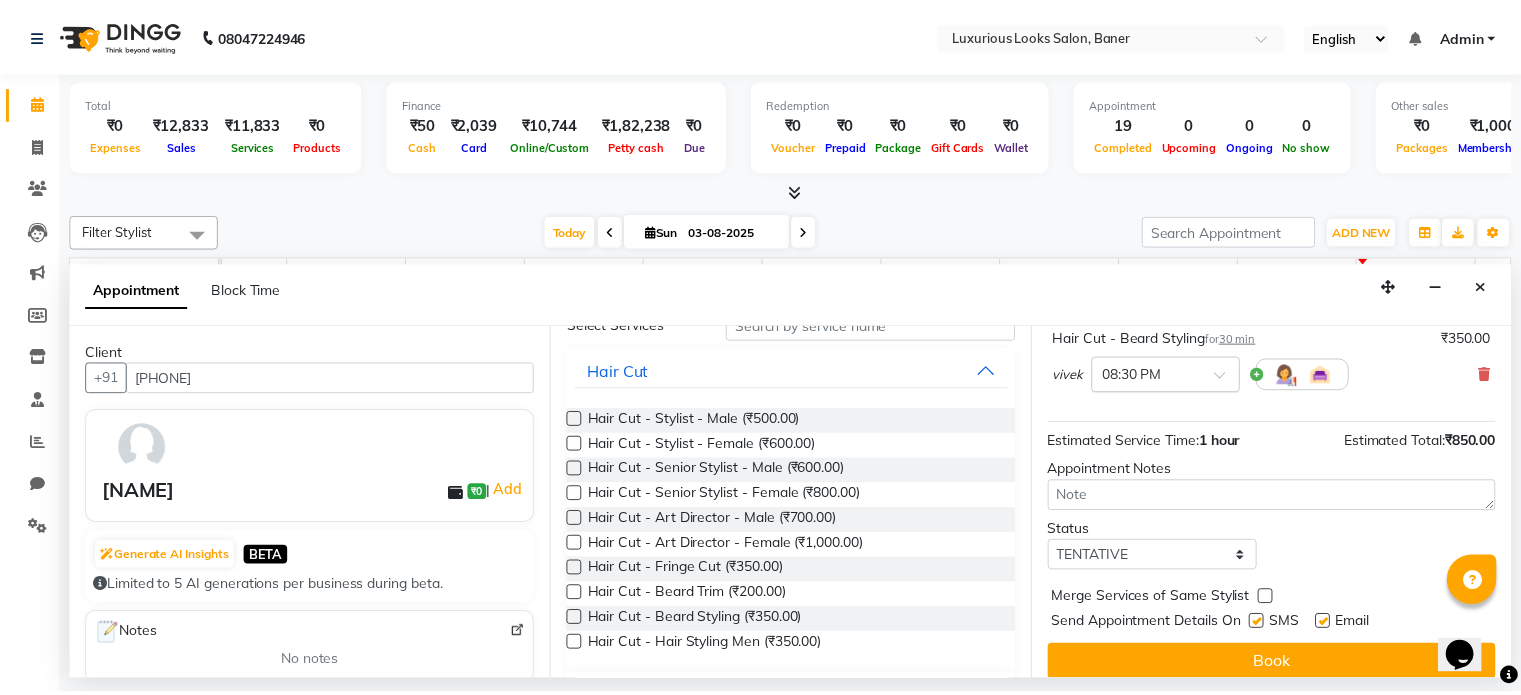 scroll, scrollTop: 241, scrollLeft: 0, axis: vertical 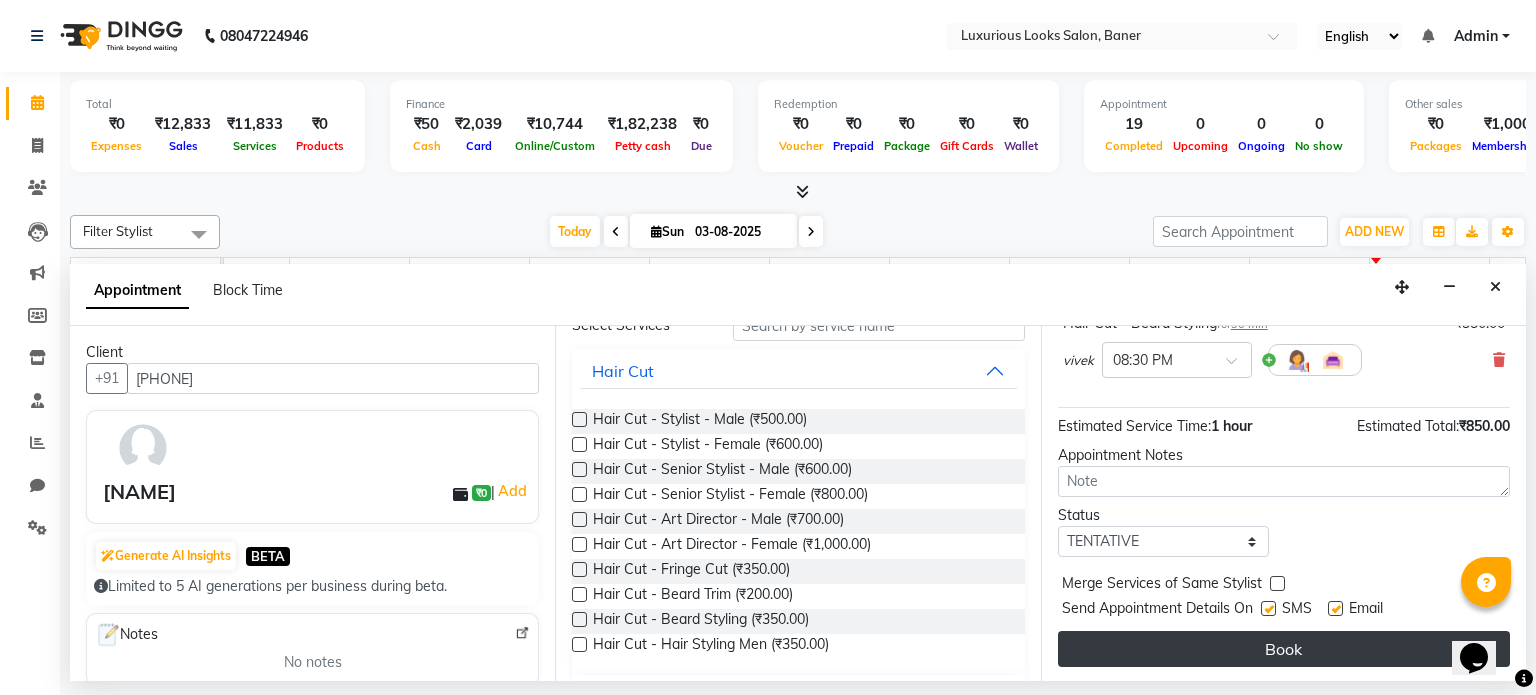 click on "Book" at bounding box center (1284, 649) 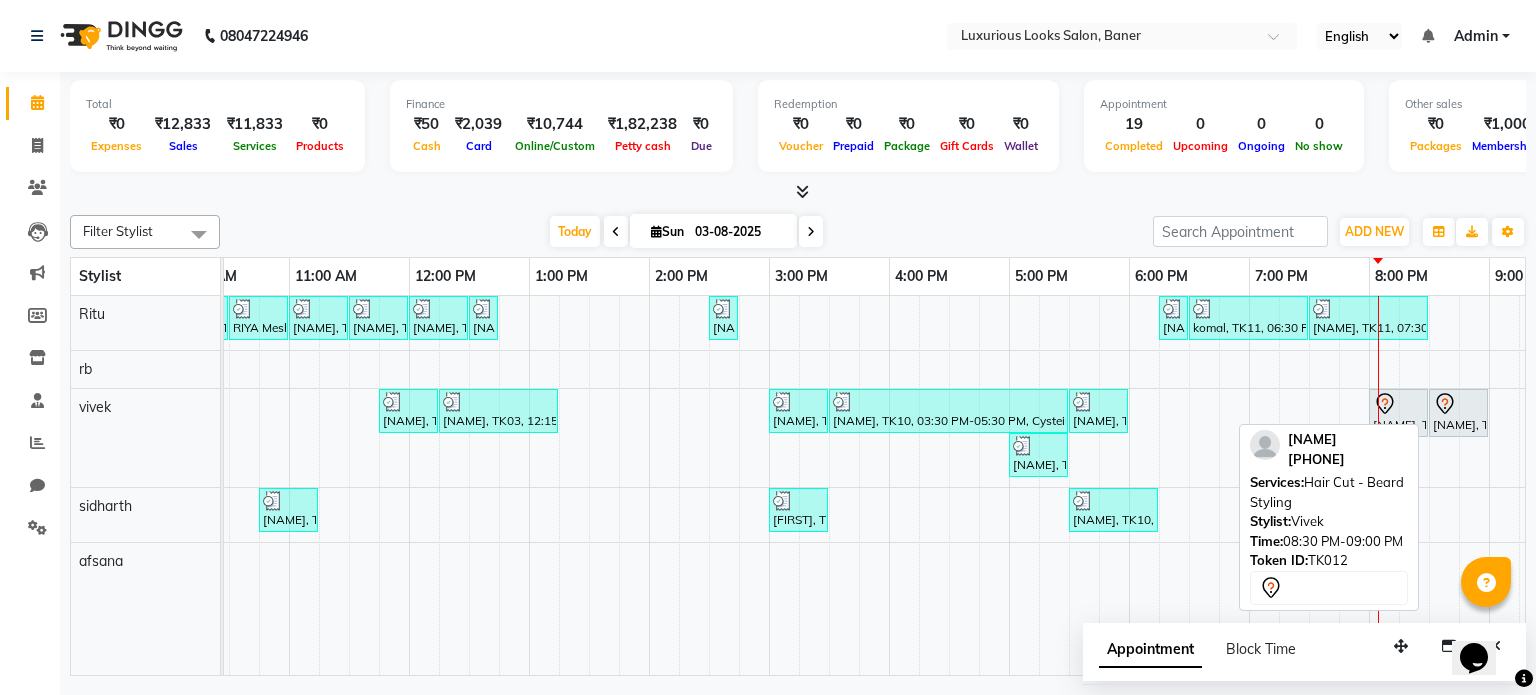 click on "[NAME], TK12, 08:30 PM-09:00 PM, Hair Cut - Beard Styling" at bounding box center [1458, 413] 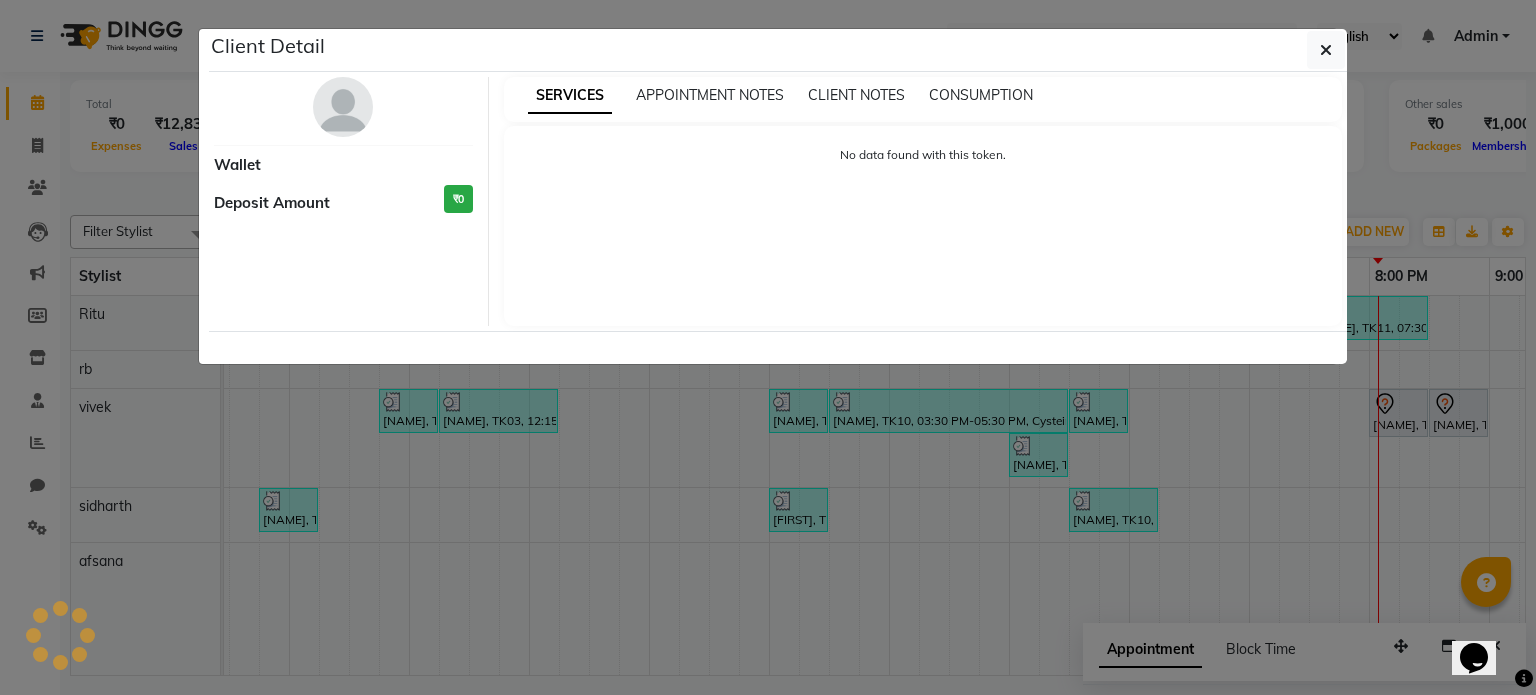 select on "7" 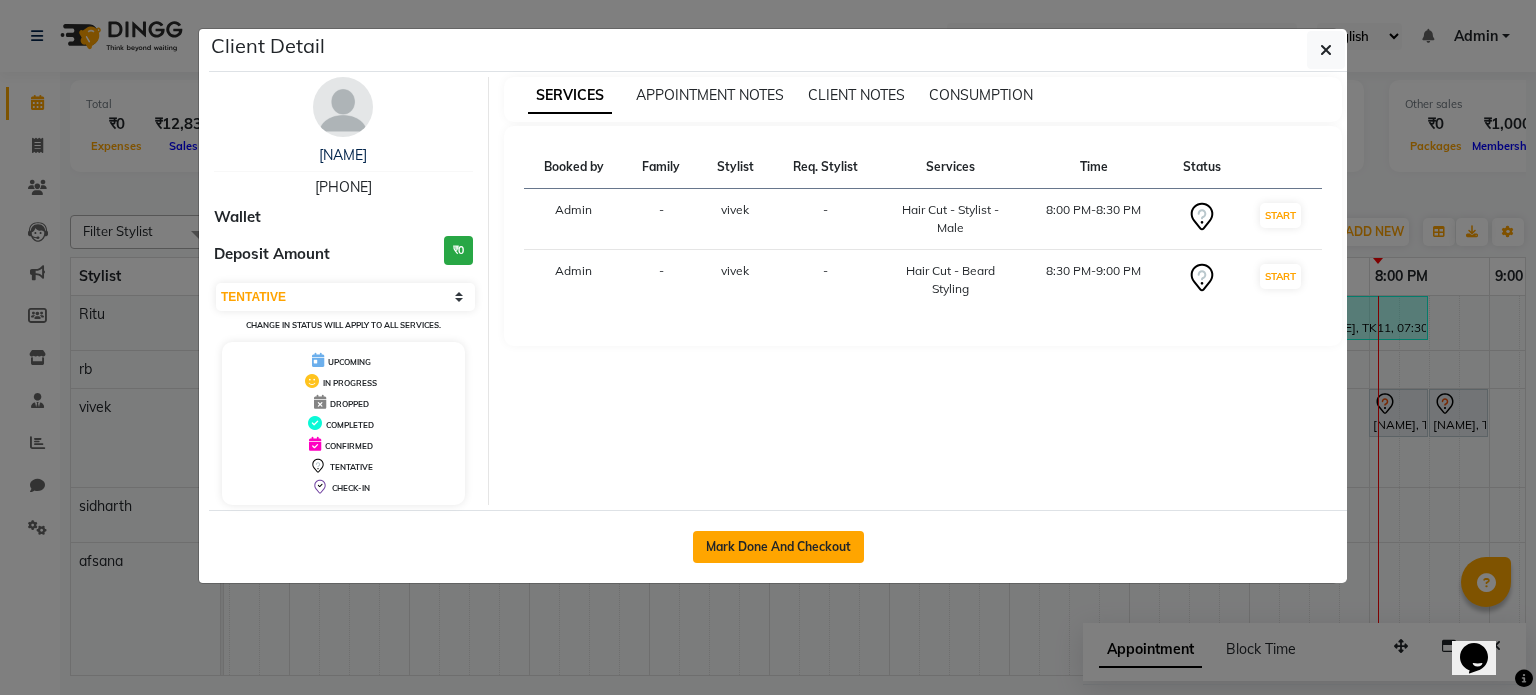 click on "Mark Done And Checkout" 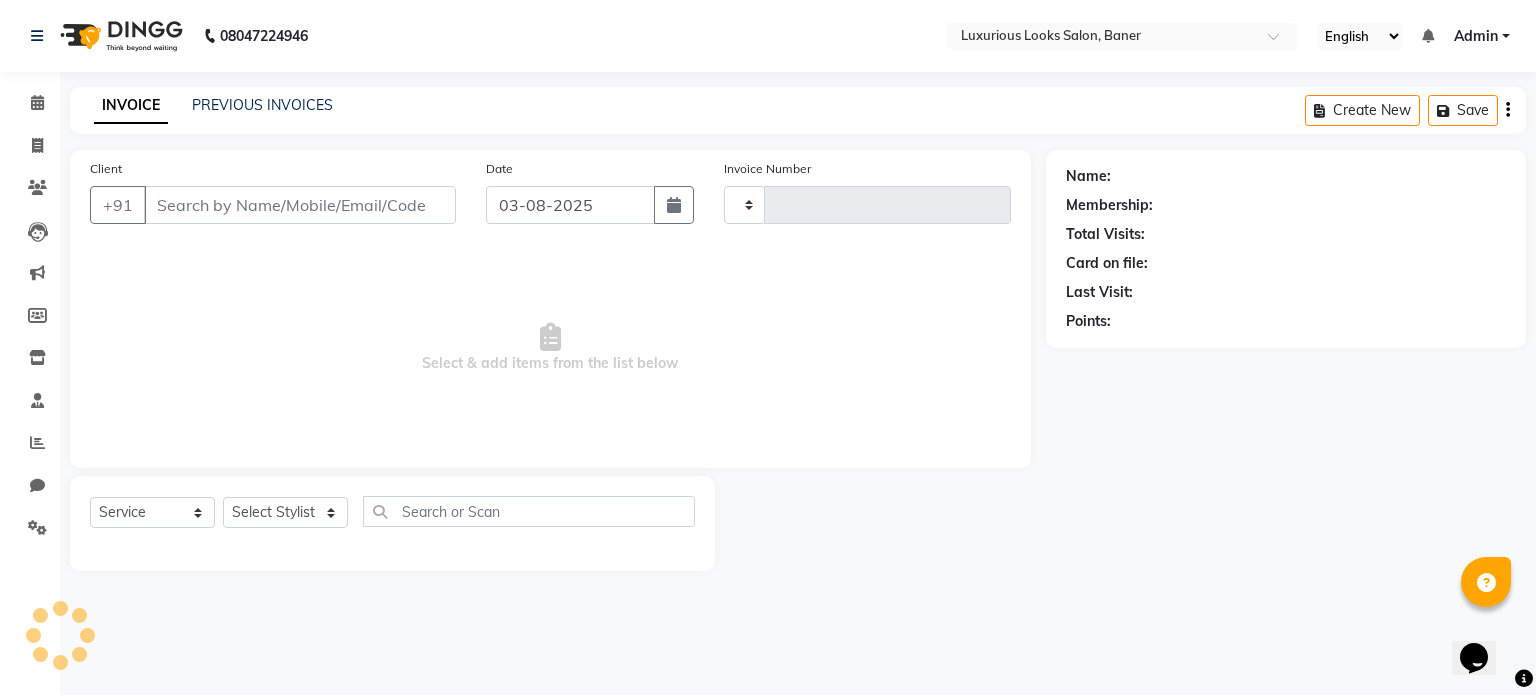 type on "0578" 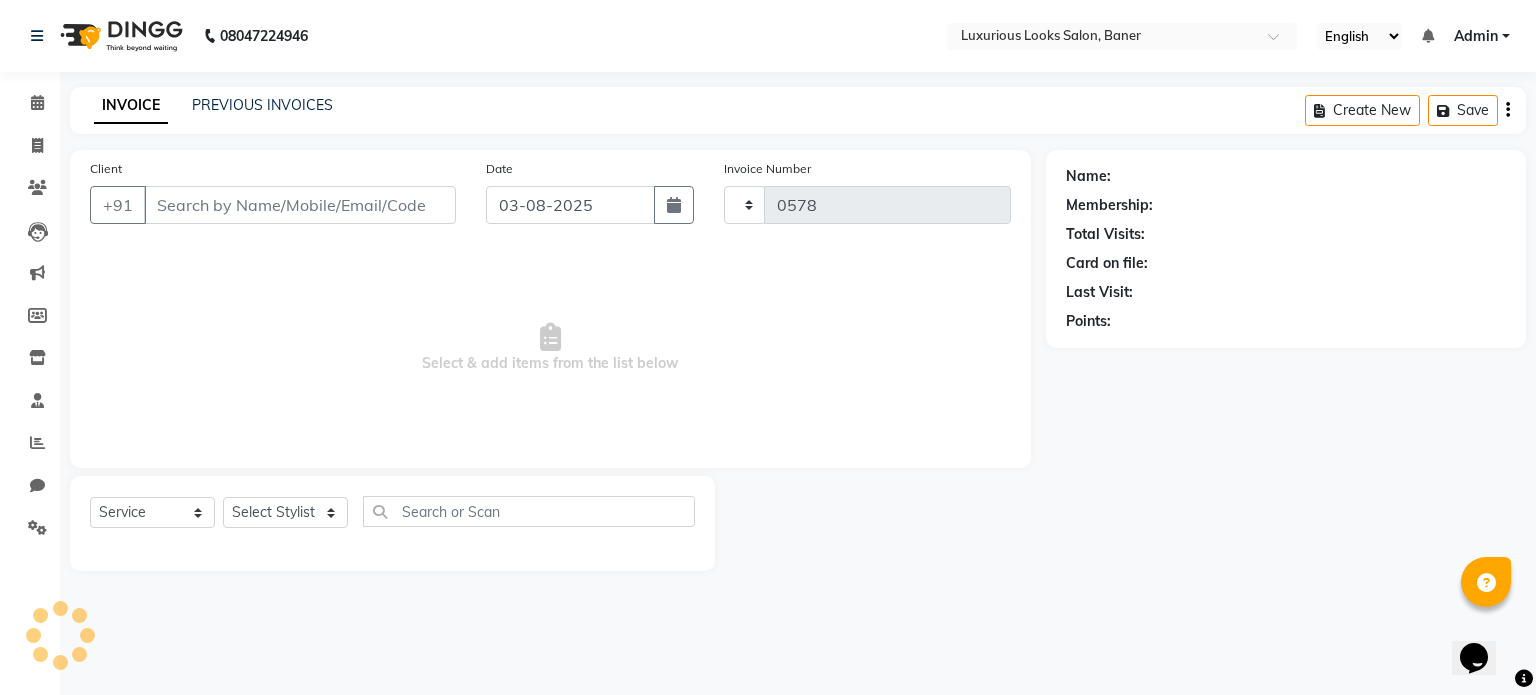 select on "7573" 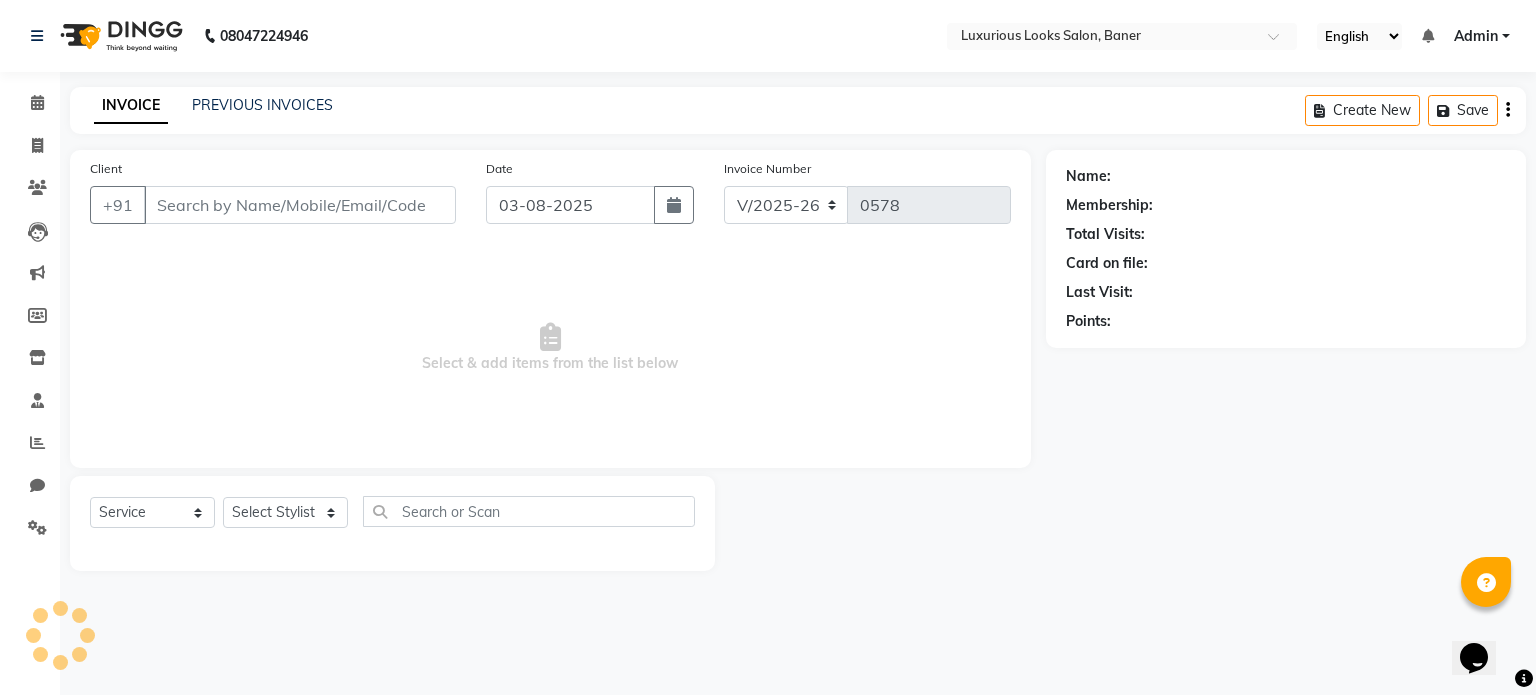 type on "[PHONE]" 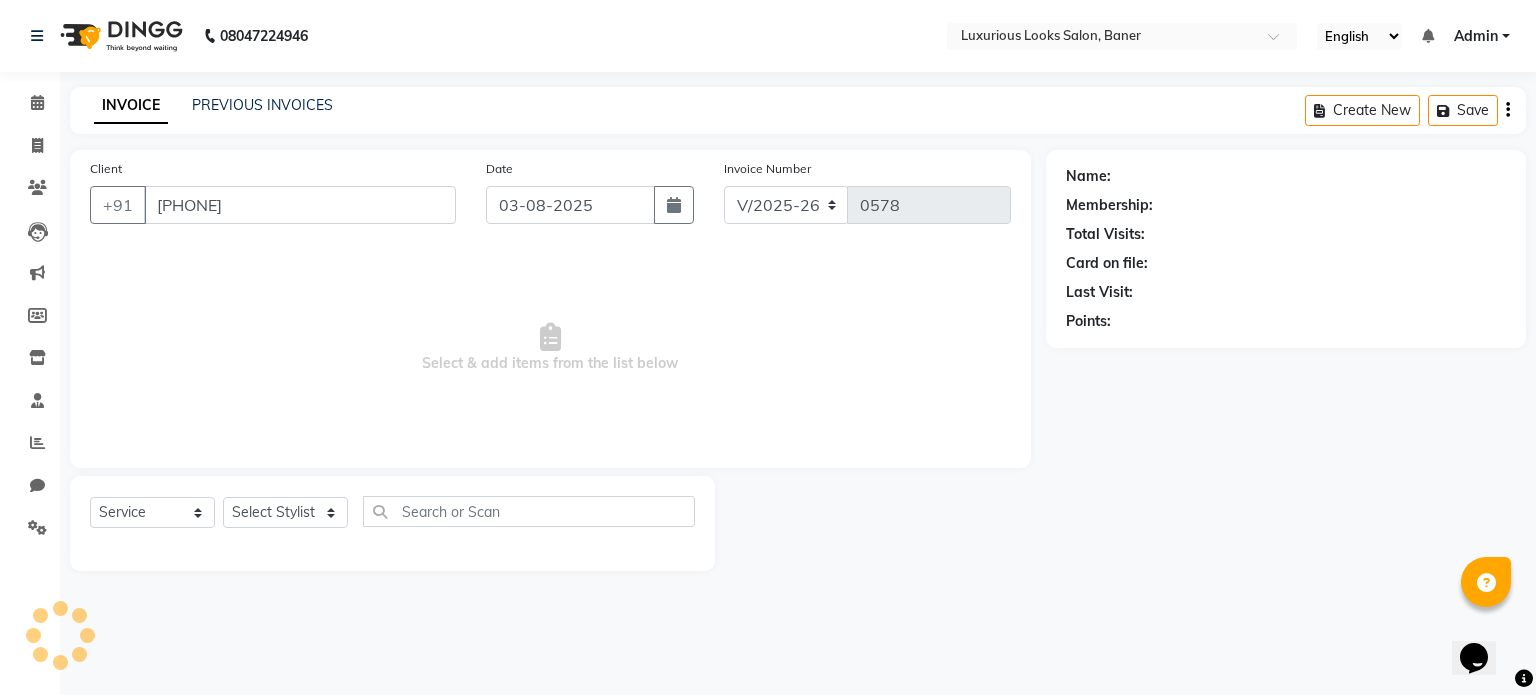 select on "83130" 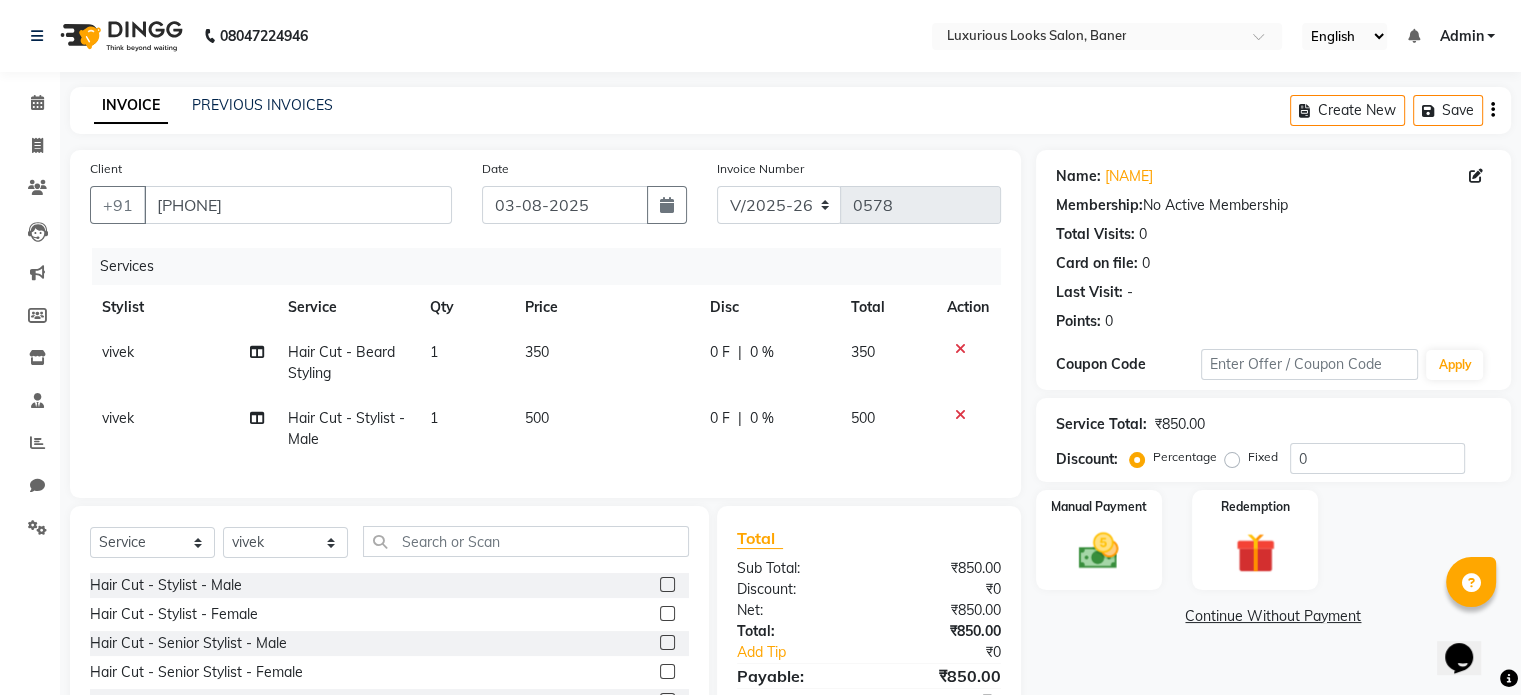click on "0 F" 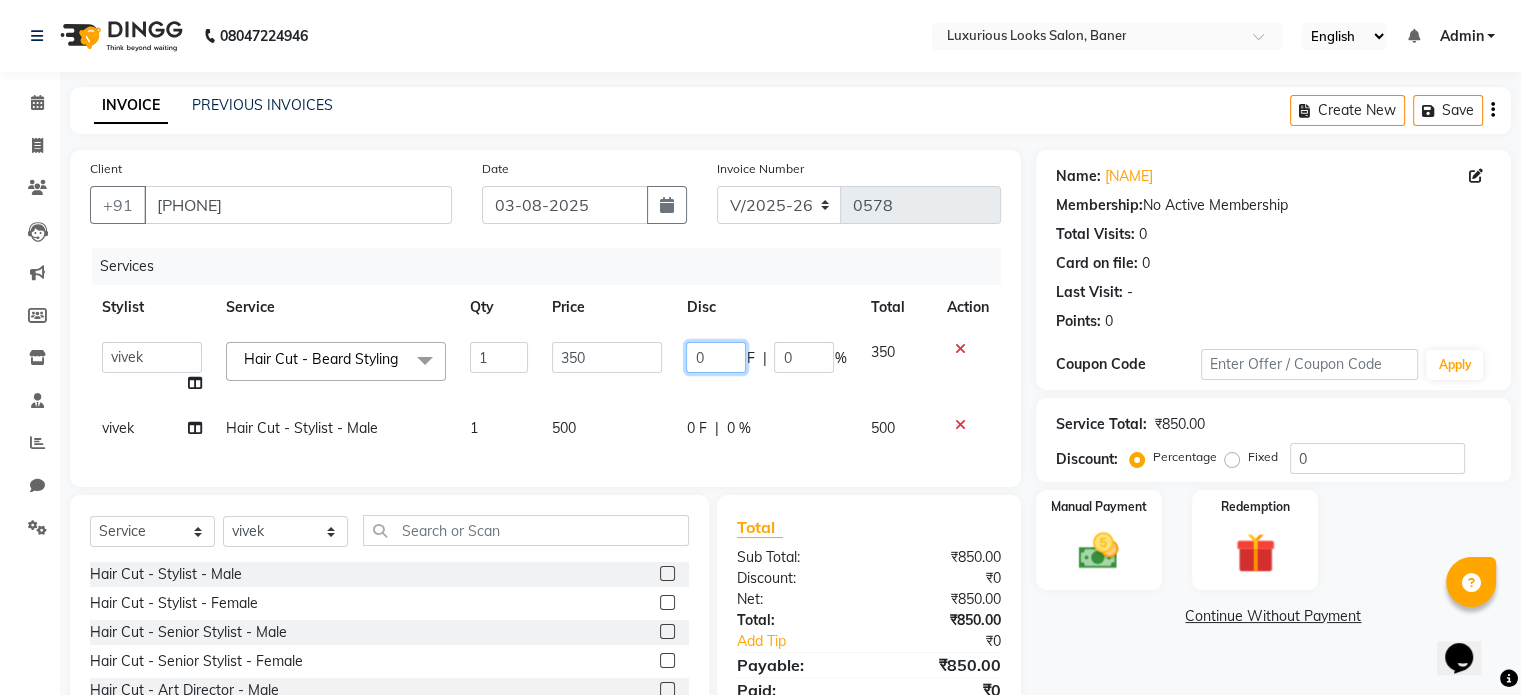 click on "0" 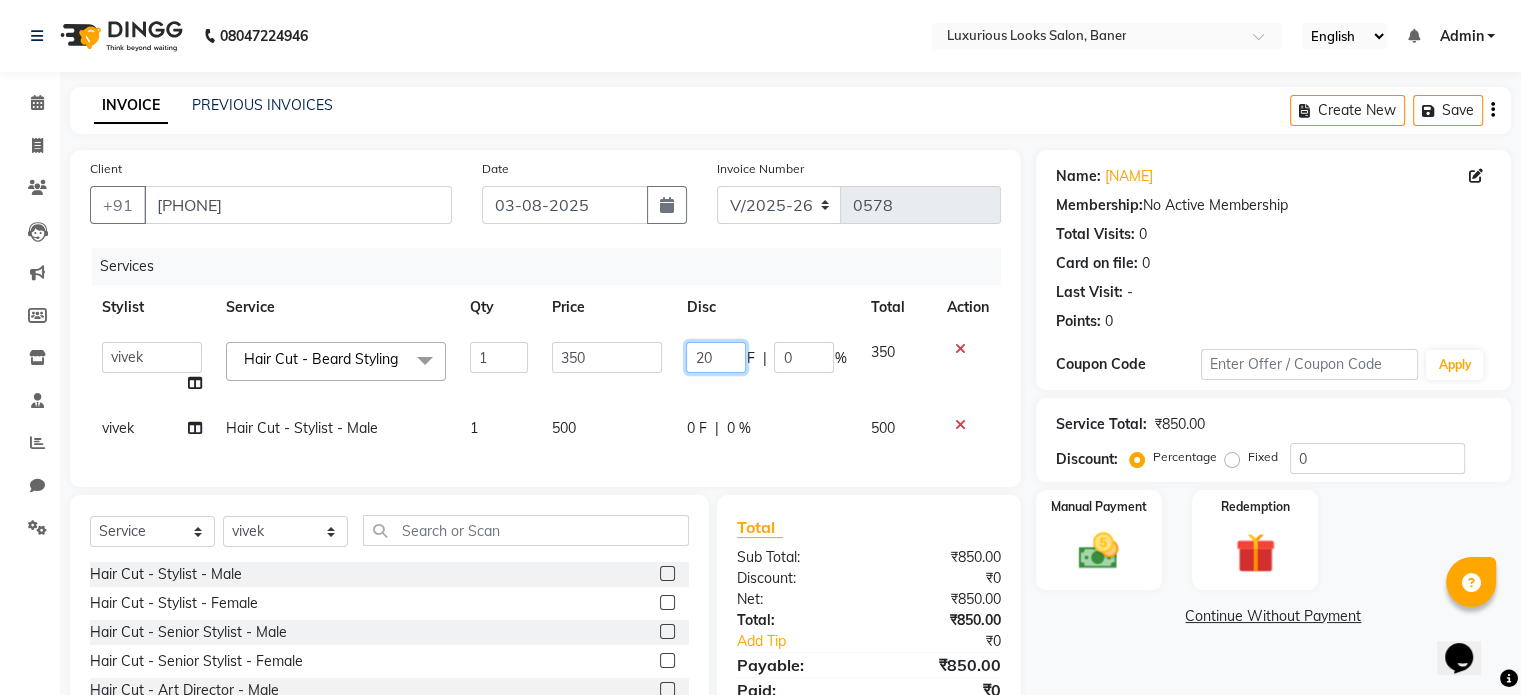 type on "200" 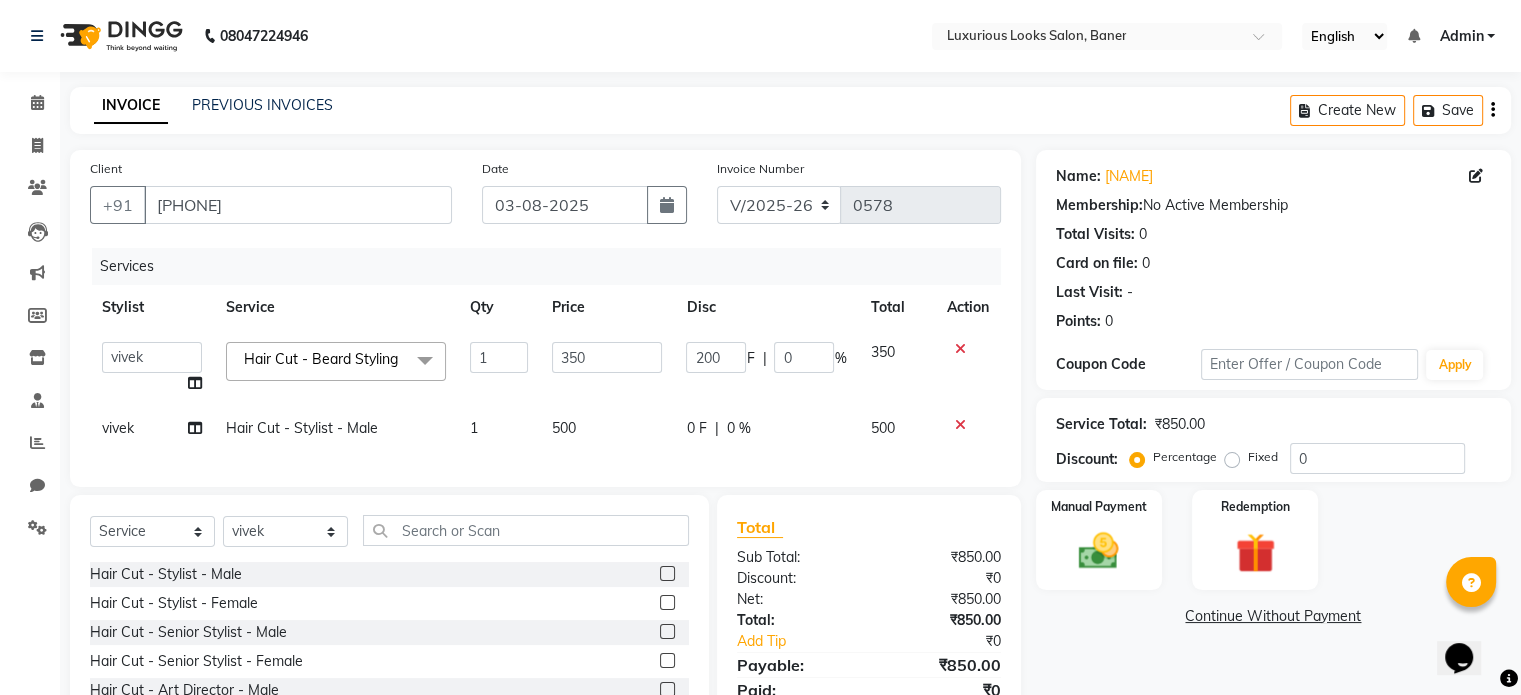click on "0 F | 0 %" 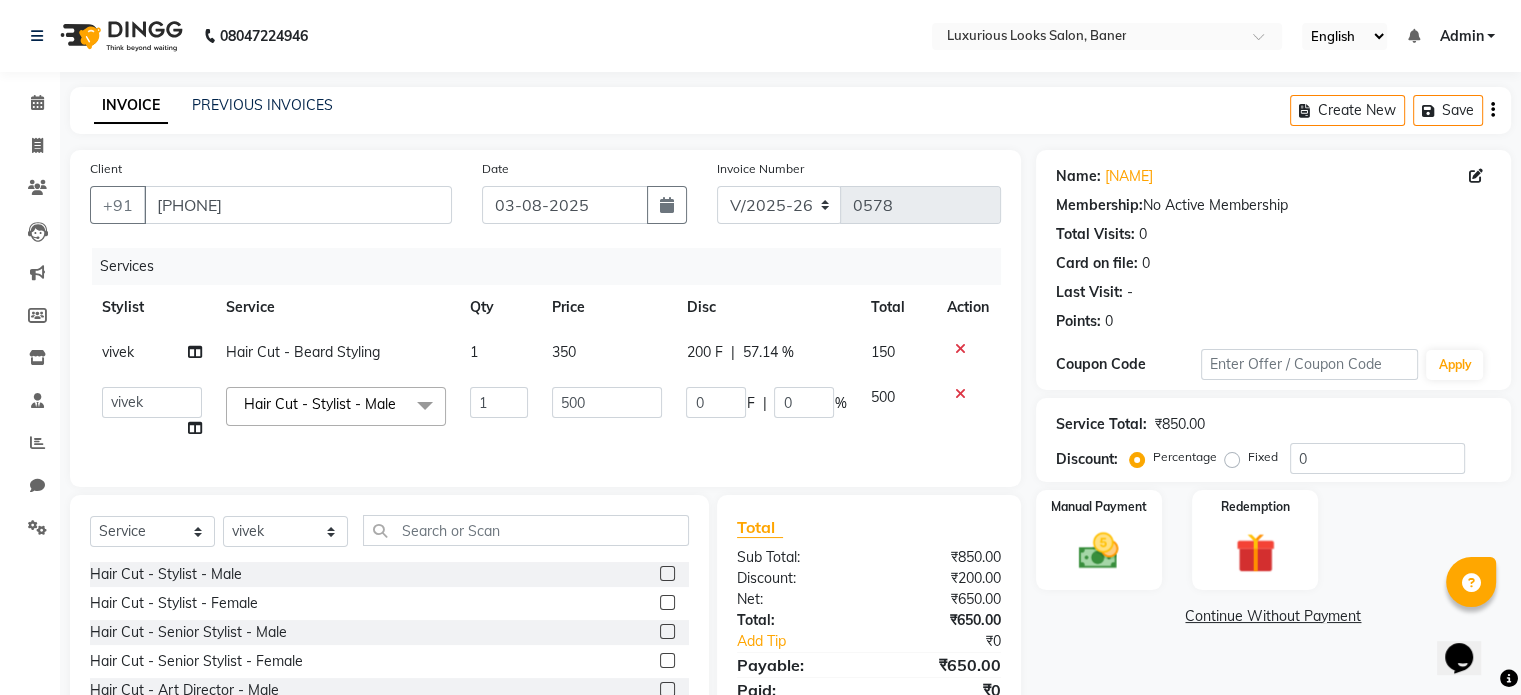 click on "200 F" 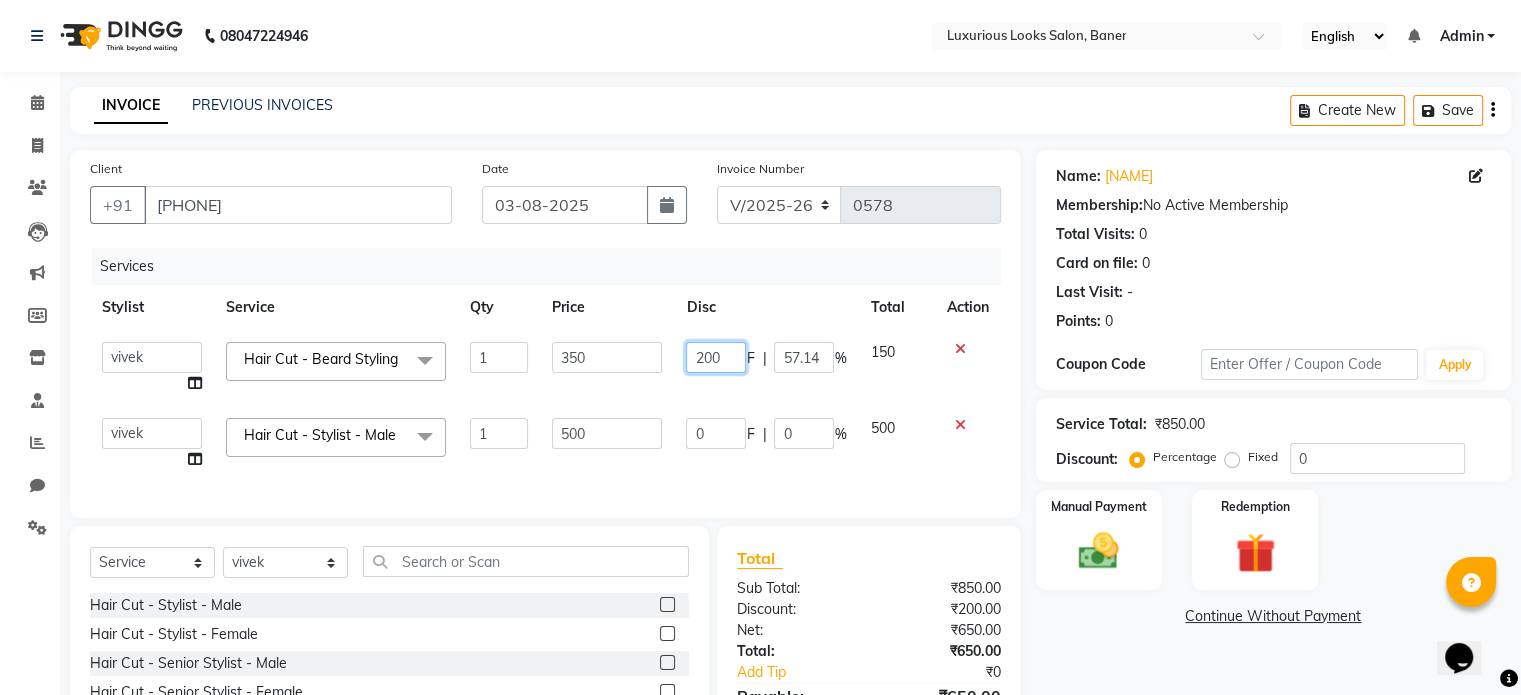 click on "200" 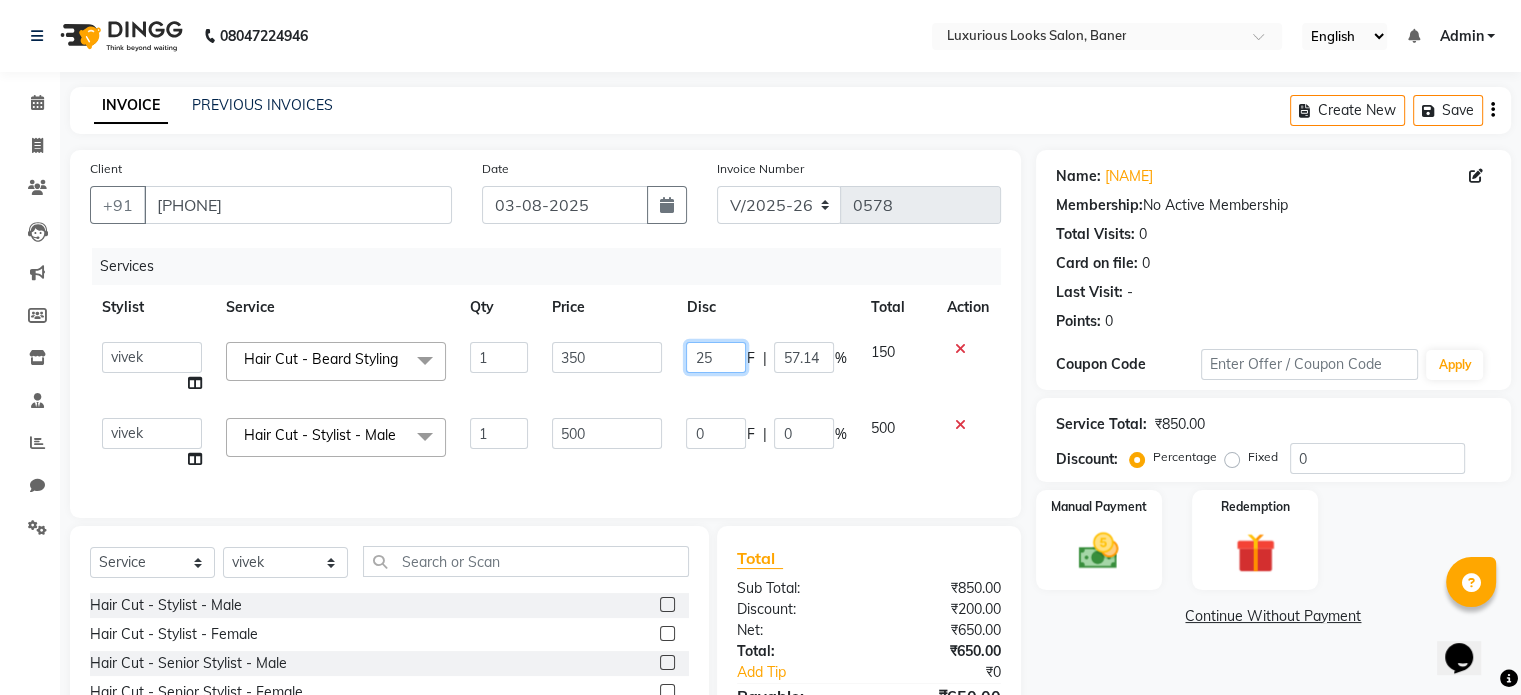 type on "250" 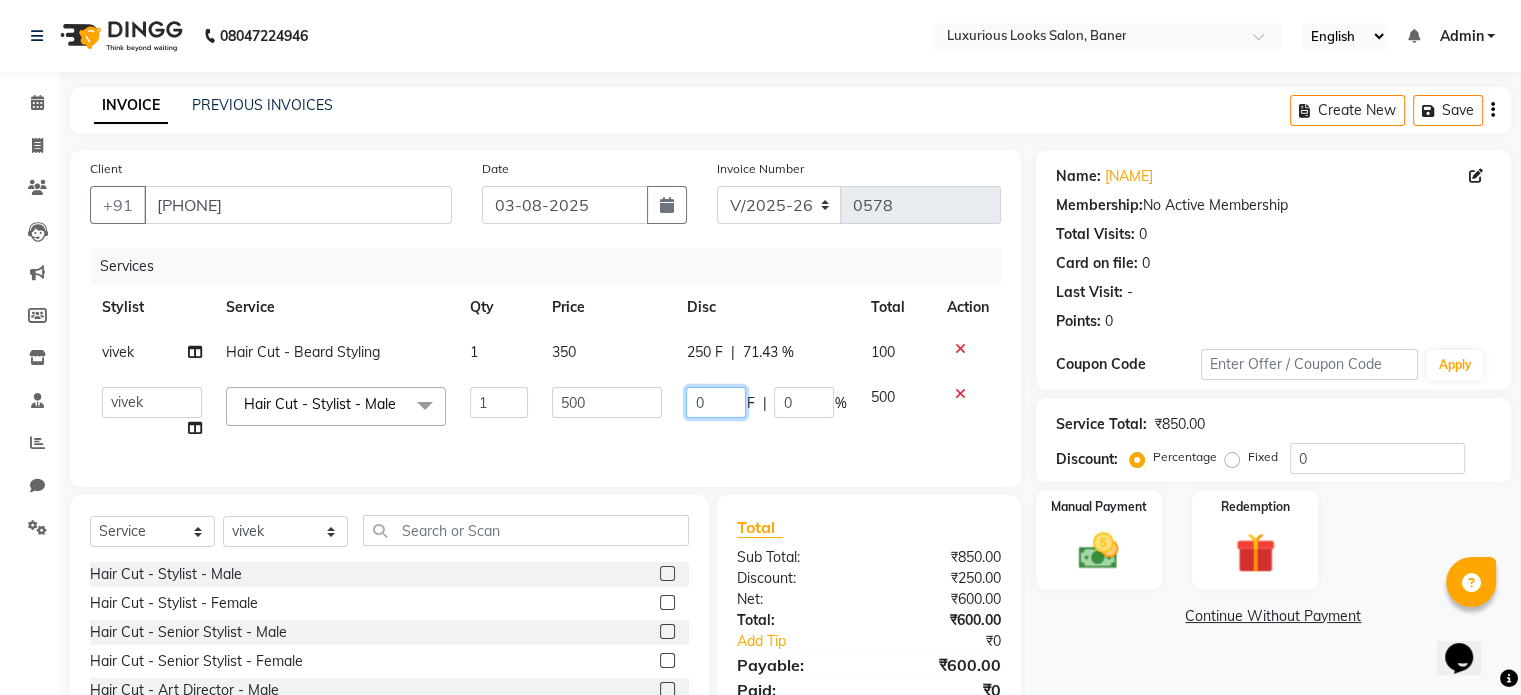 click on "0 F | 0 %" 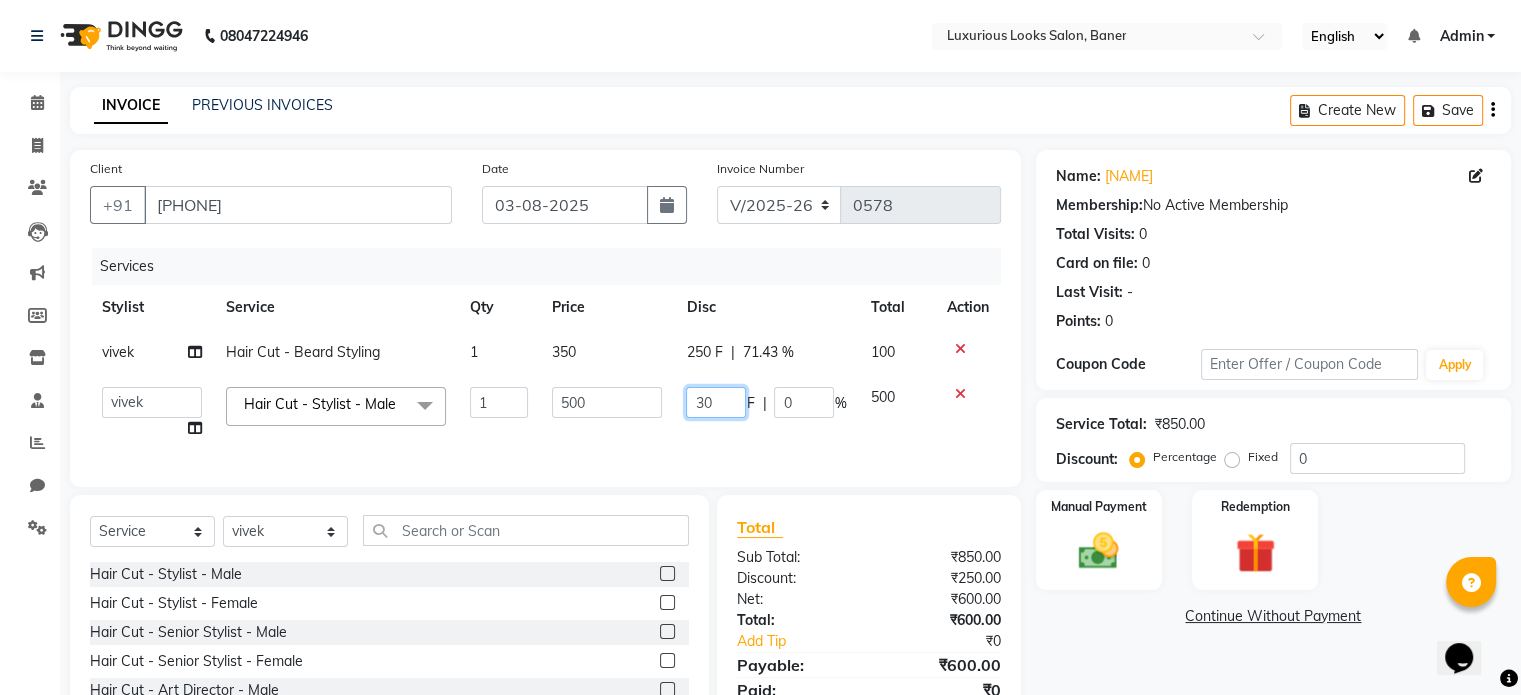type on "300" 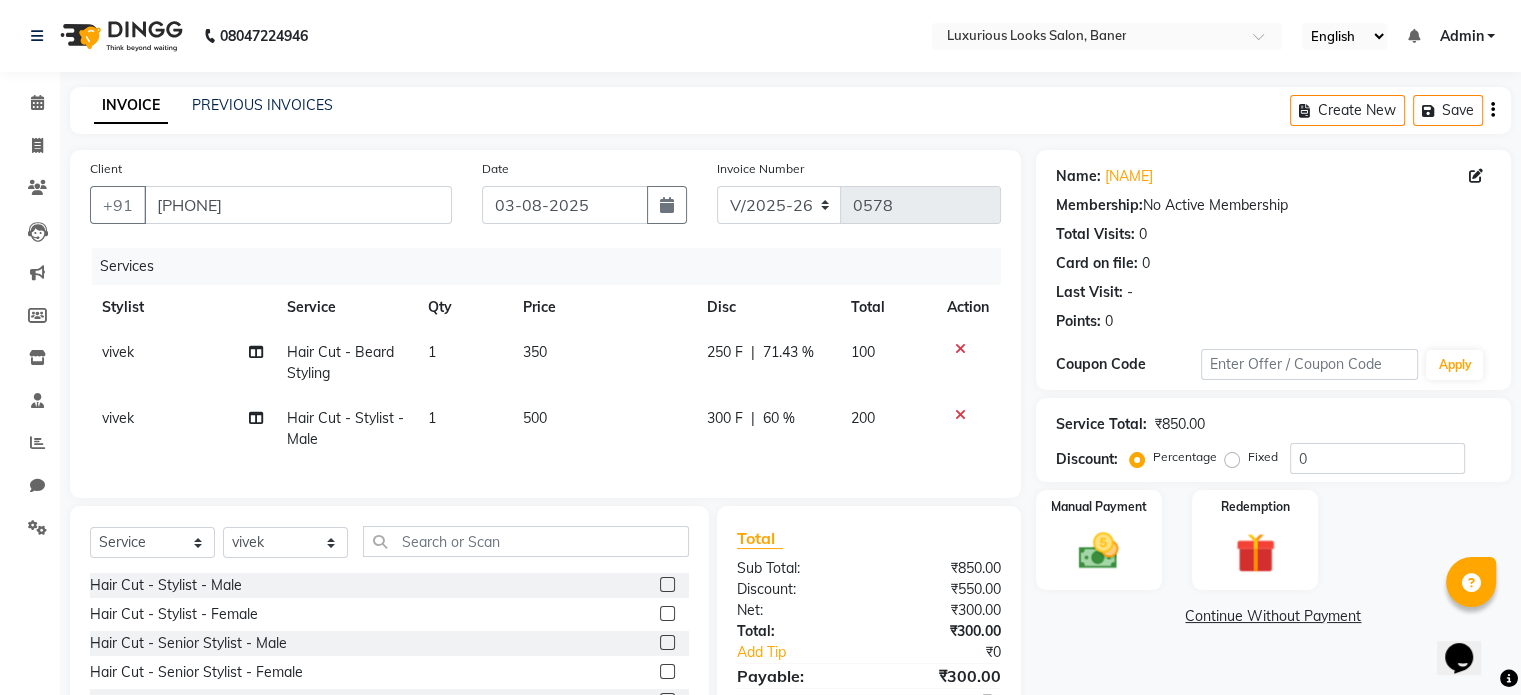 click on "300 F | 60 %" 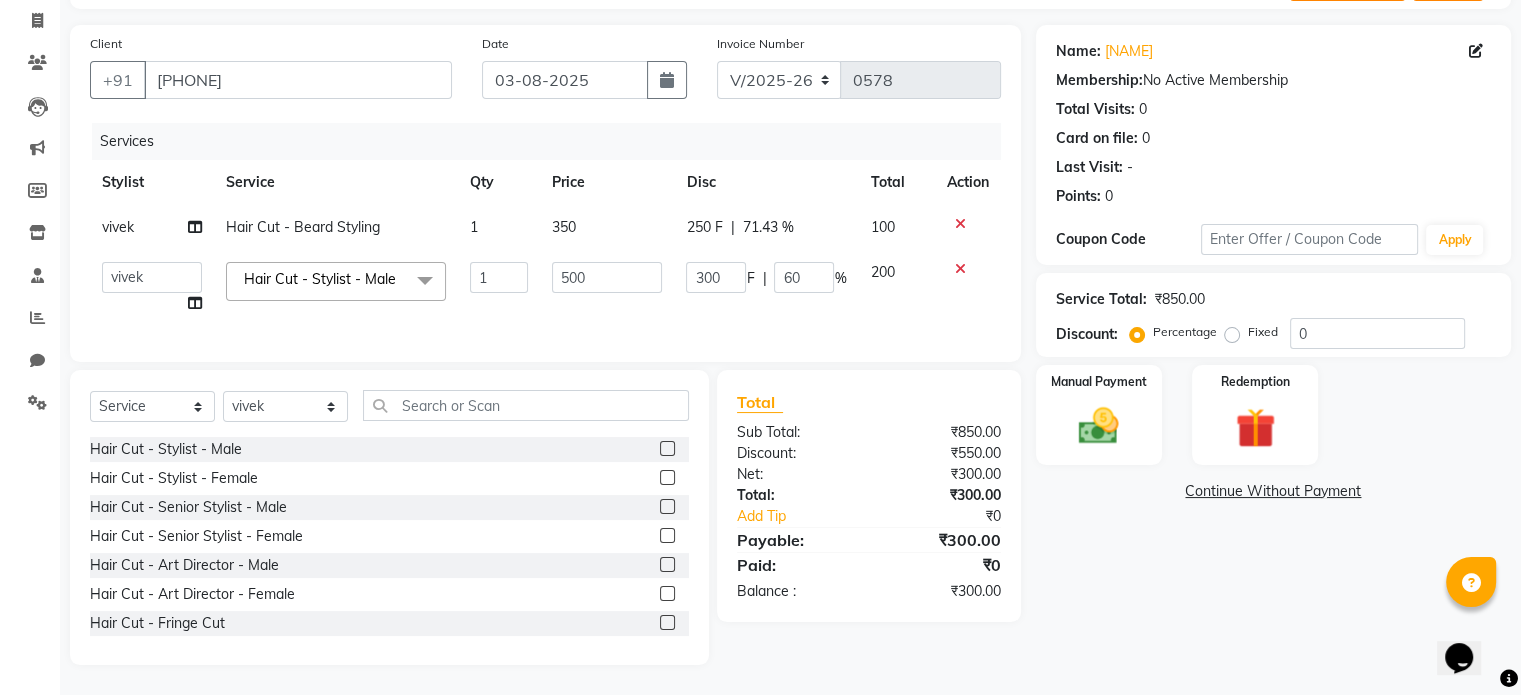 scroll, scrollTop: 140, scrollLeft: 0, axis: vertical 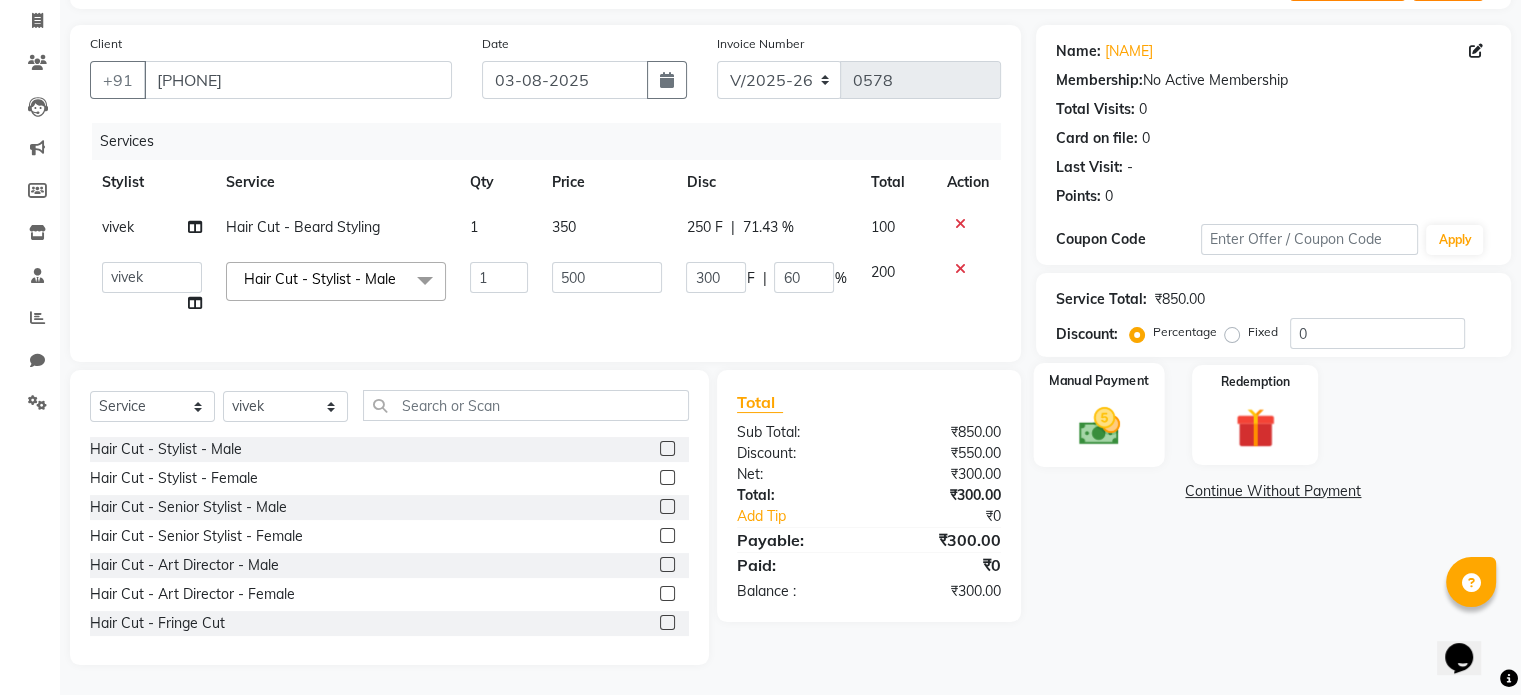 click on "Manual Payment" 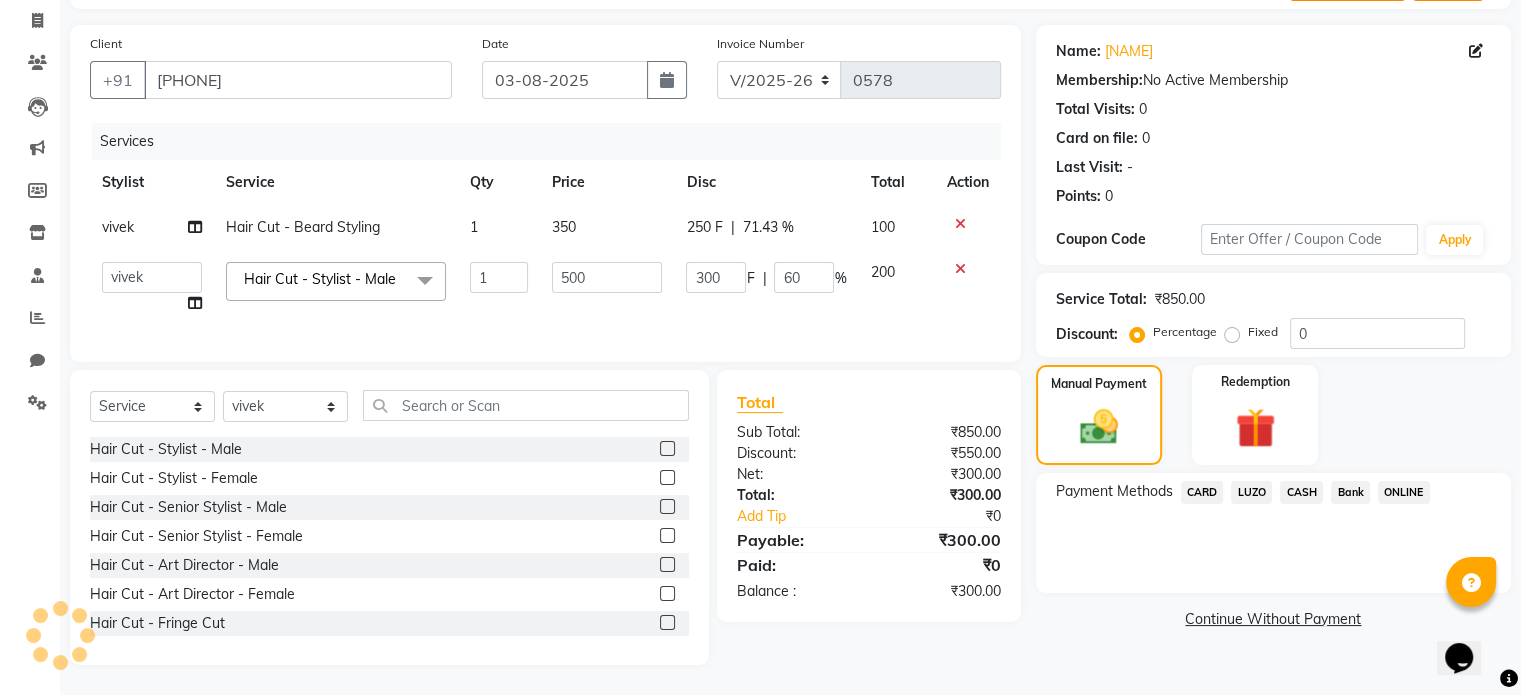 click on "ONLINE" 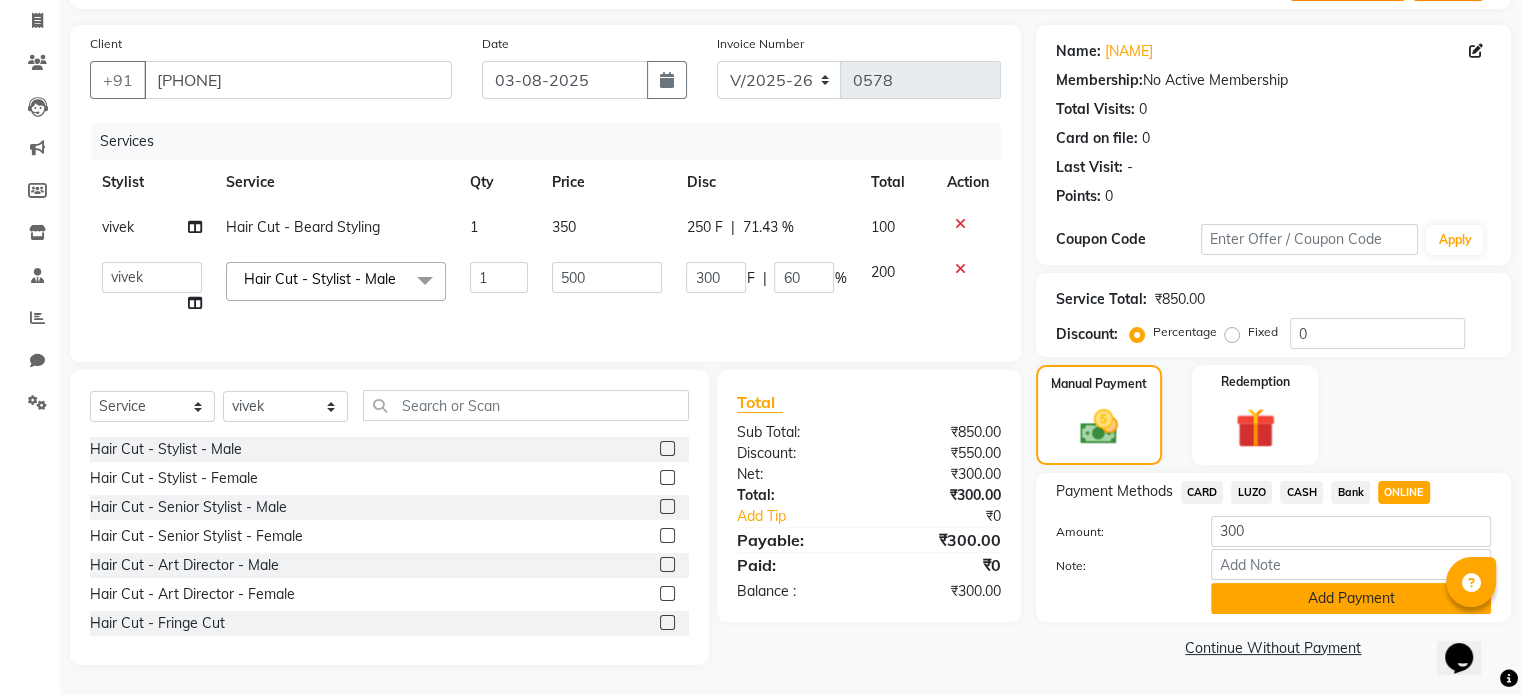 click on "Add Payment" 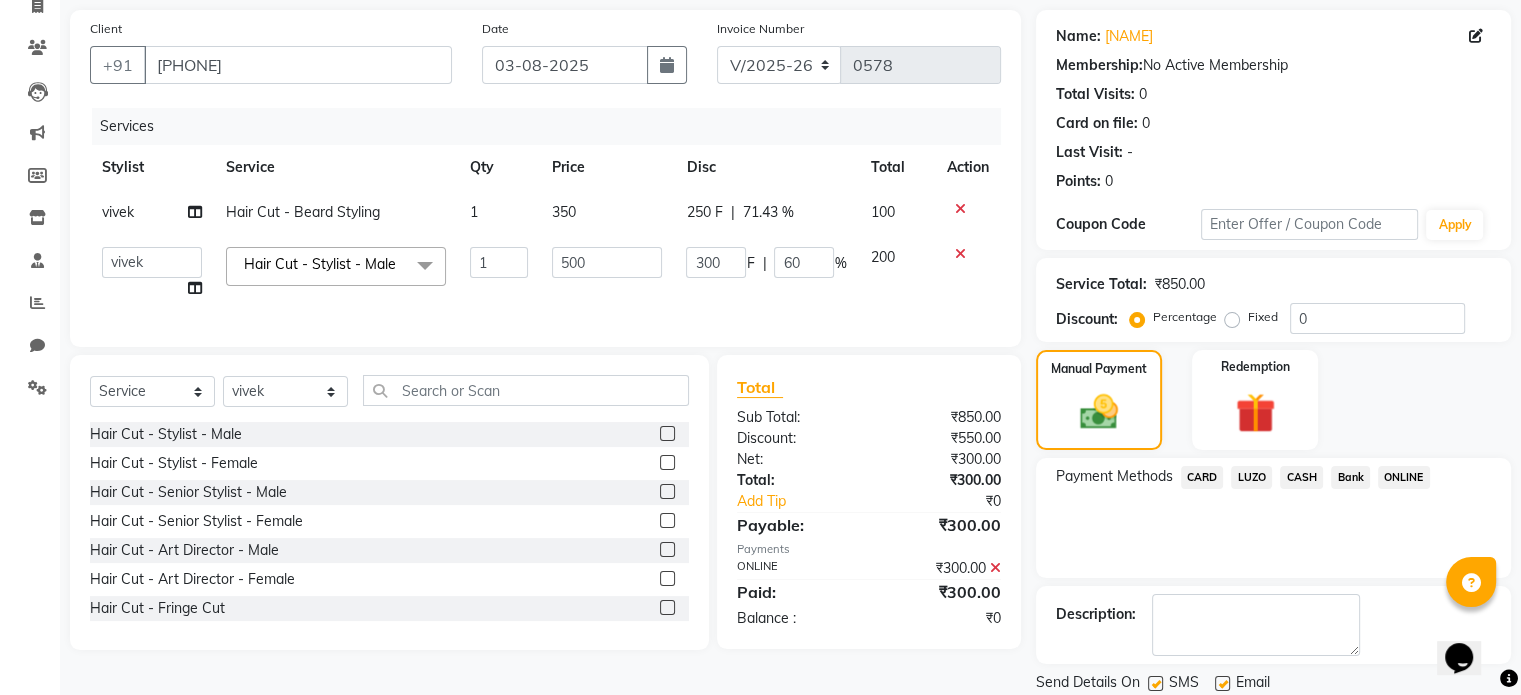 scroll, scrollTop: 205, scrollLeft: 0, axis: vertical 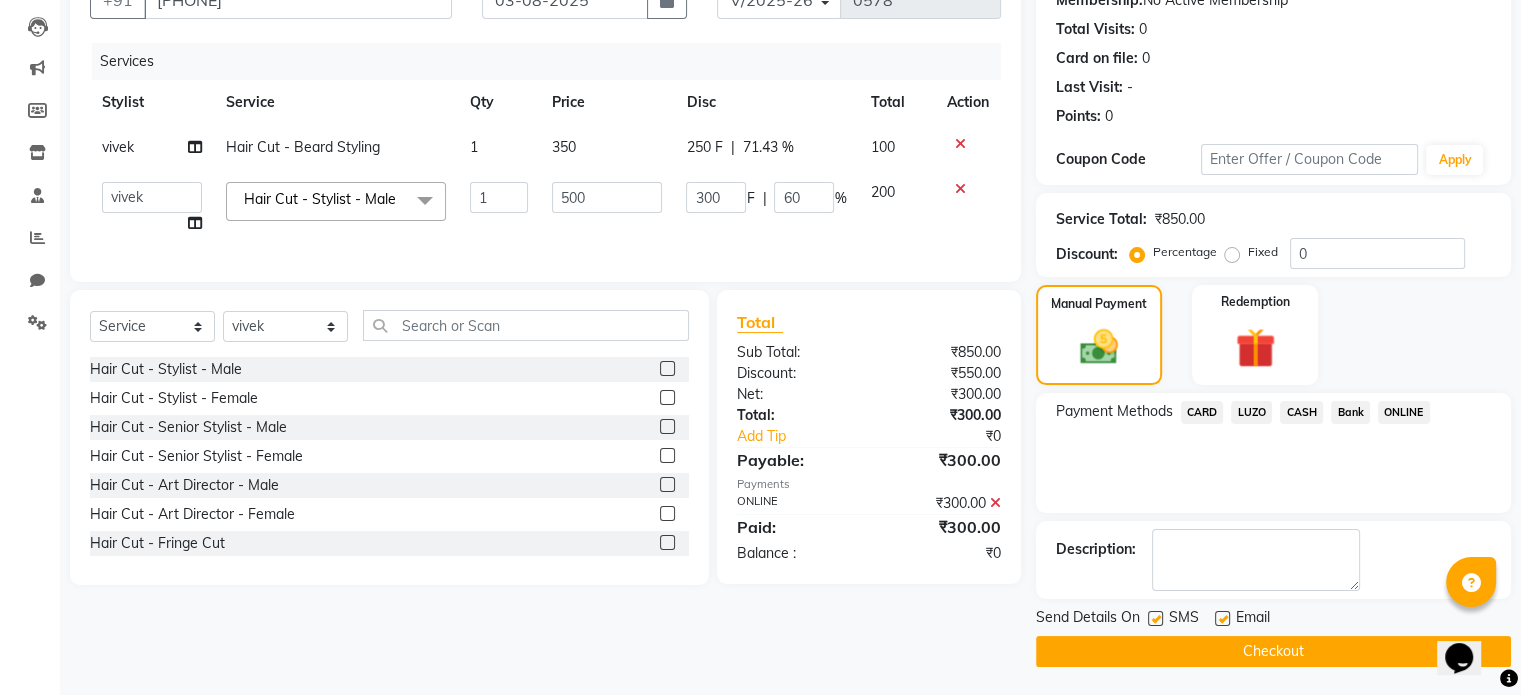 click on "Checkout" 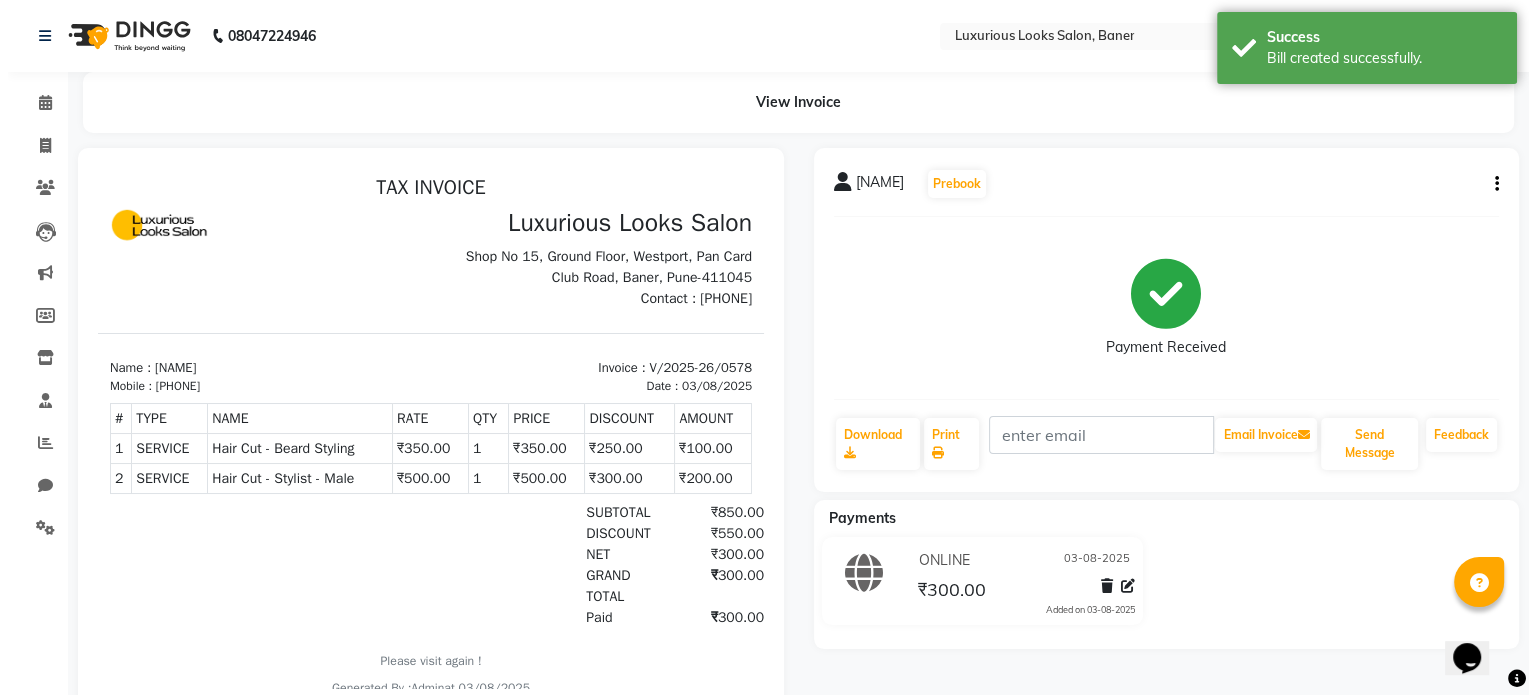 scroll, scrollTop: 0, scrollLeft: 0, axis: both 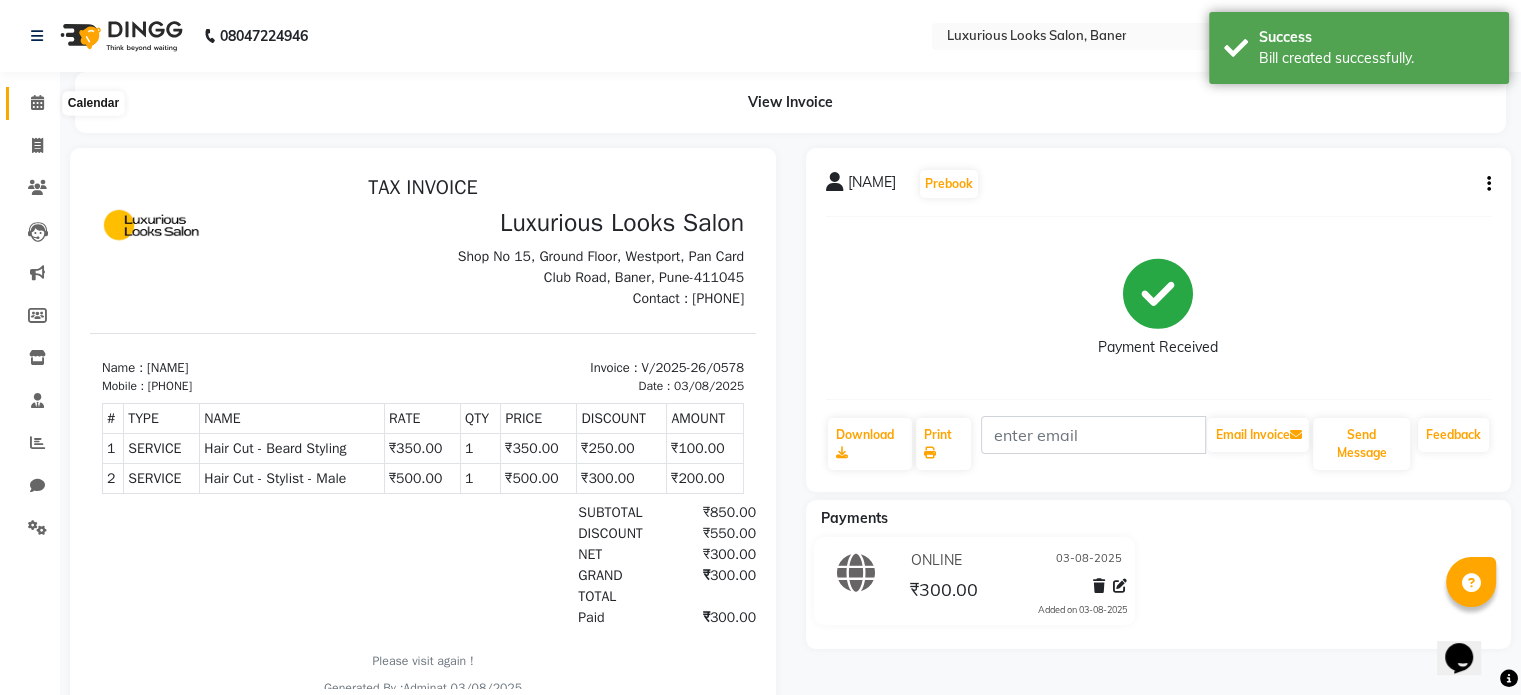 click 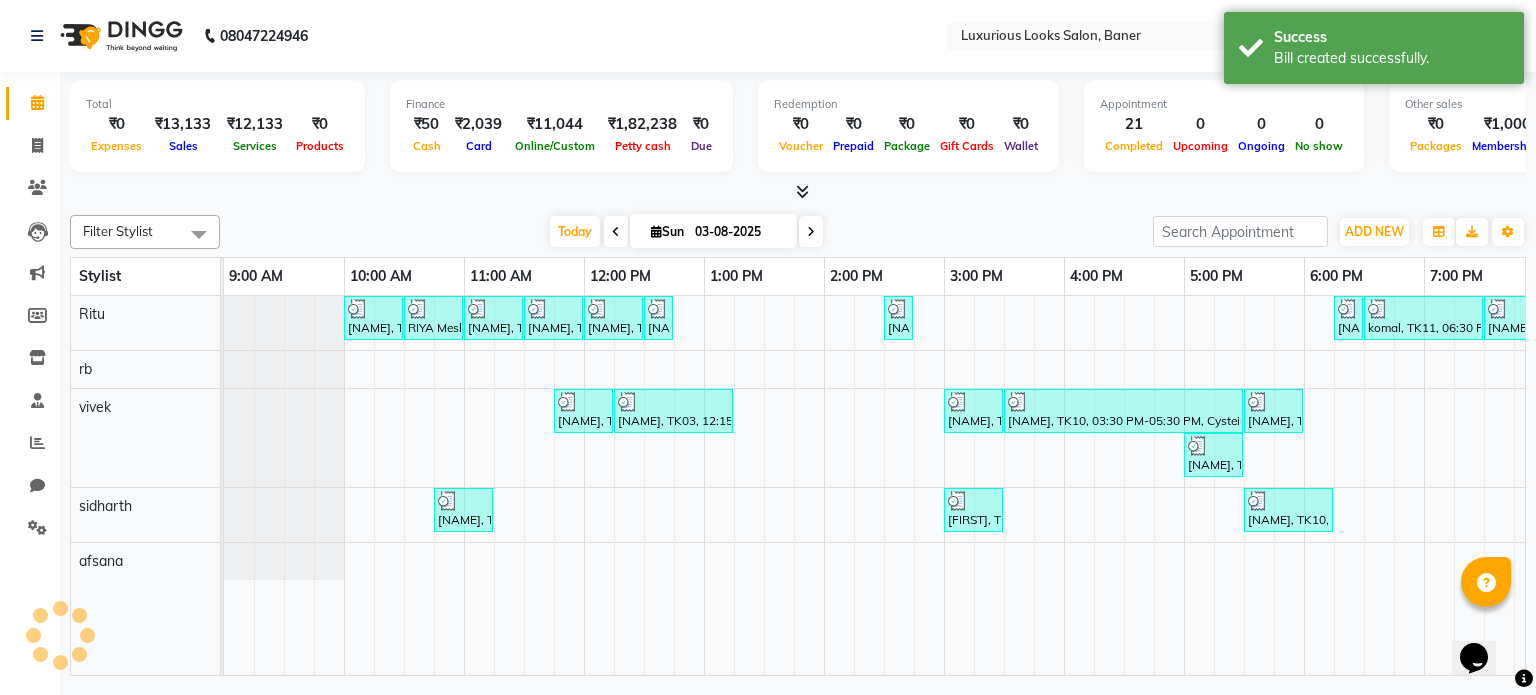 scroll, scrollTop: 0, scrollLeft: 378, axis: horizontal 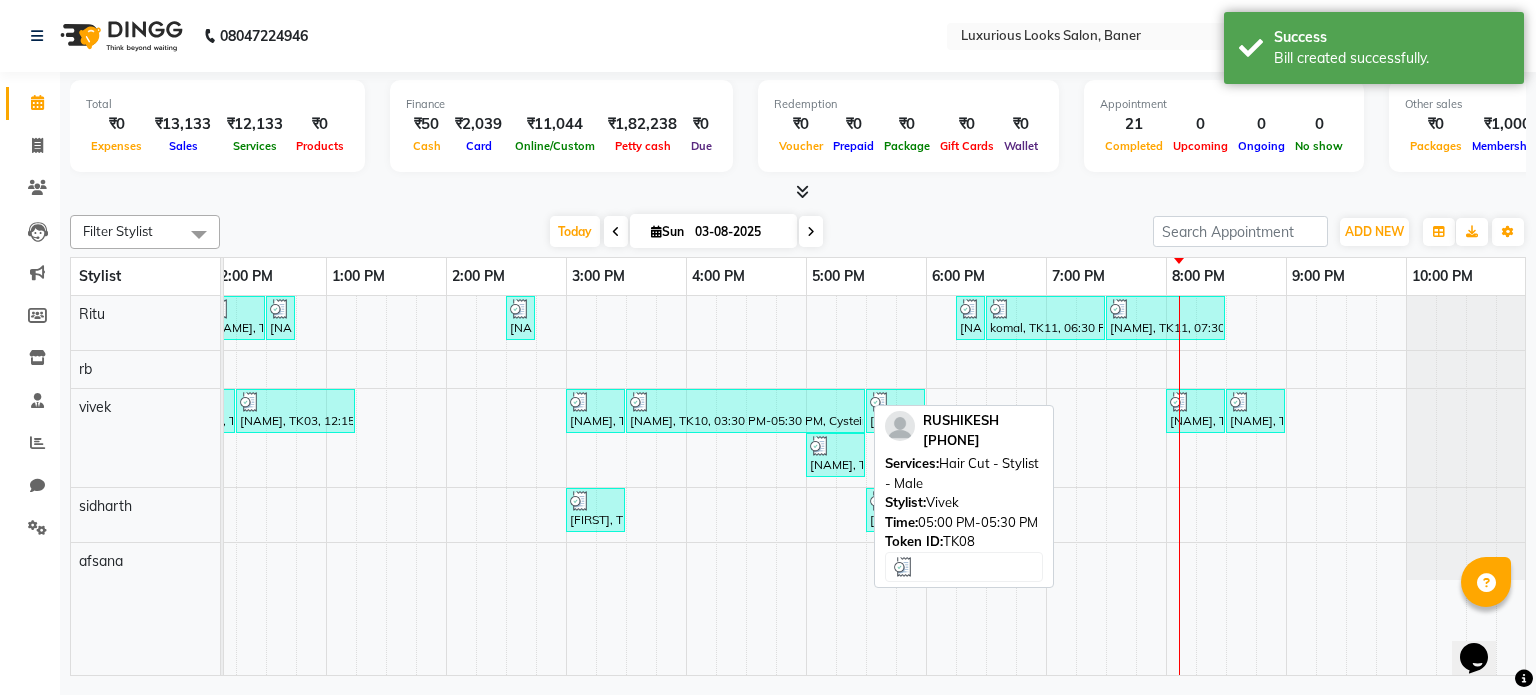 click on "[NAME], TK08, 05:00 PM-05:30 PM, Hair Cut - Stylist - Male" at bounding box center [835, 455] 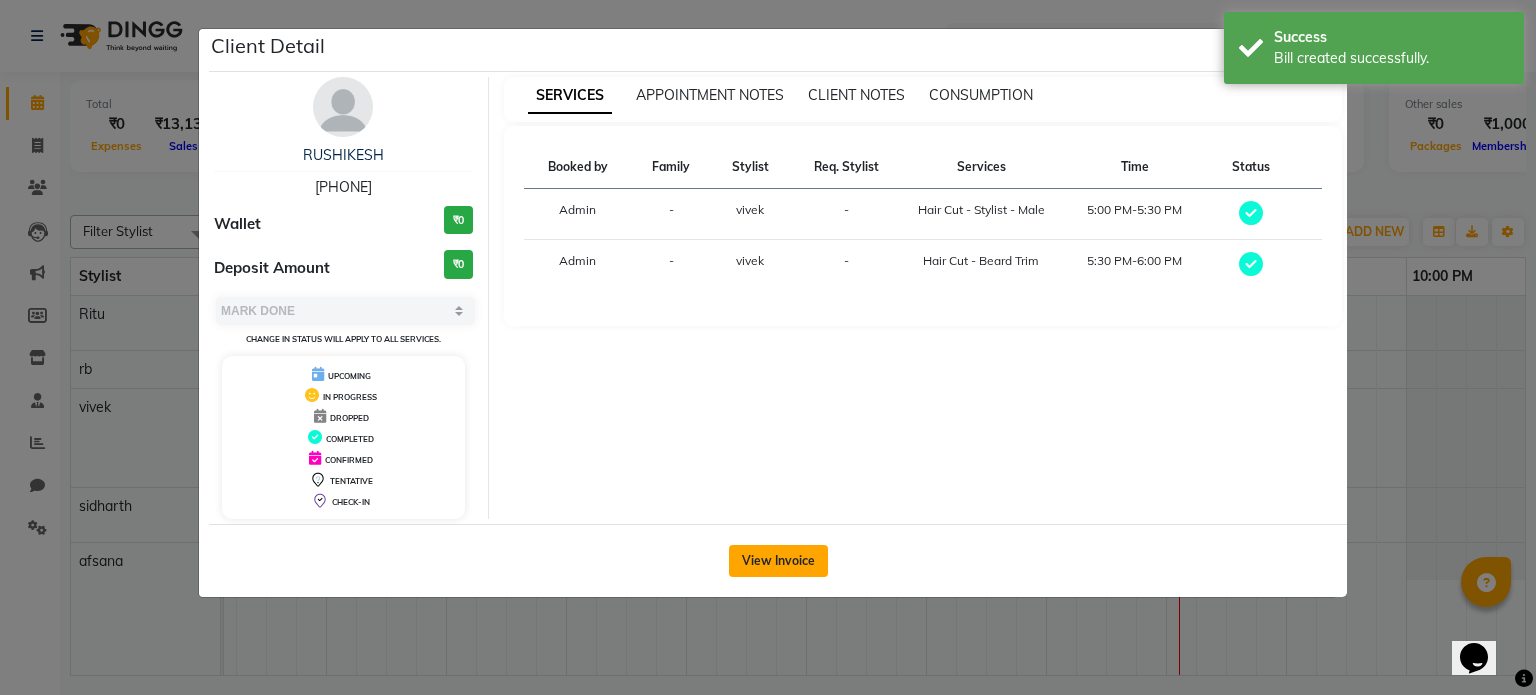 click on "View Invoice" 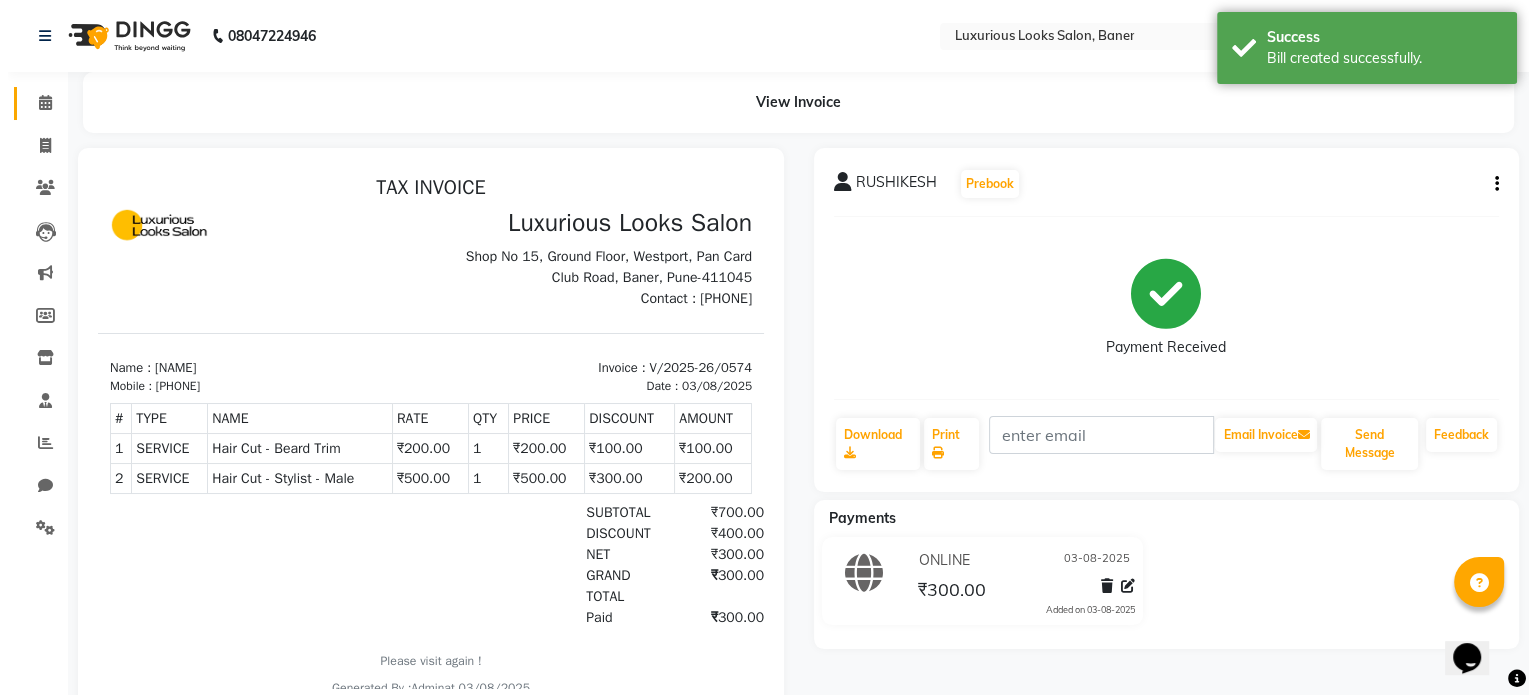 scroll, scrollTop: 0, scrollLeft: 0, axis: both 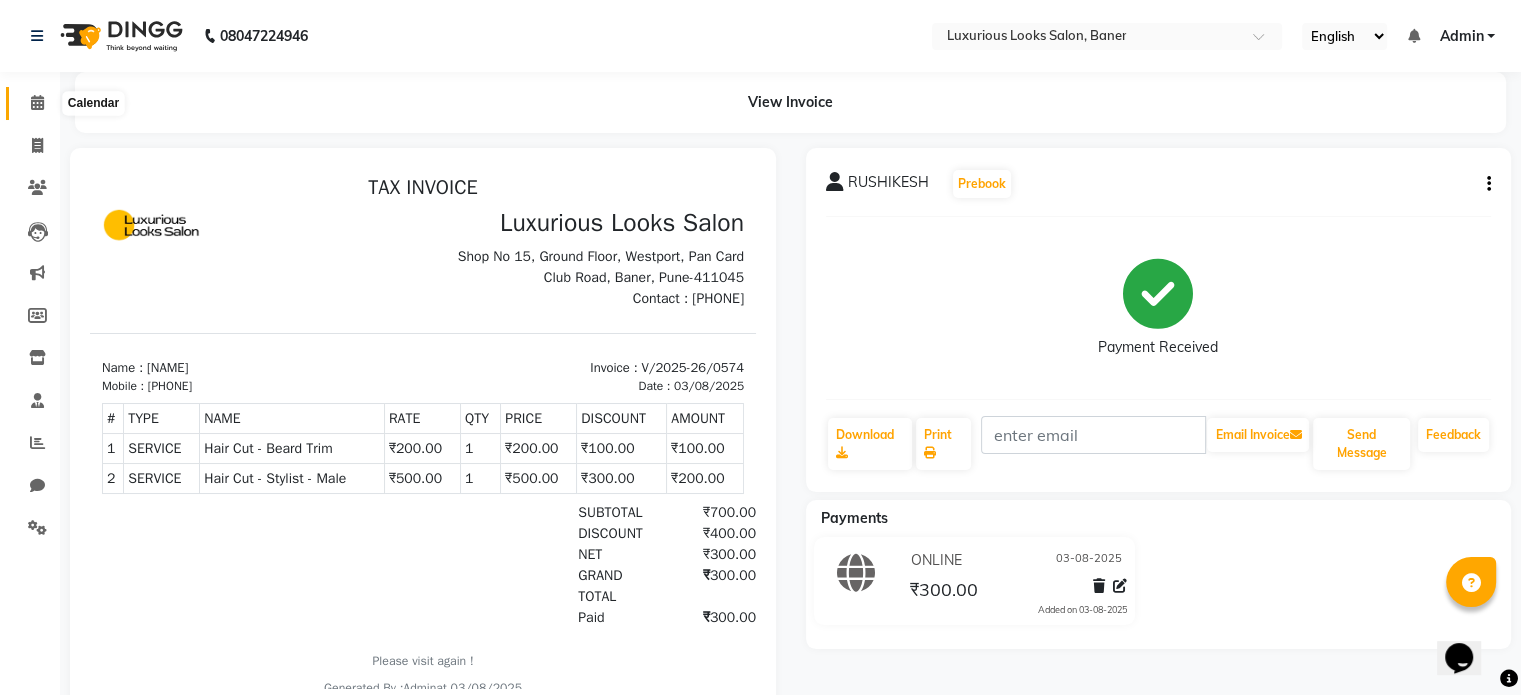 click 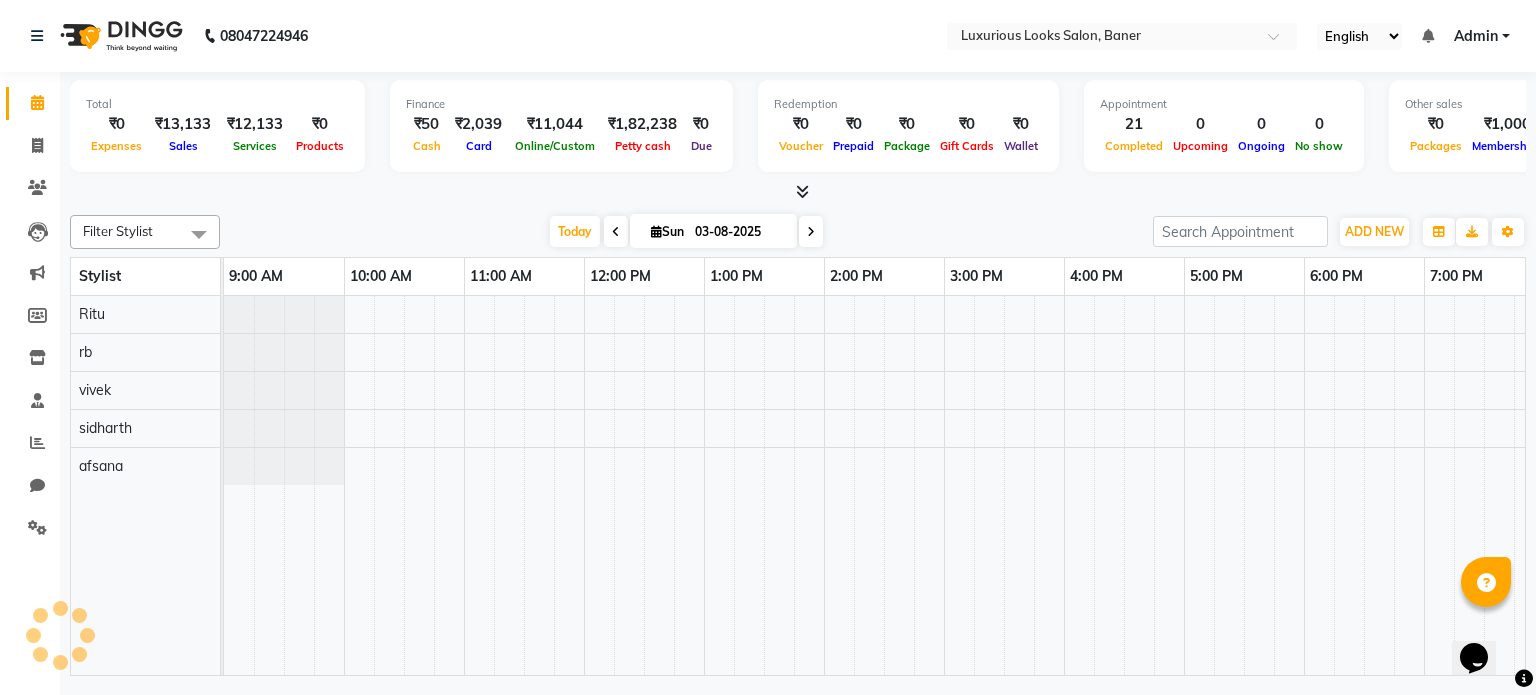 scroll, scrollTop: 0, scrollLeft: 378, axis: horizontal 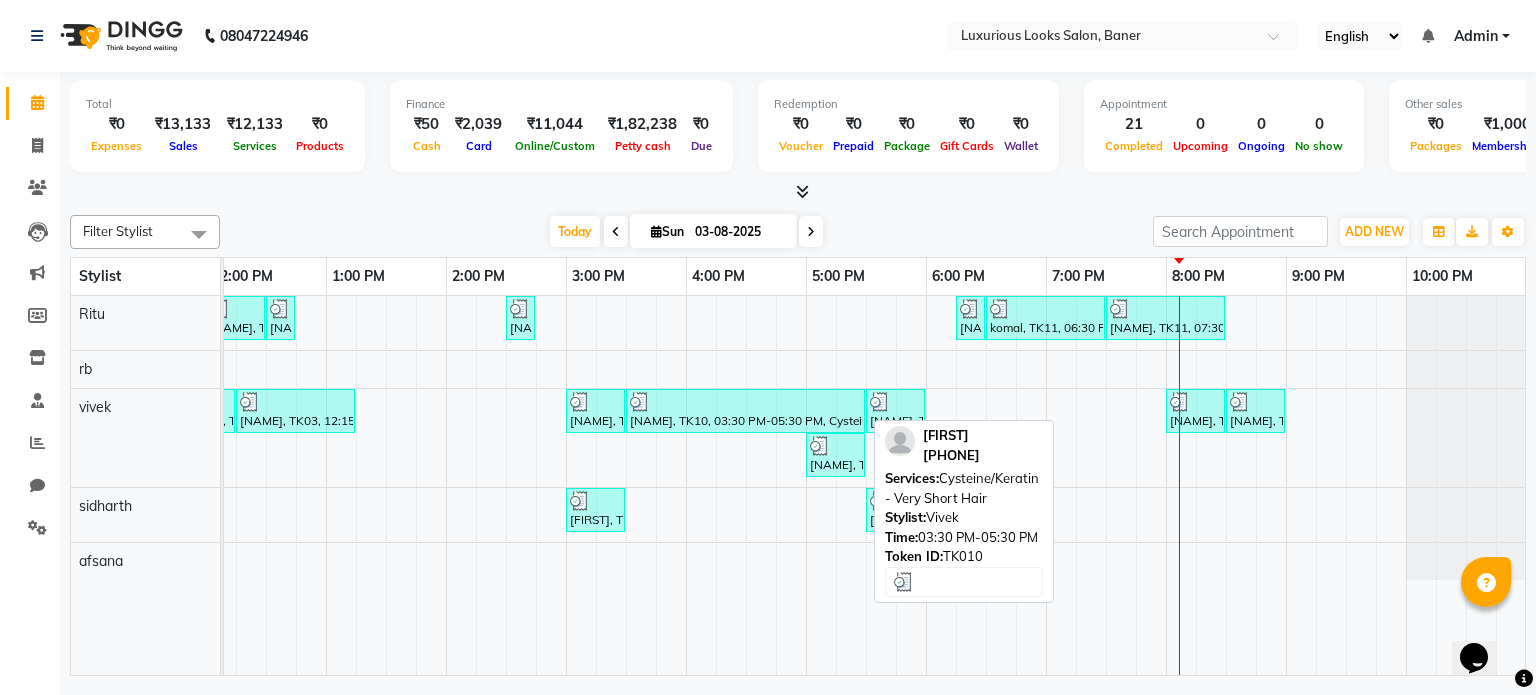 click on "[NAME], TK10, 03:30 PM-05:30 PM, Cysteine/Keratin - Very Short Hair" at bounding box center [745, 411] 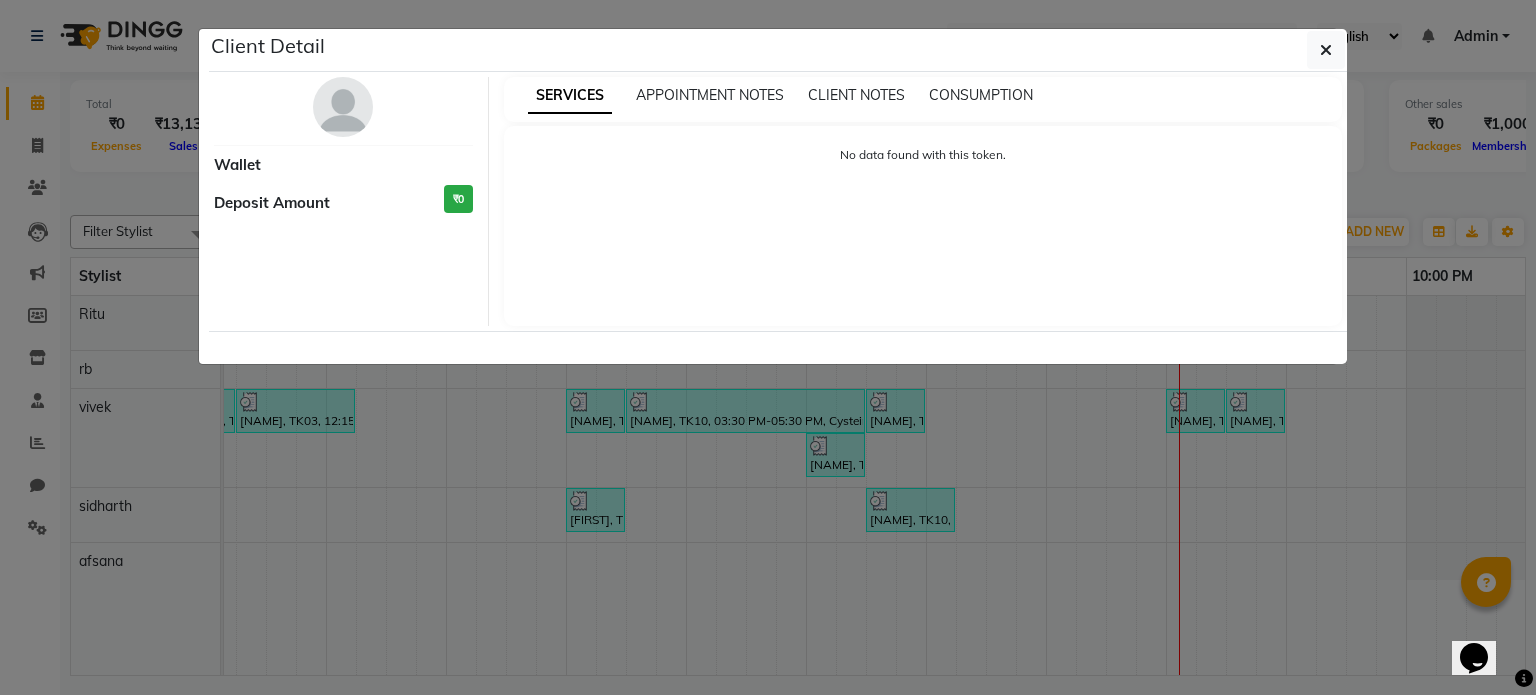 select on "3" 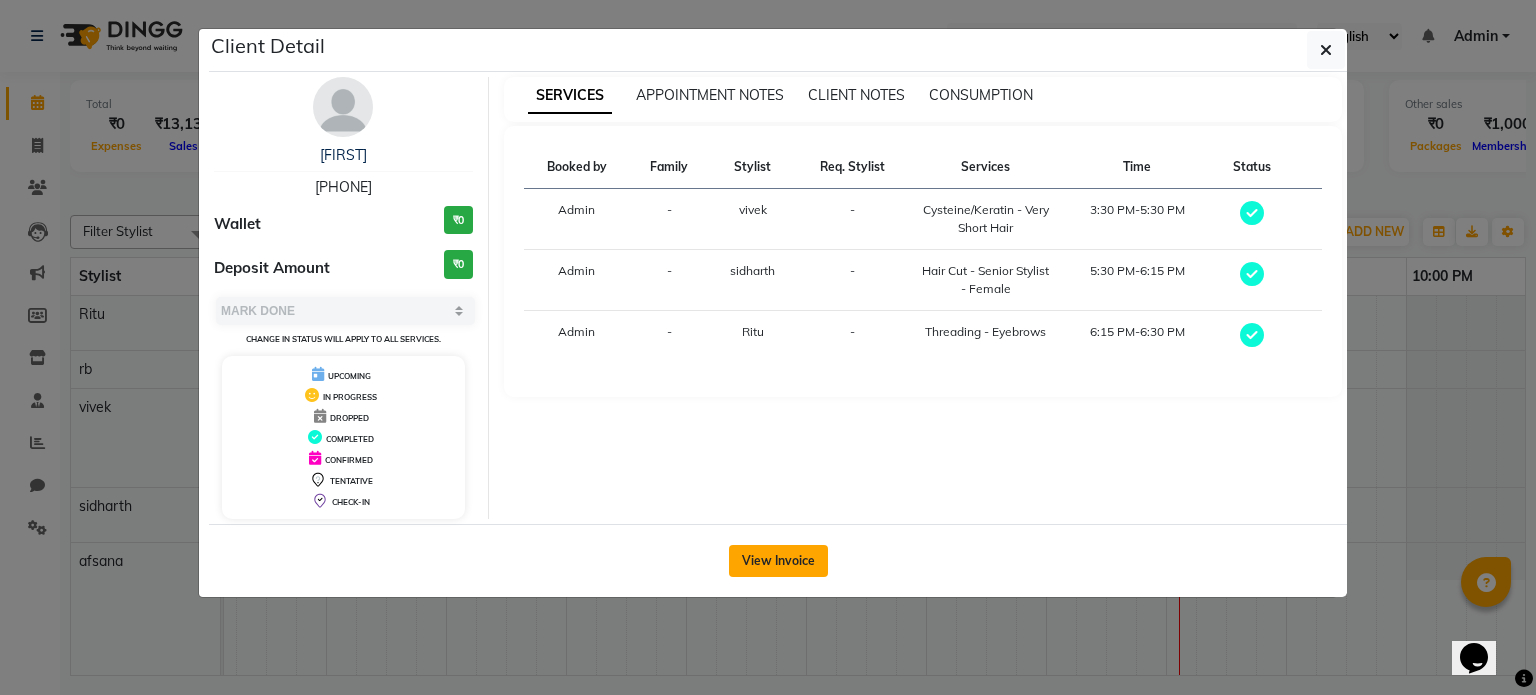 click on "View Invoice" 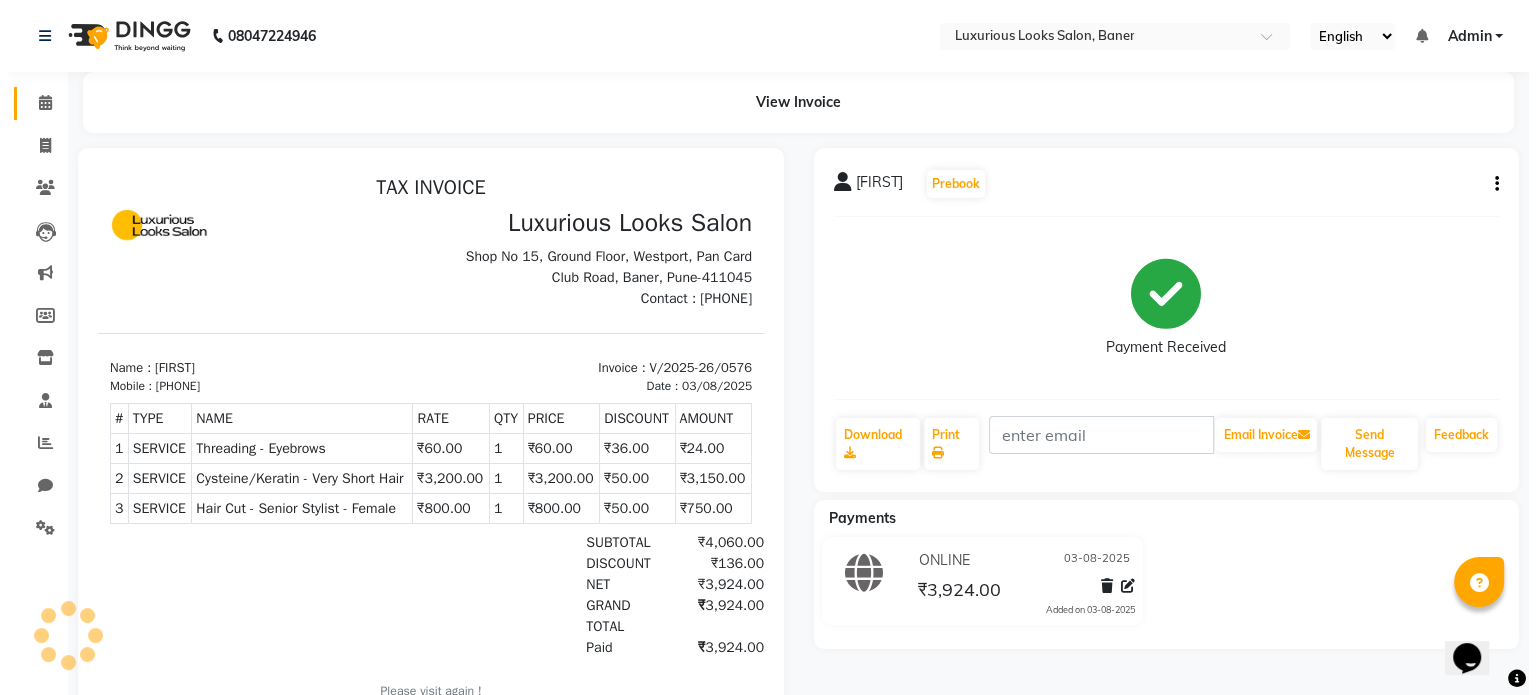 scroll, scrollTop: 0, scrollLeft: 0, axis: both 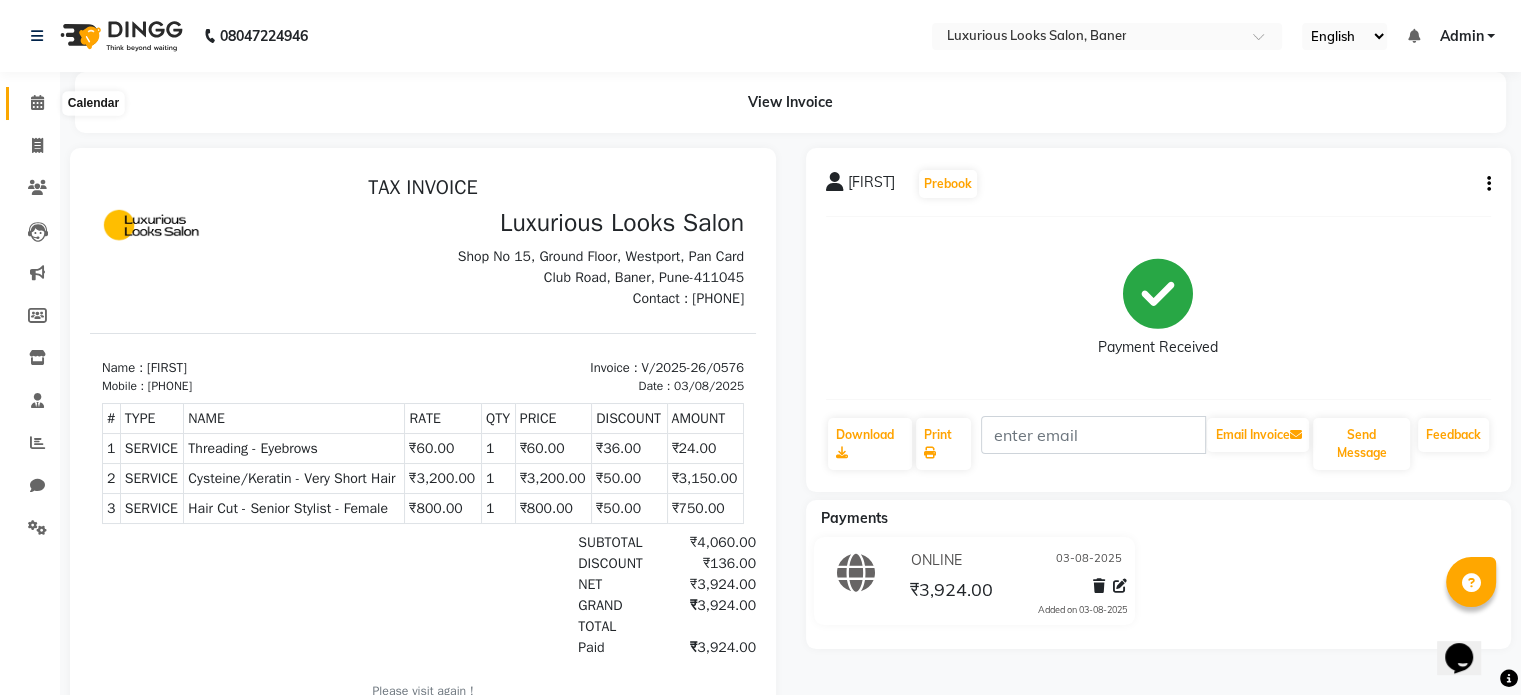 click 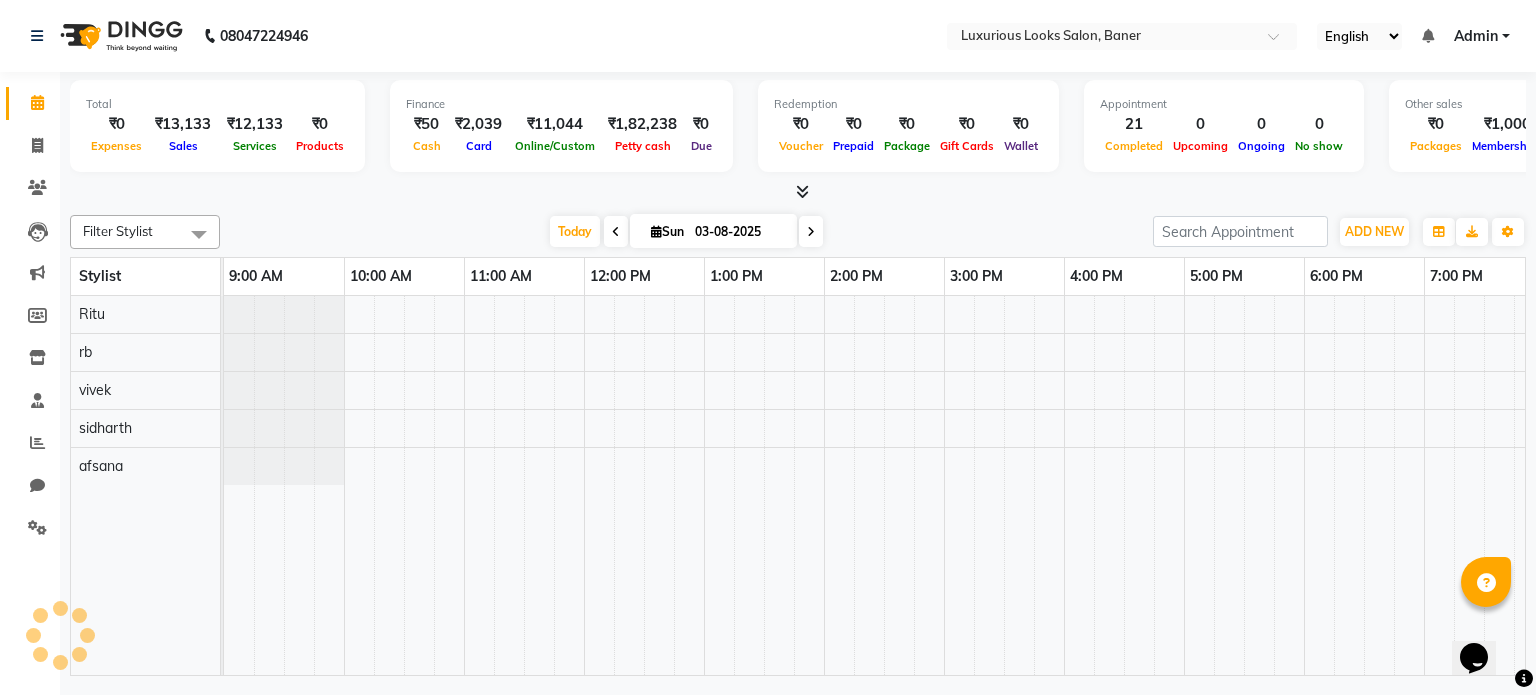 scroll, scrollTop: 0, scrollLeft: 378, axis: horizontal 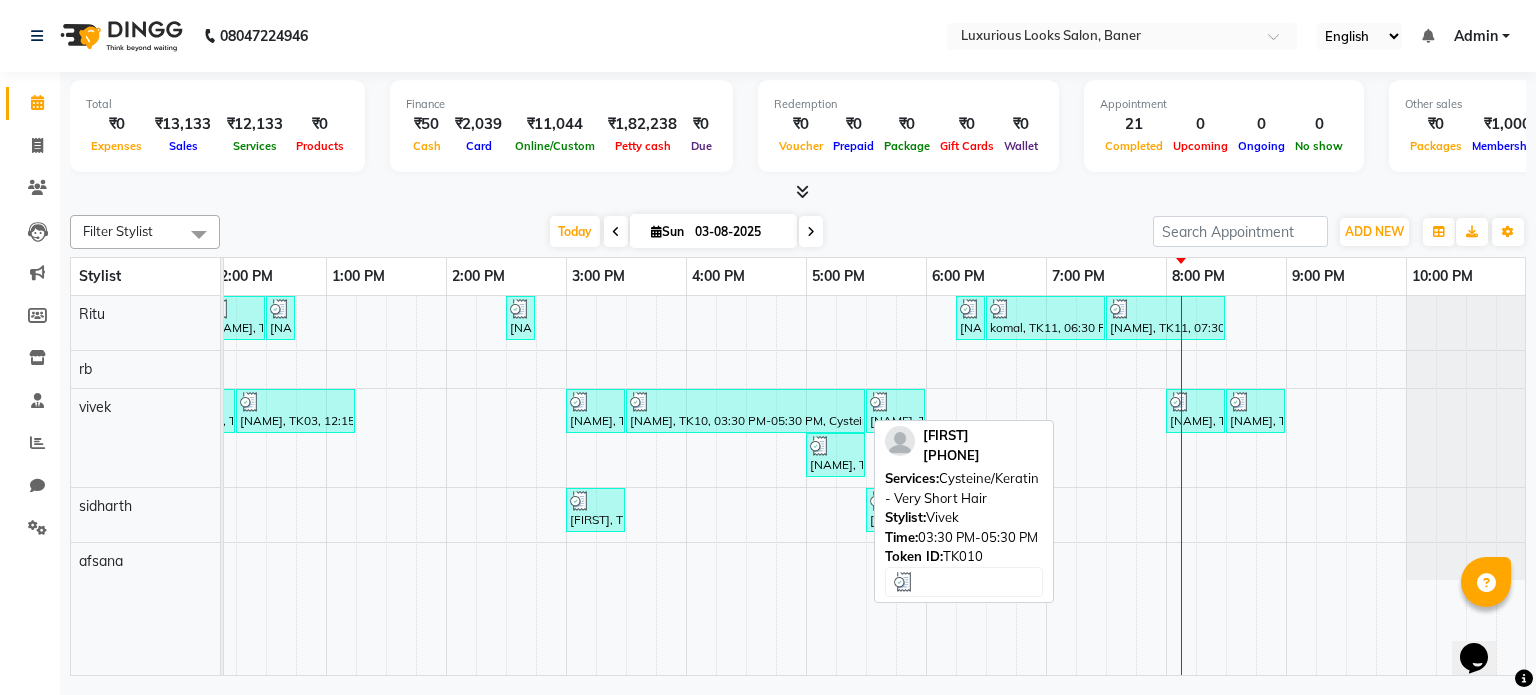 click on "[NAME], TK10, 03:30 PM-05:30 PM, Cysteine/Keratin - Very Short Hair" at bounding box center (745, 411) 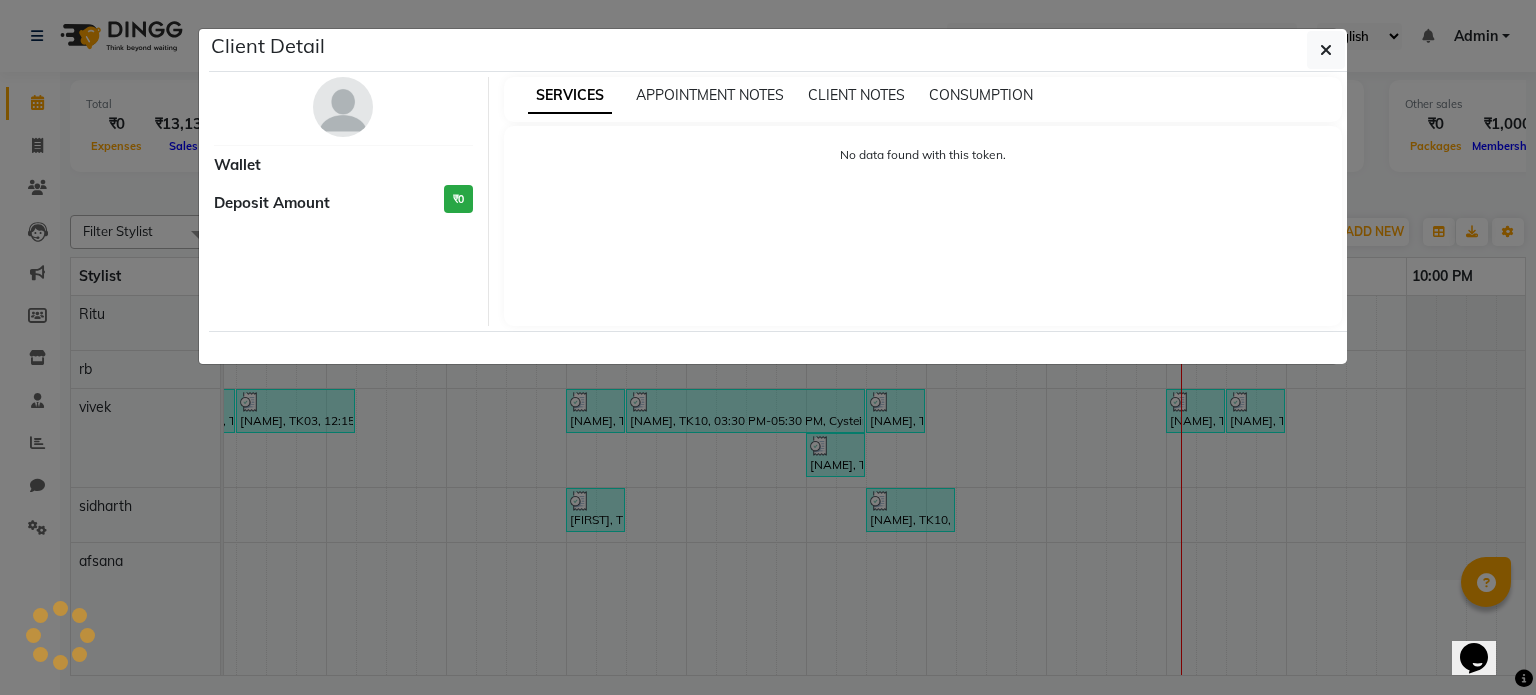 select on "3" 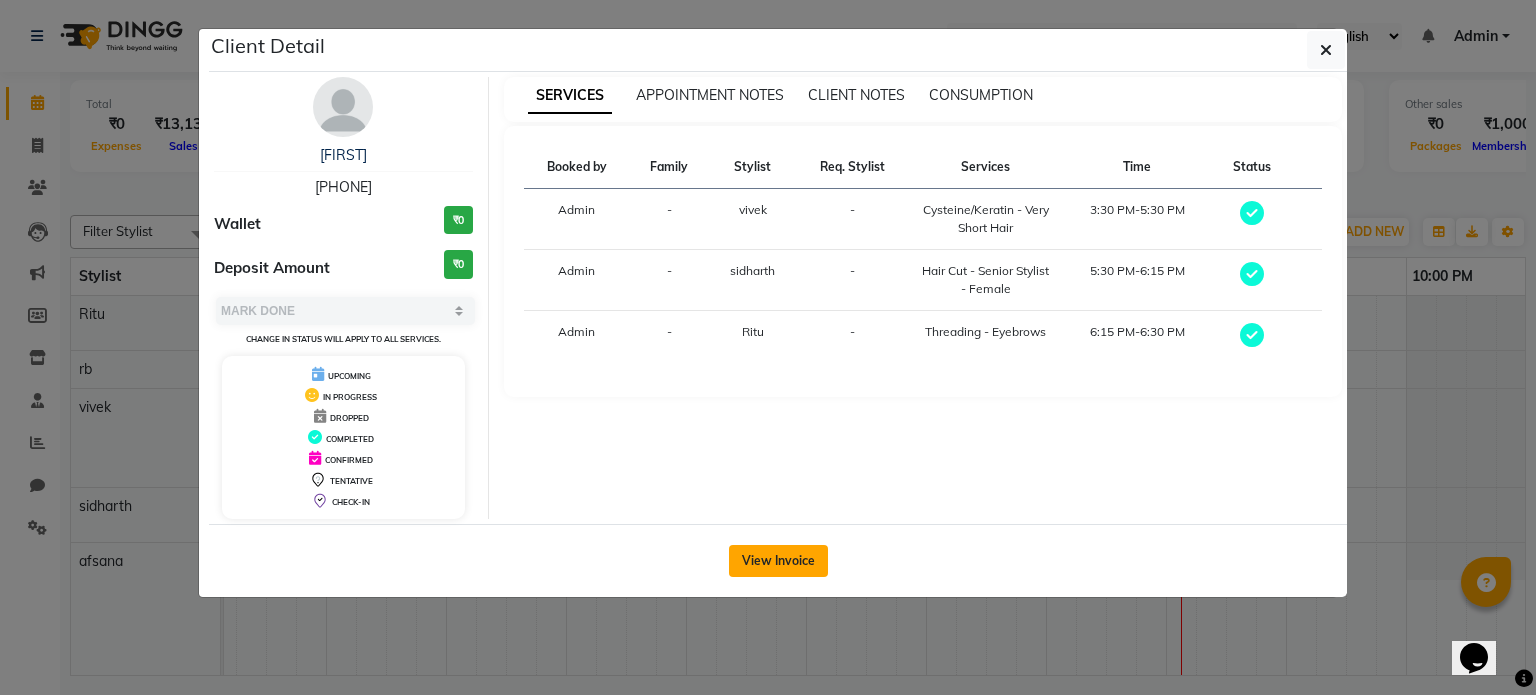 click on "View Invoice" 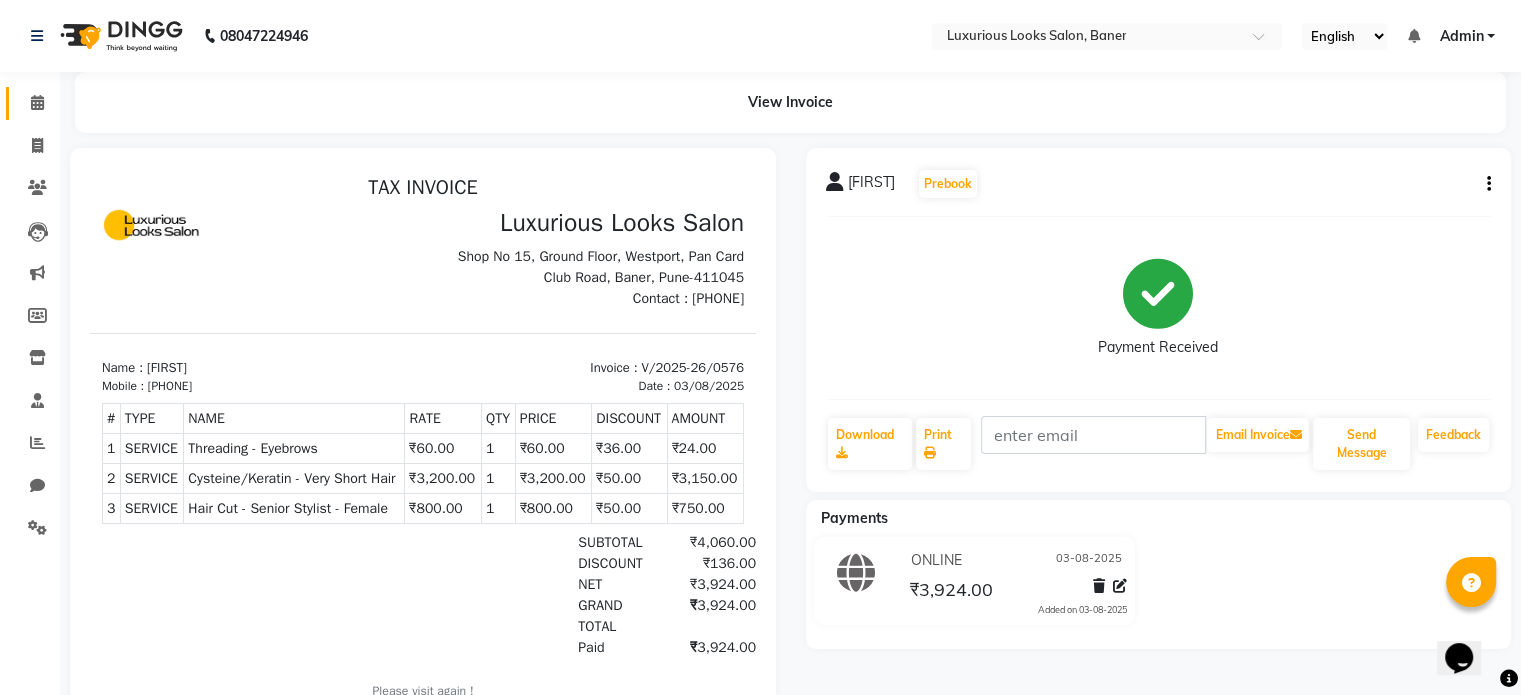 scroll, scrollTop: 0, scrollLeft: 0, axis: both 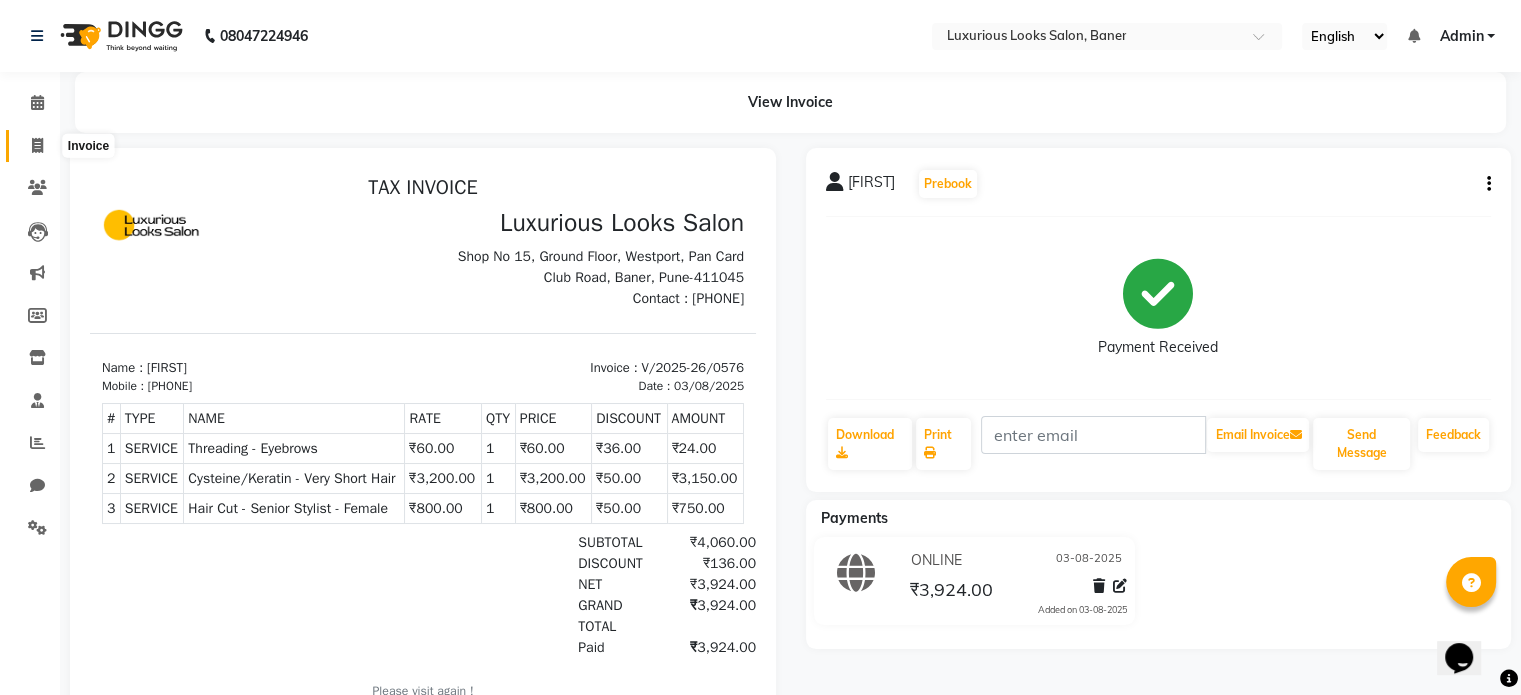 click 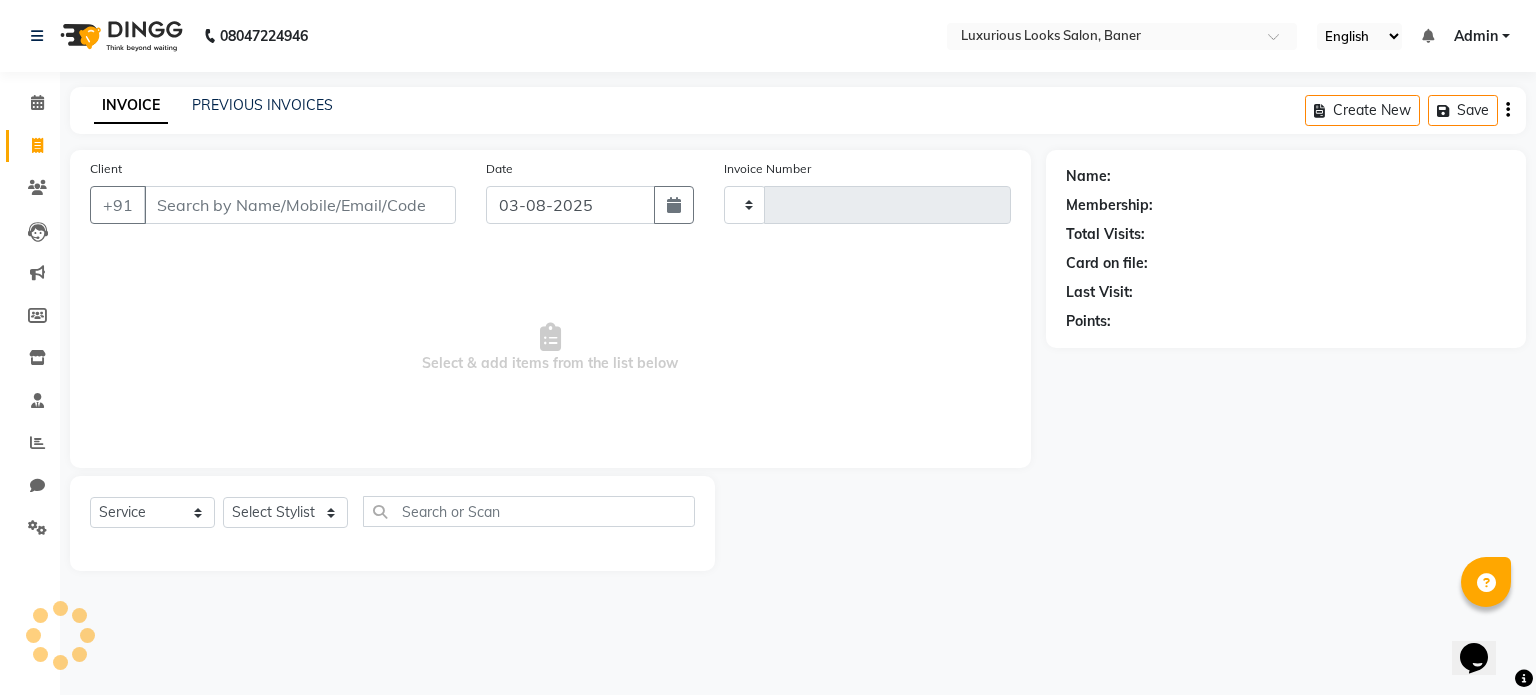 type on "0579" 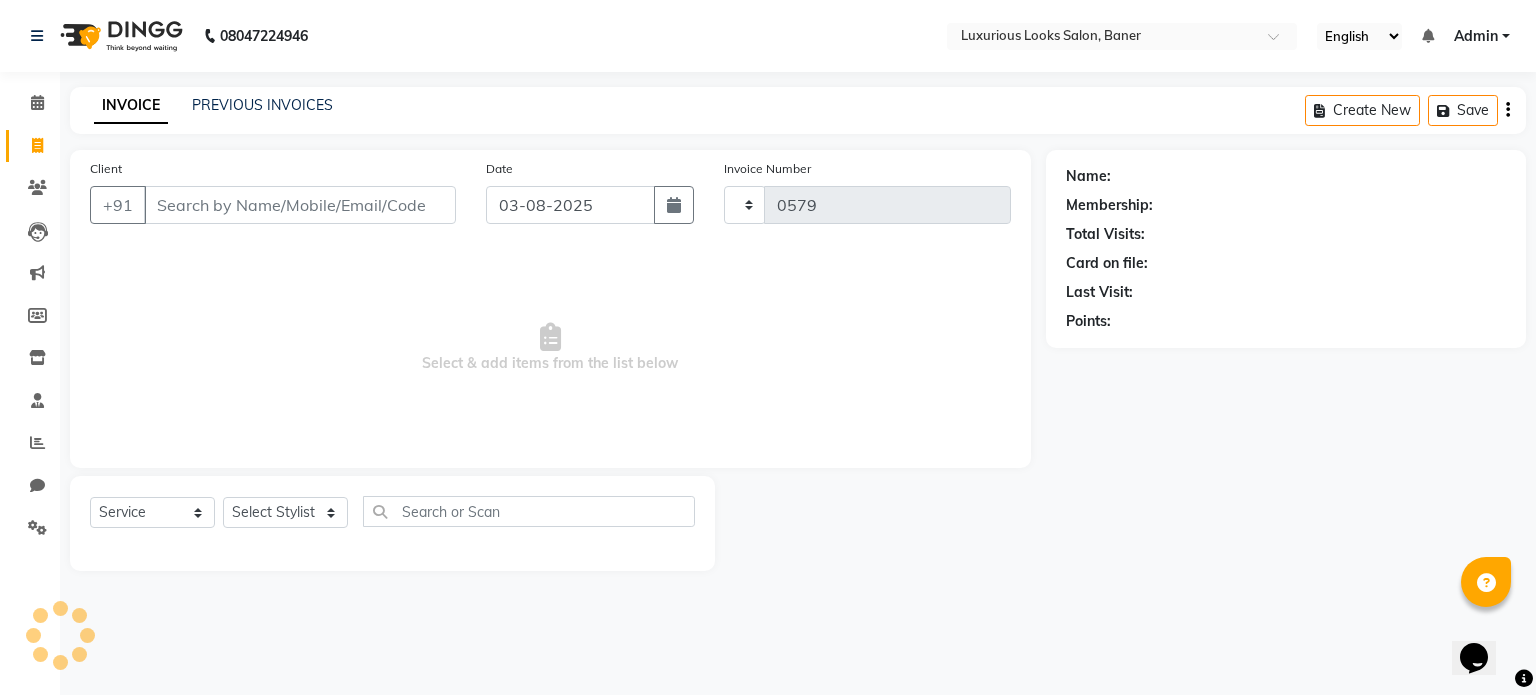 select on "7573" 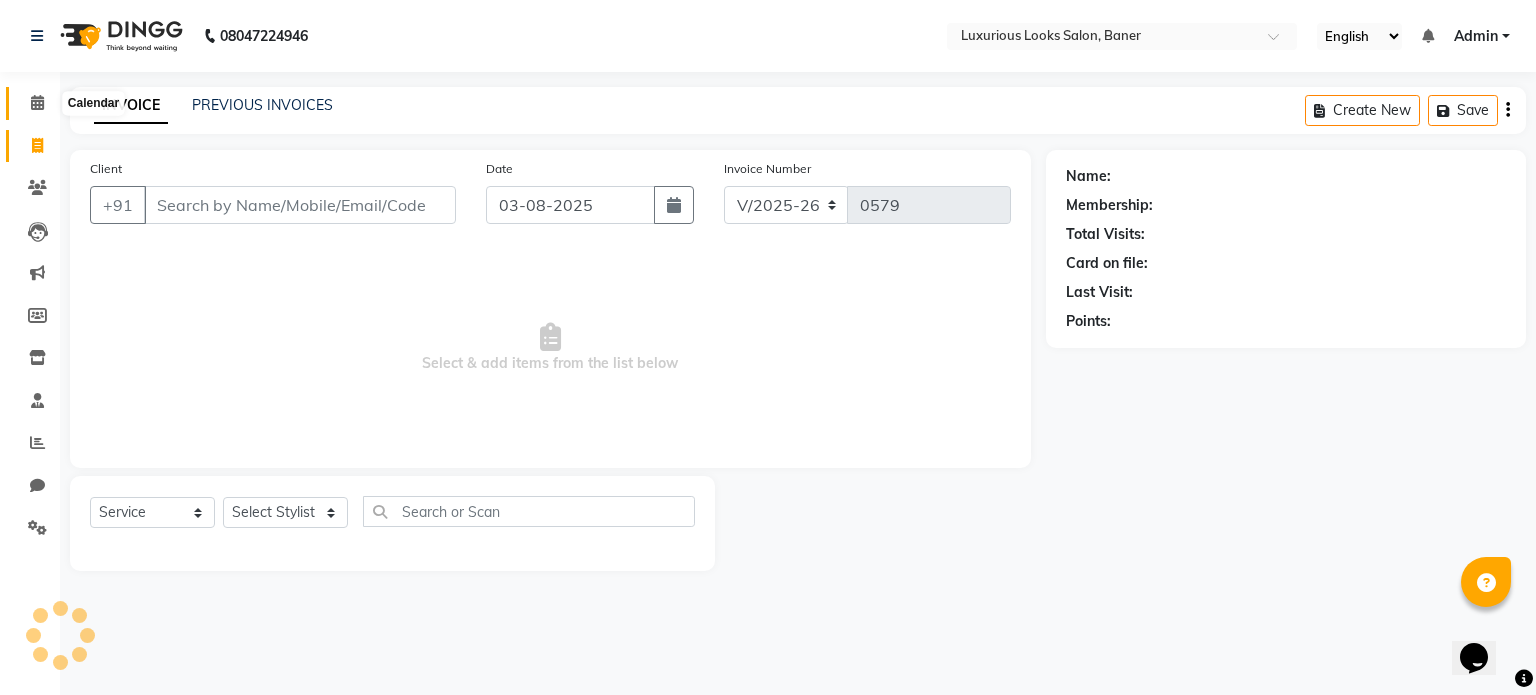 click 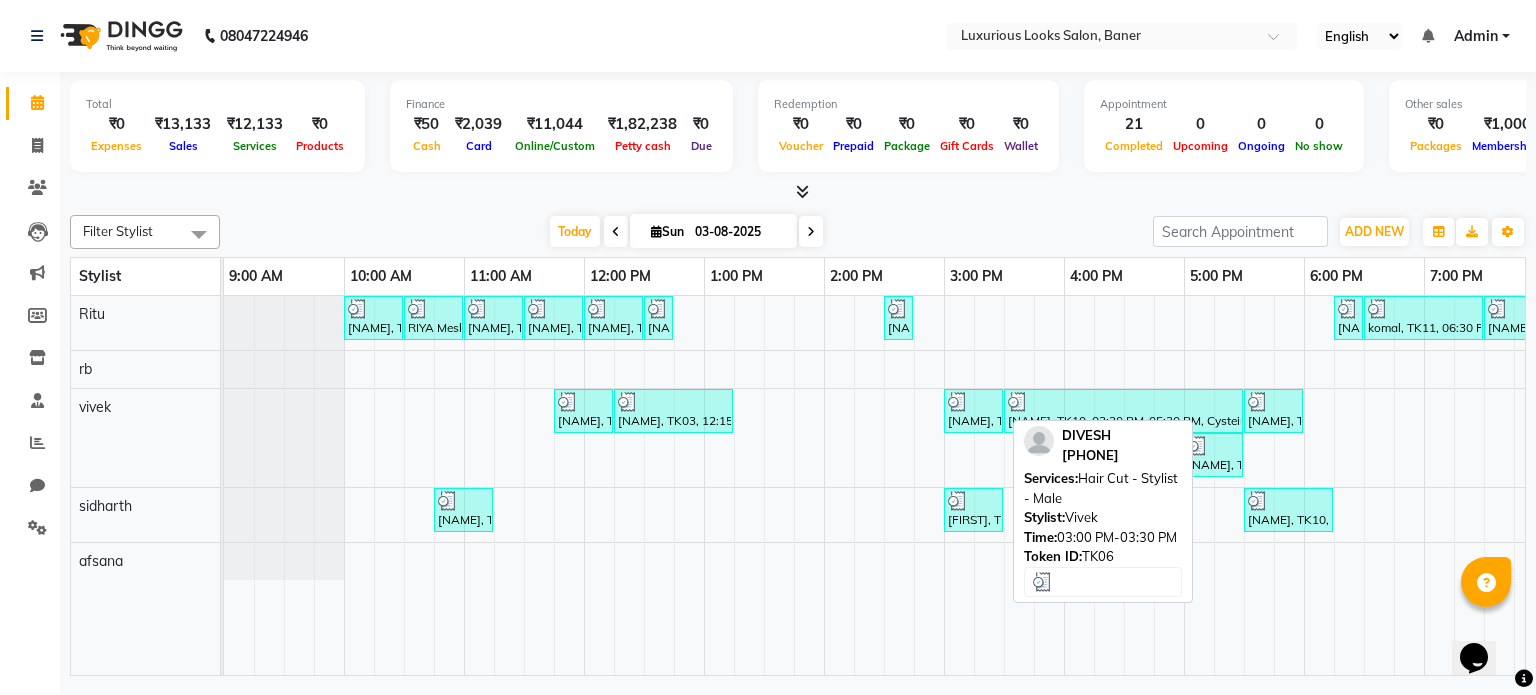 click on "[NAME], TK06, 03:00 PM-03:30 PM, Hair Cut - Stylist - Male" at bounding box center [973, 411] 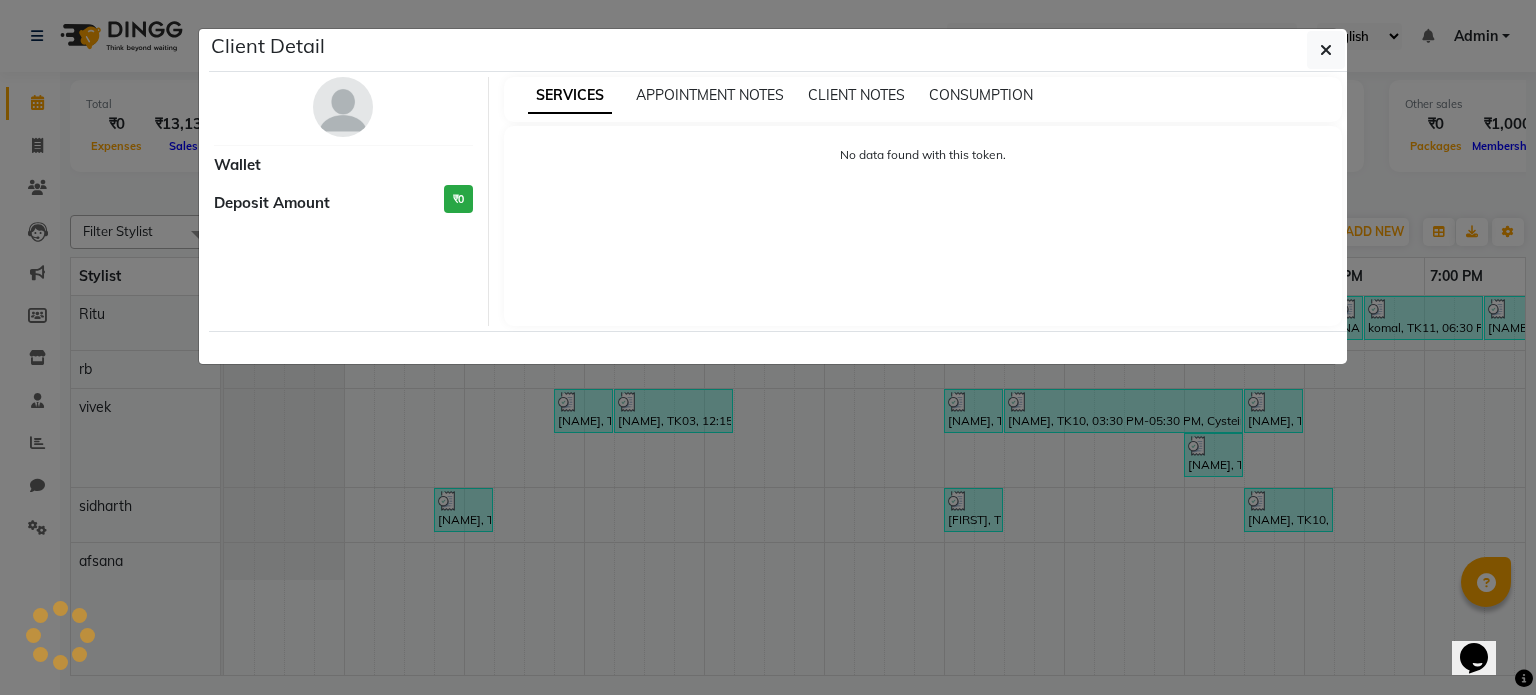 select on "3" 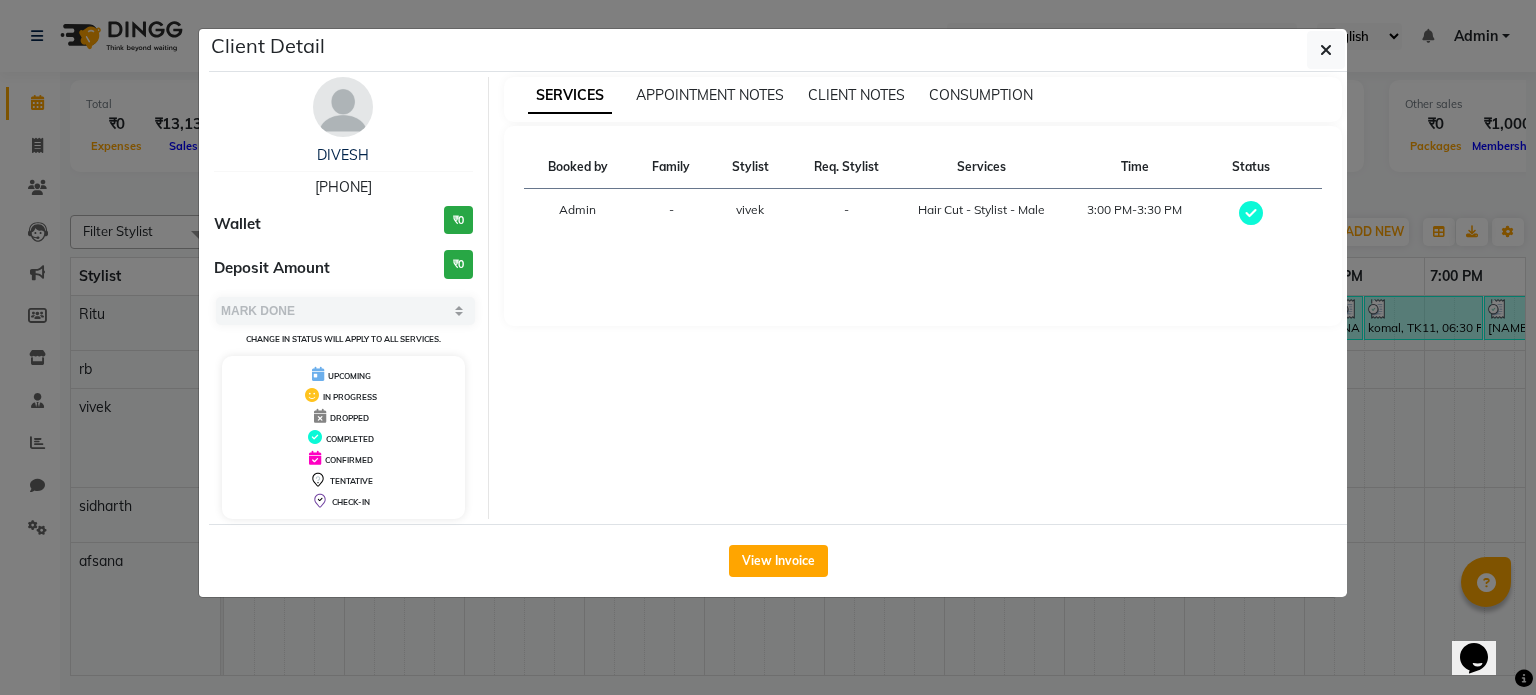 click on "View Invoice" 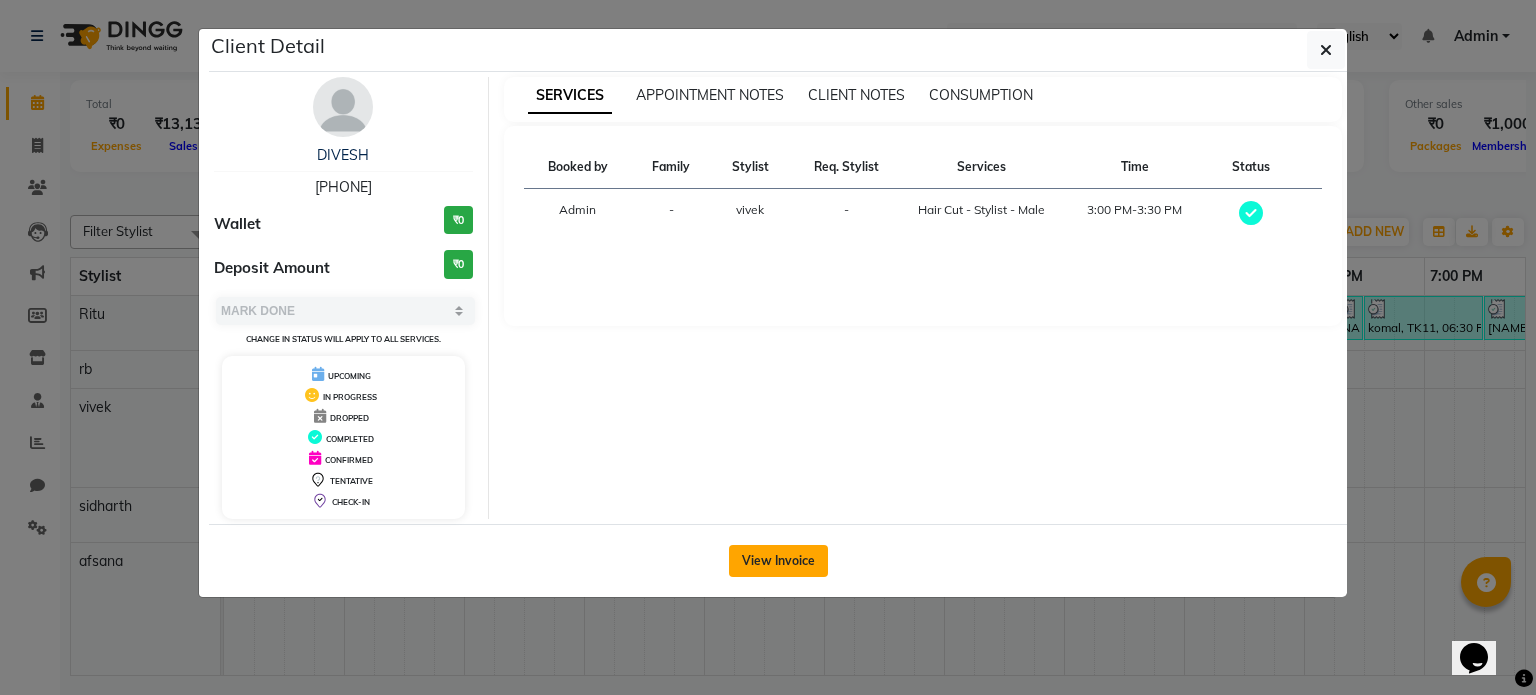 click on "View Invoice" 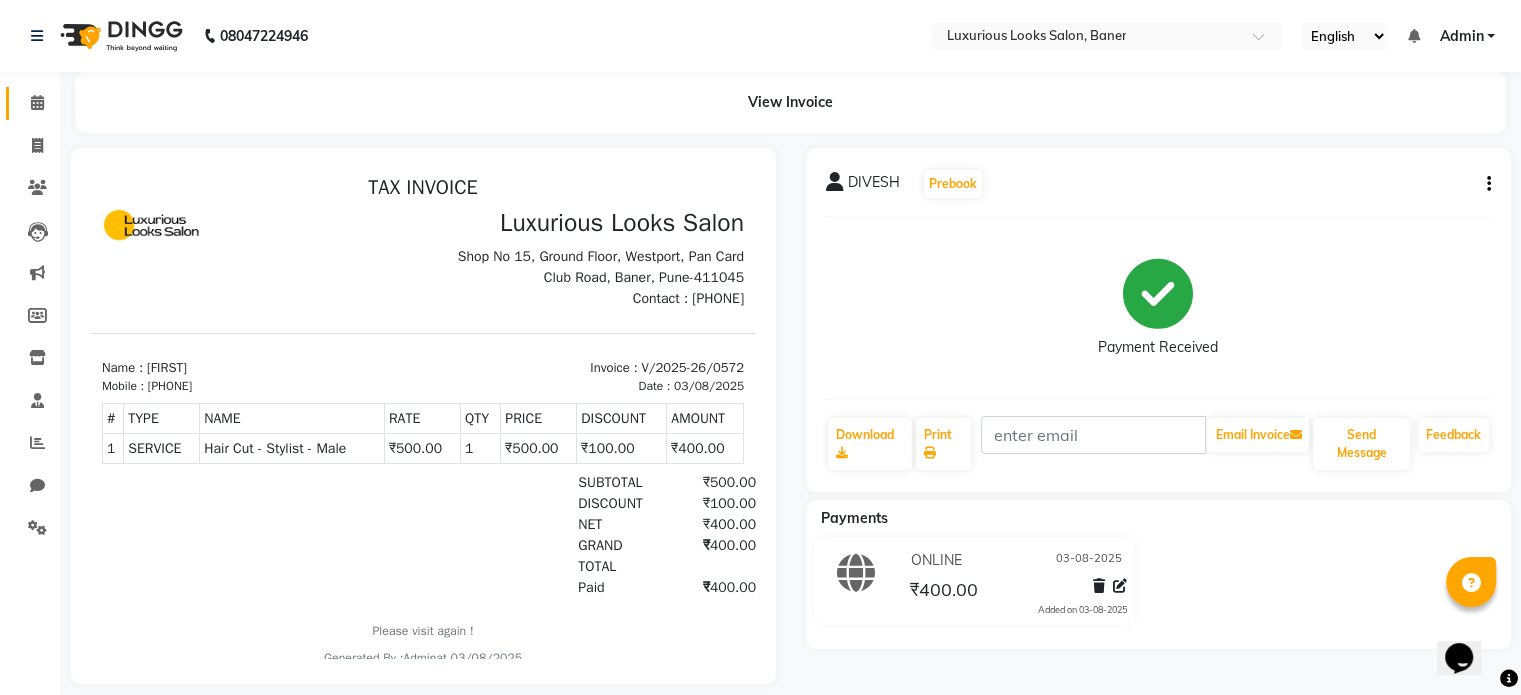 scroll, scrollTop: 0, scrollLeft: 0, axis: both 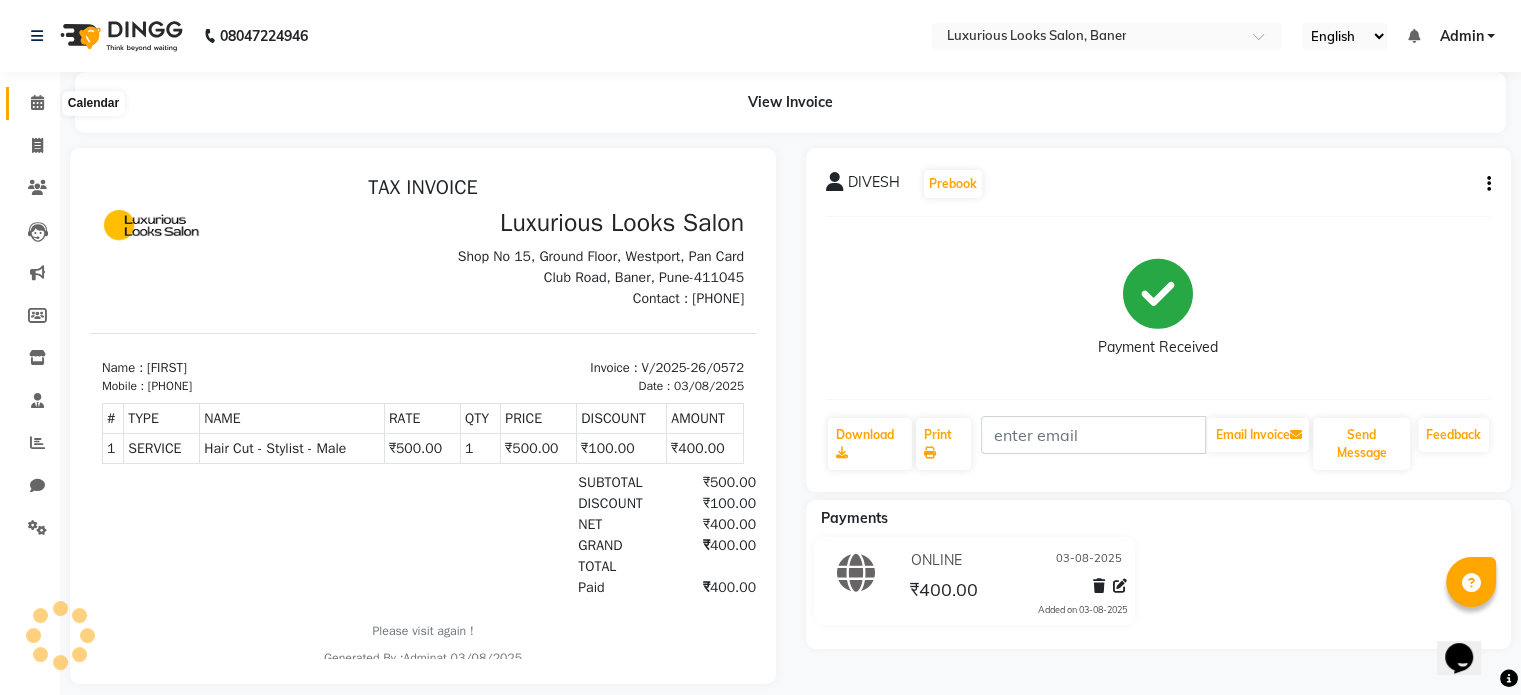 click 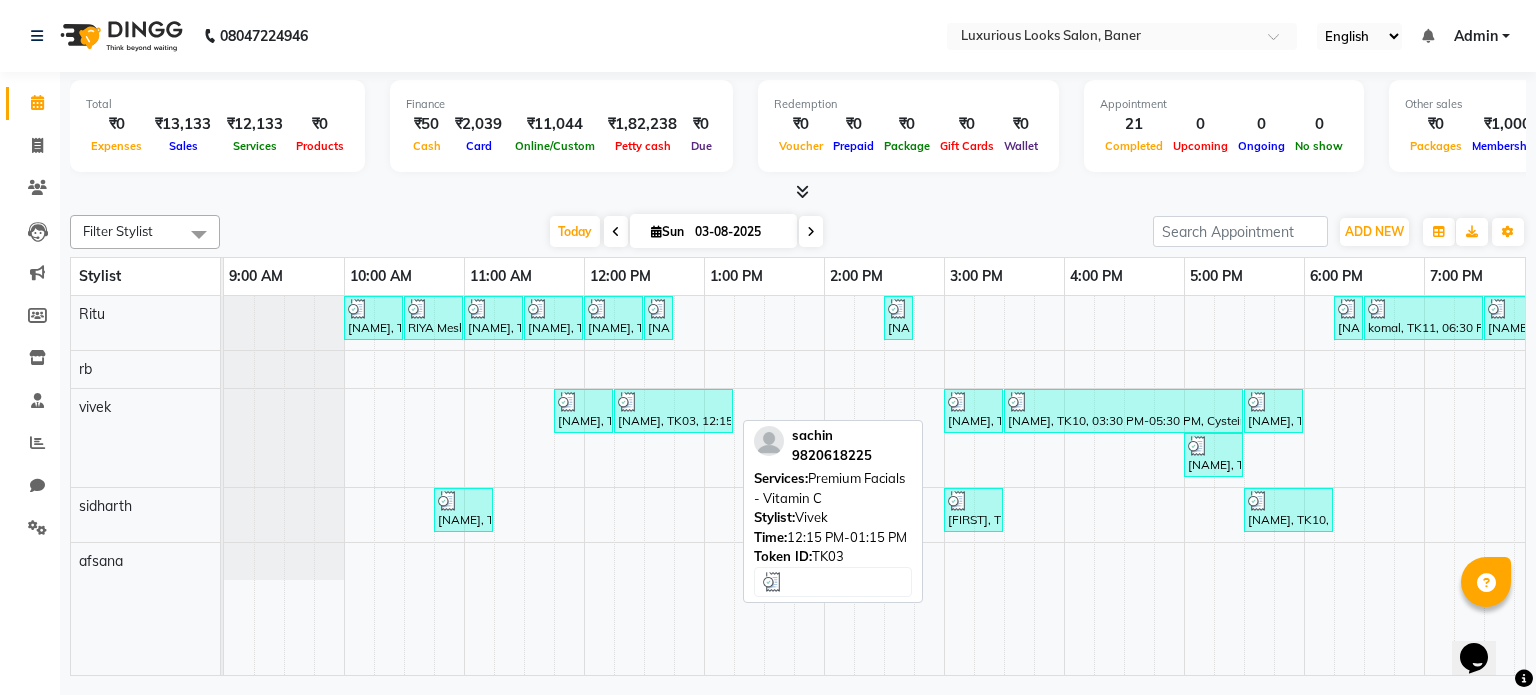 click on "[NAME], TK03, 12:15 PM-01:15 PM, Premium Facials - Vitamin C" at bounding box center [673, 411] 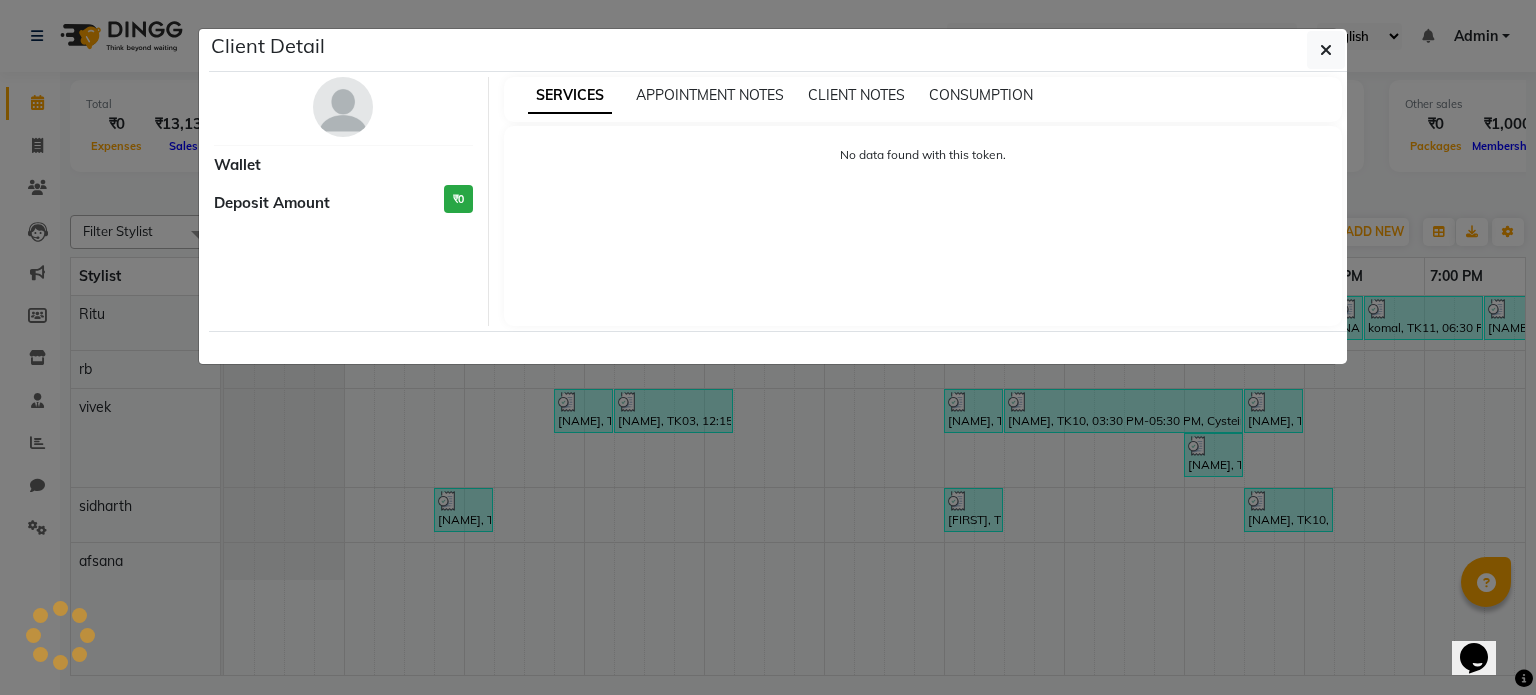 select on "3" 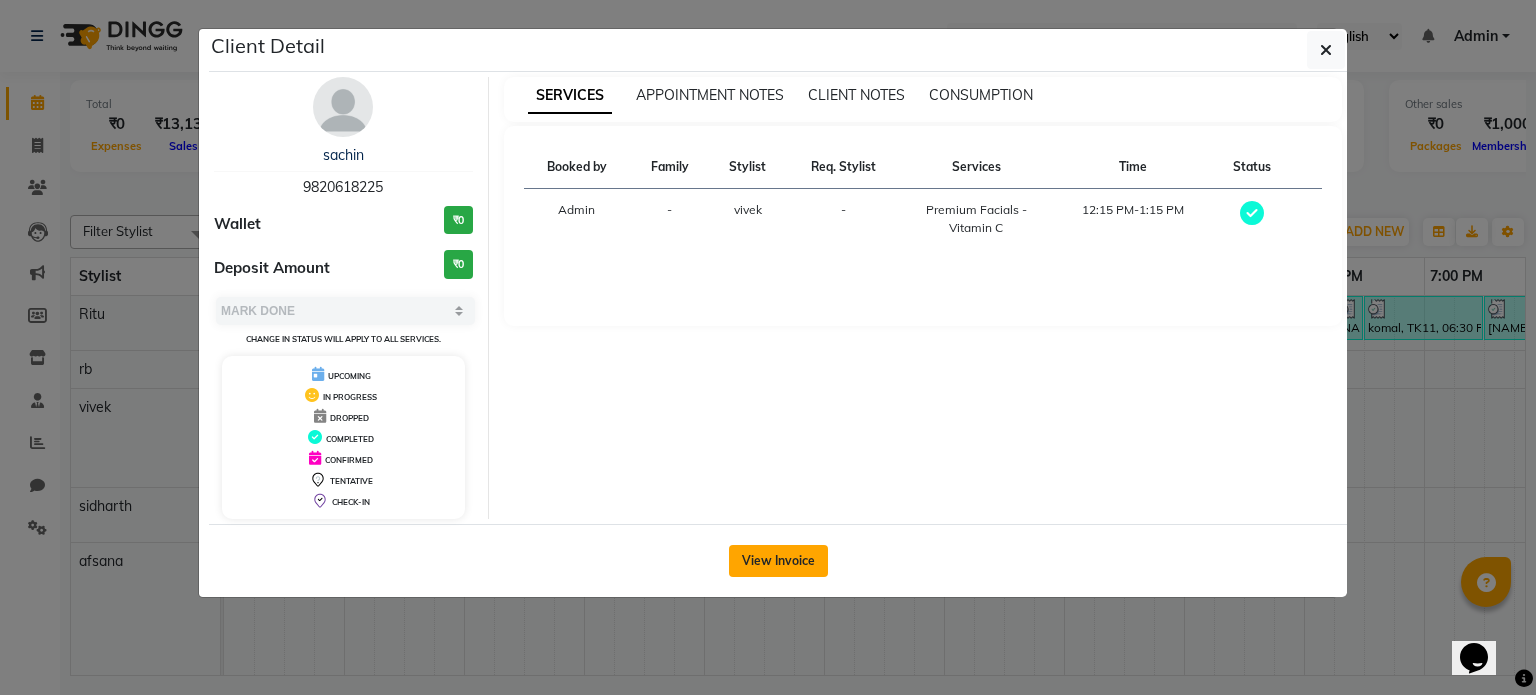 click on "View Invoice" 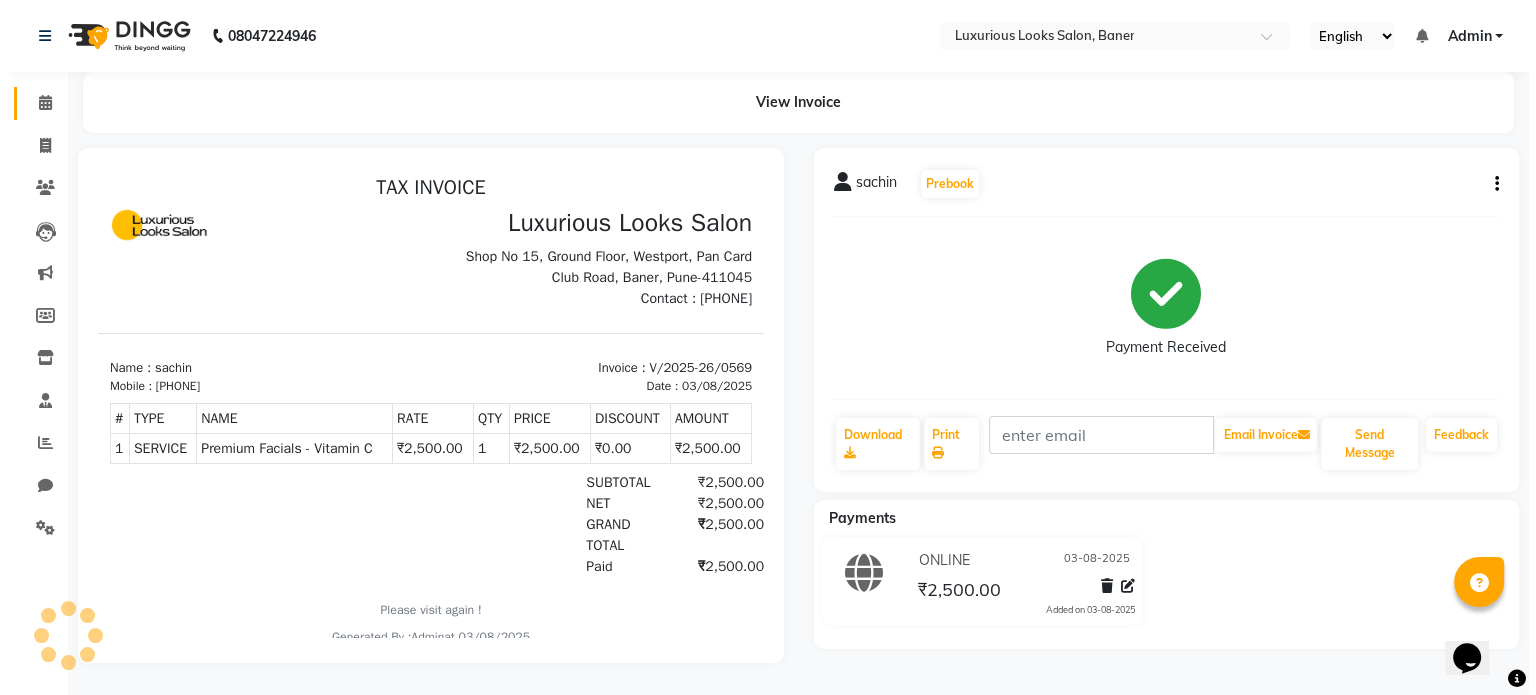 scroll, scrollTop: 0, scrollLeft: 0, axis: both 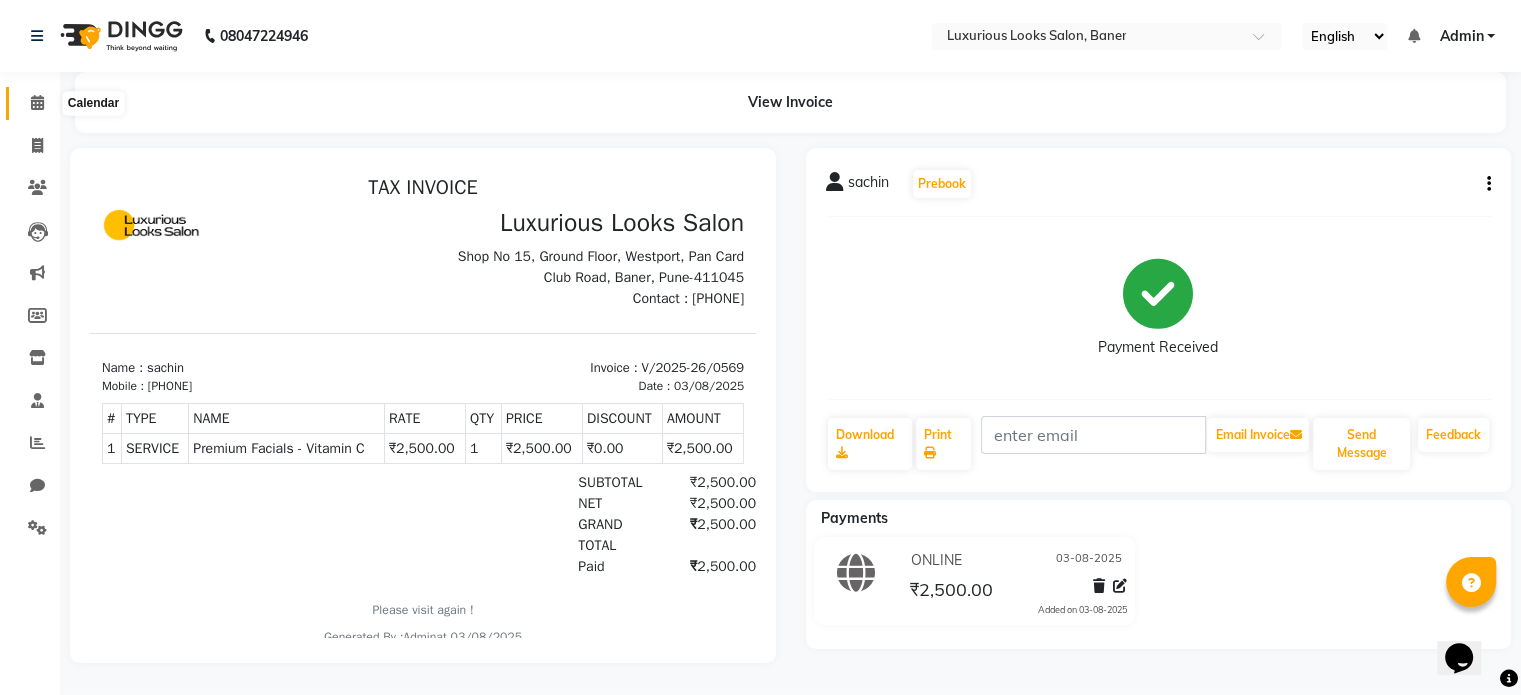 click 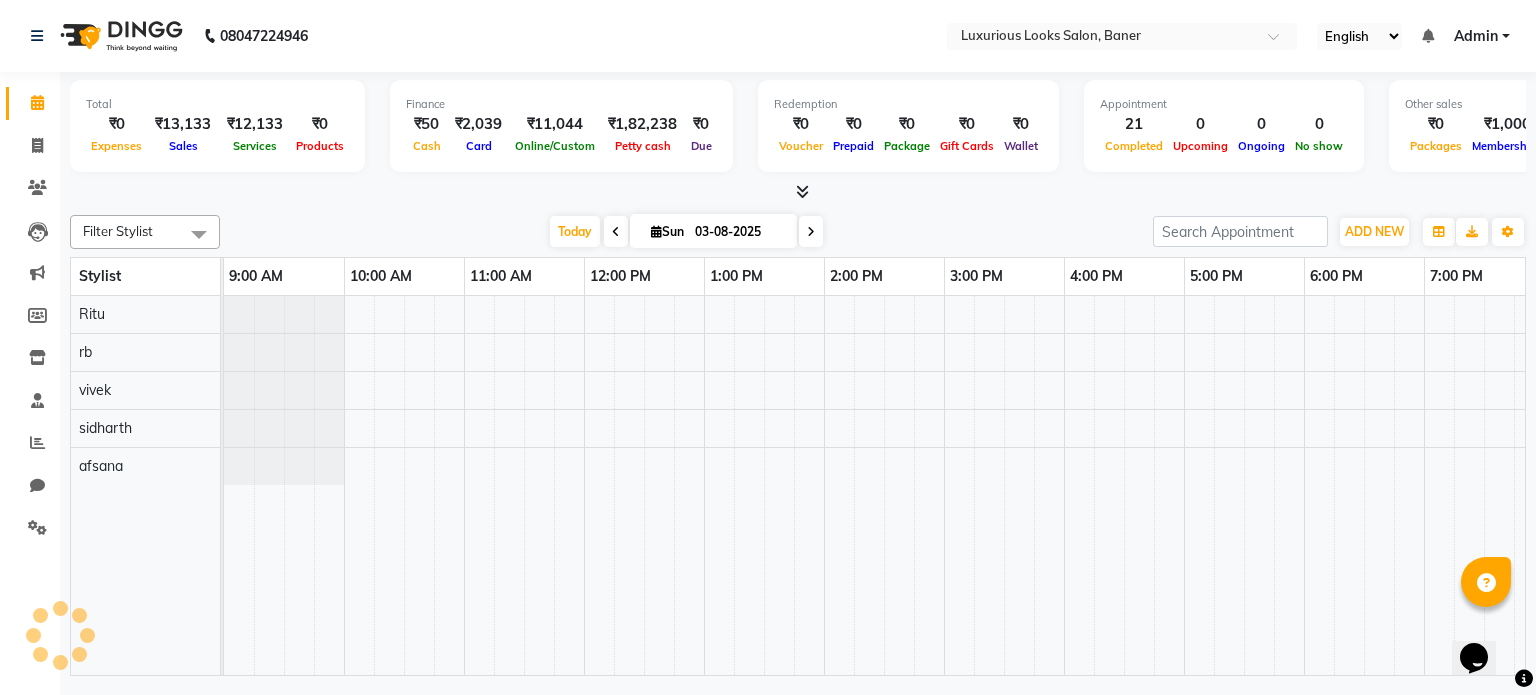 scroll, scrollTop: 0, scrollLeft: 0, axis: both 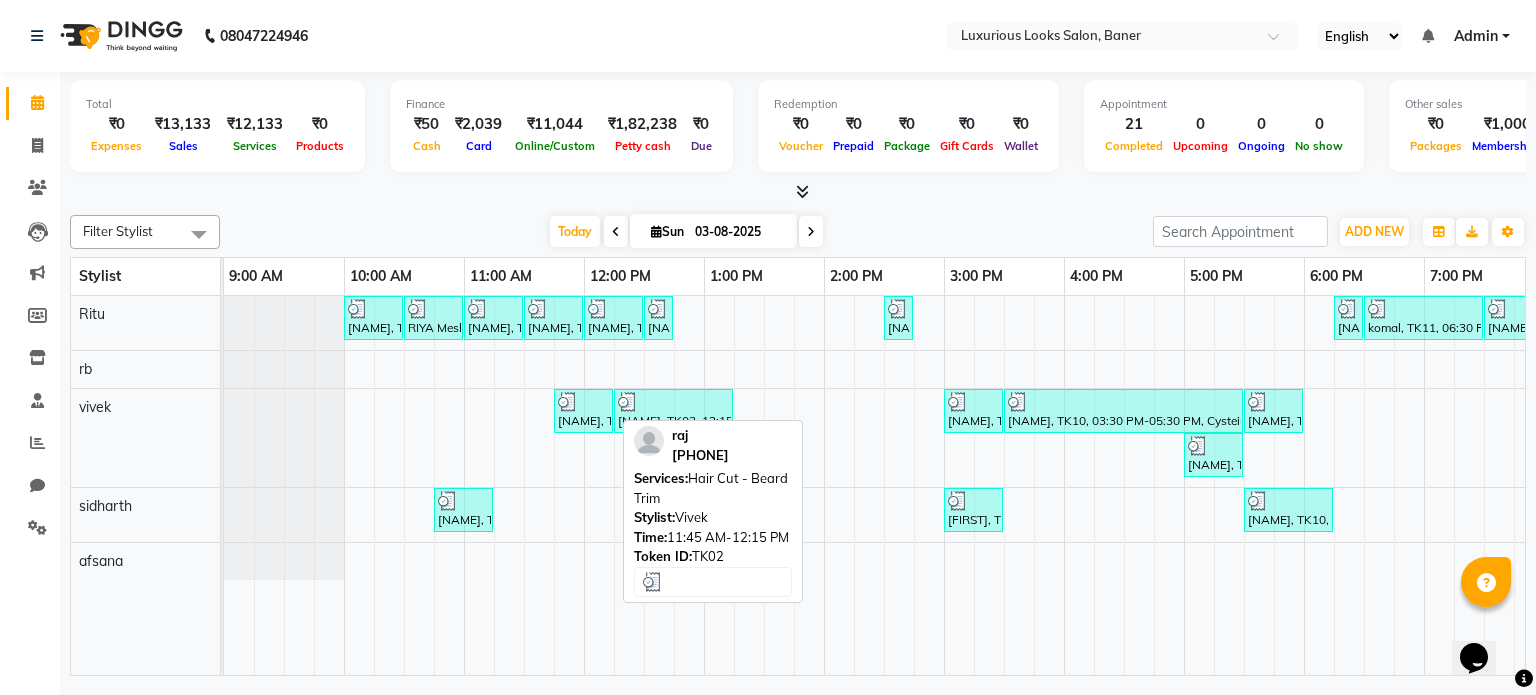 click on "[NAME], TK02, 11:45 AM-12:15 PM, Hair Cut - Beard Trim" at bounding box center [583, 411] 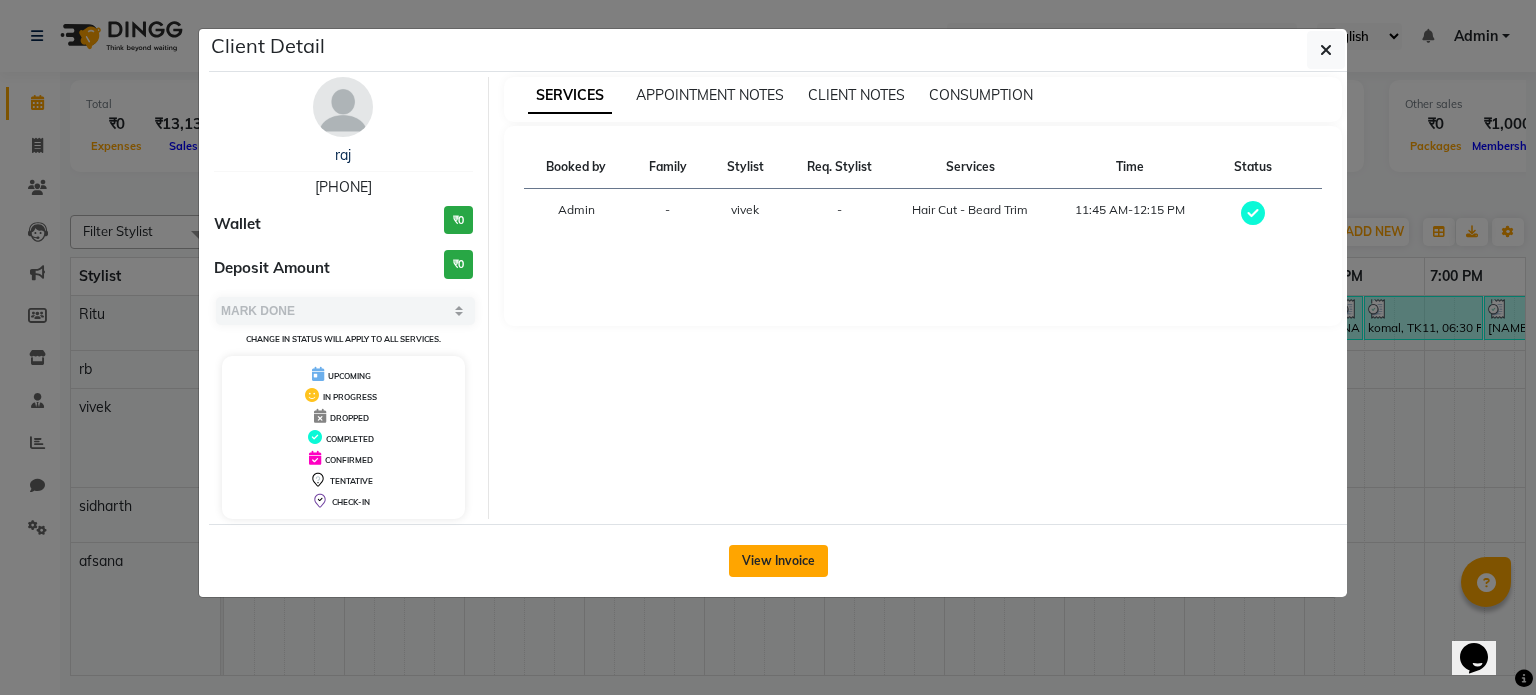 click on "View Invoice" 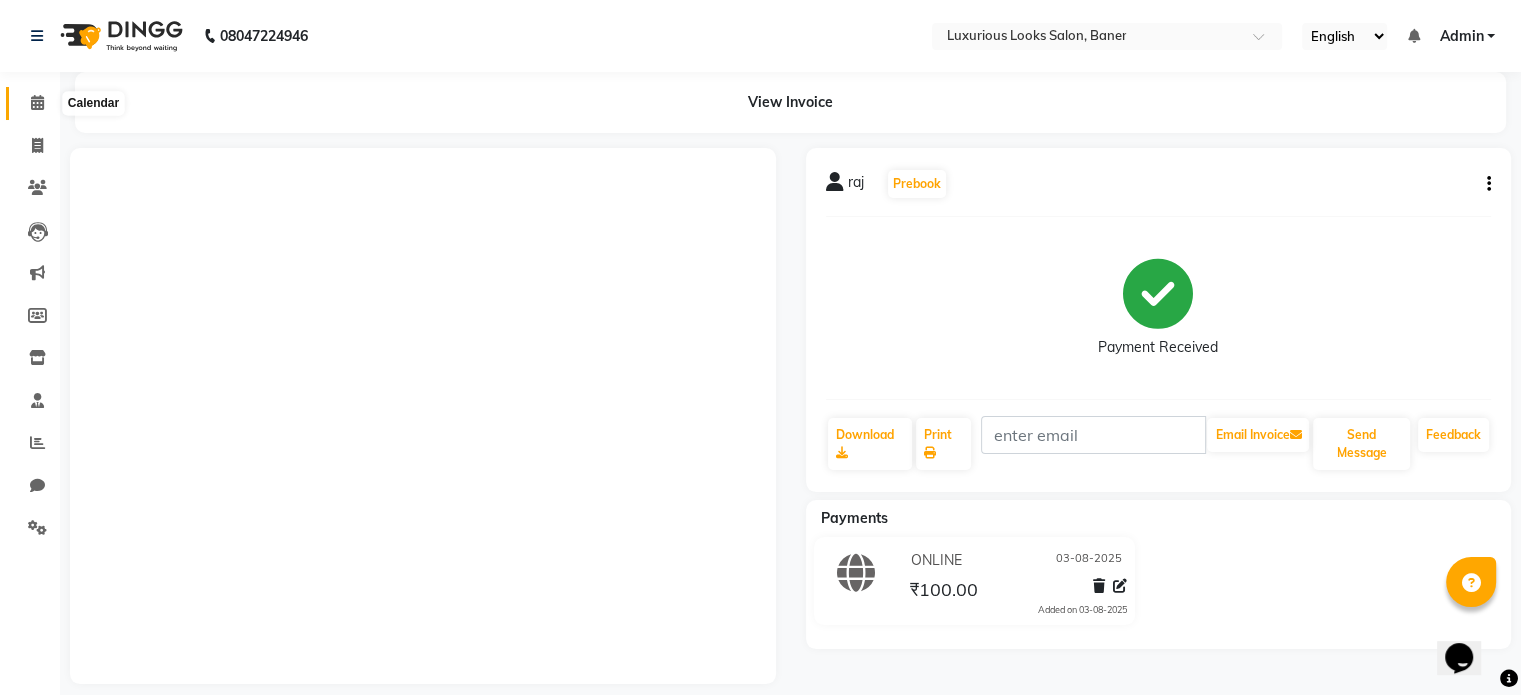 click 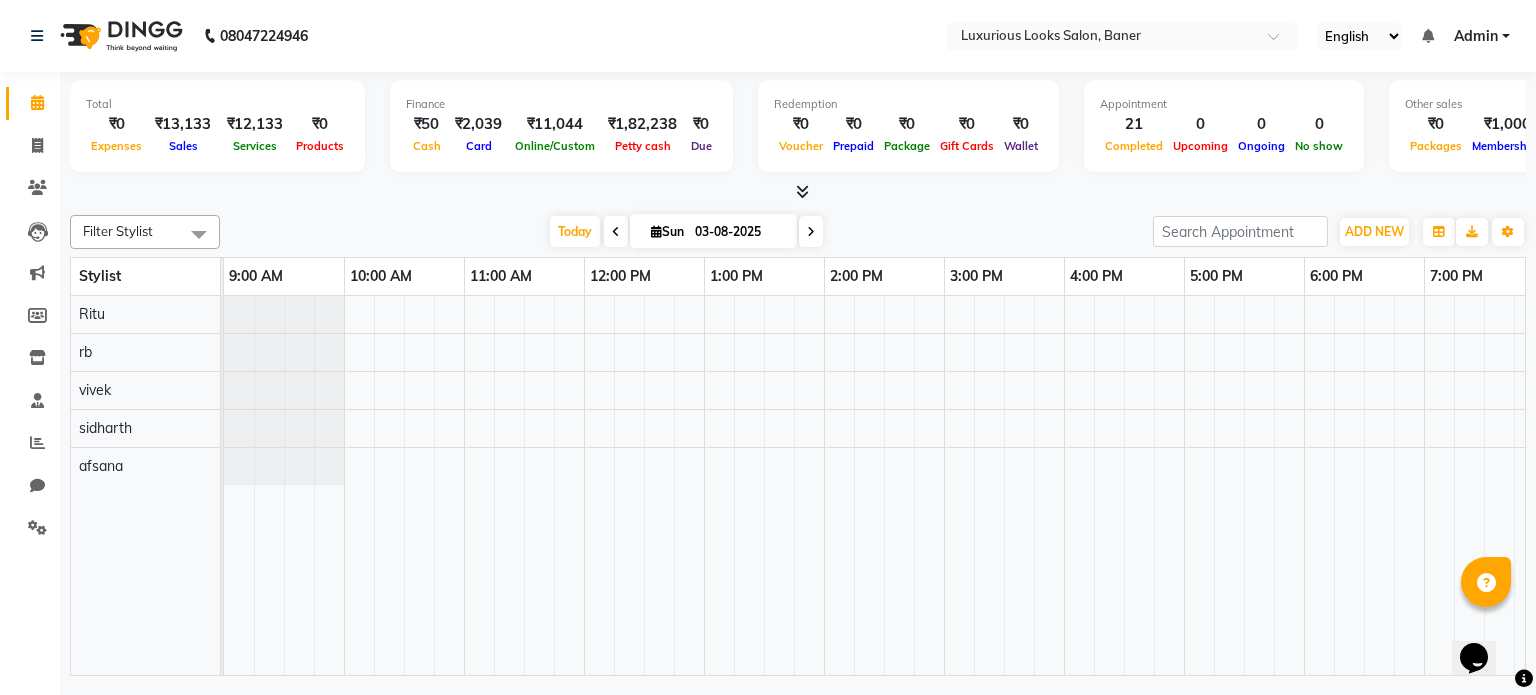 scroll, scrollTop: 0, scrollLeft: 0, axis: both 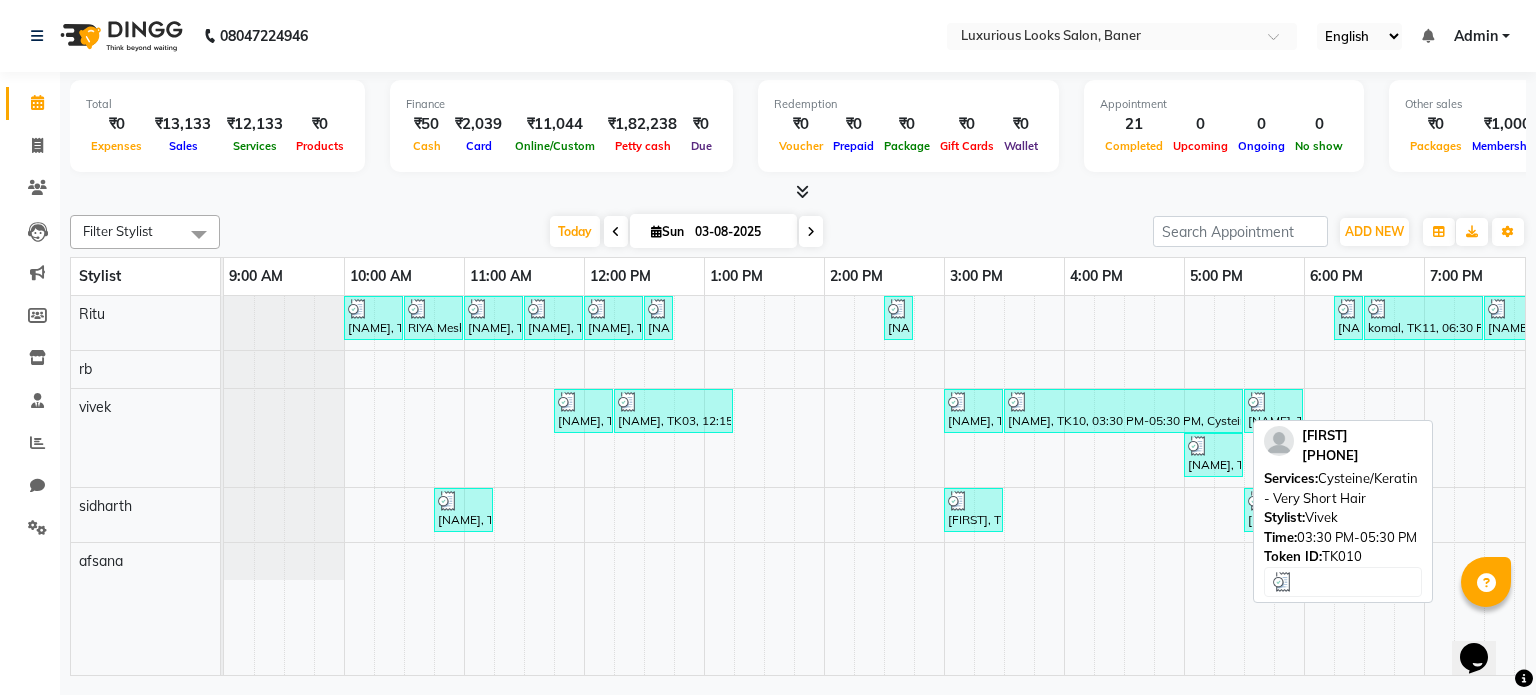 click at bounding box center [1123, 402] 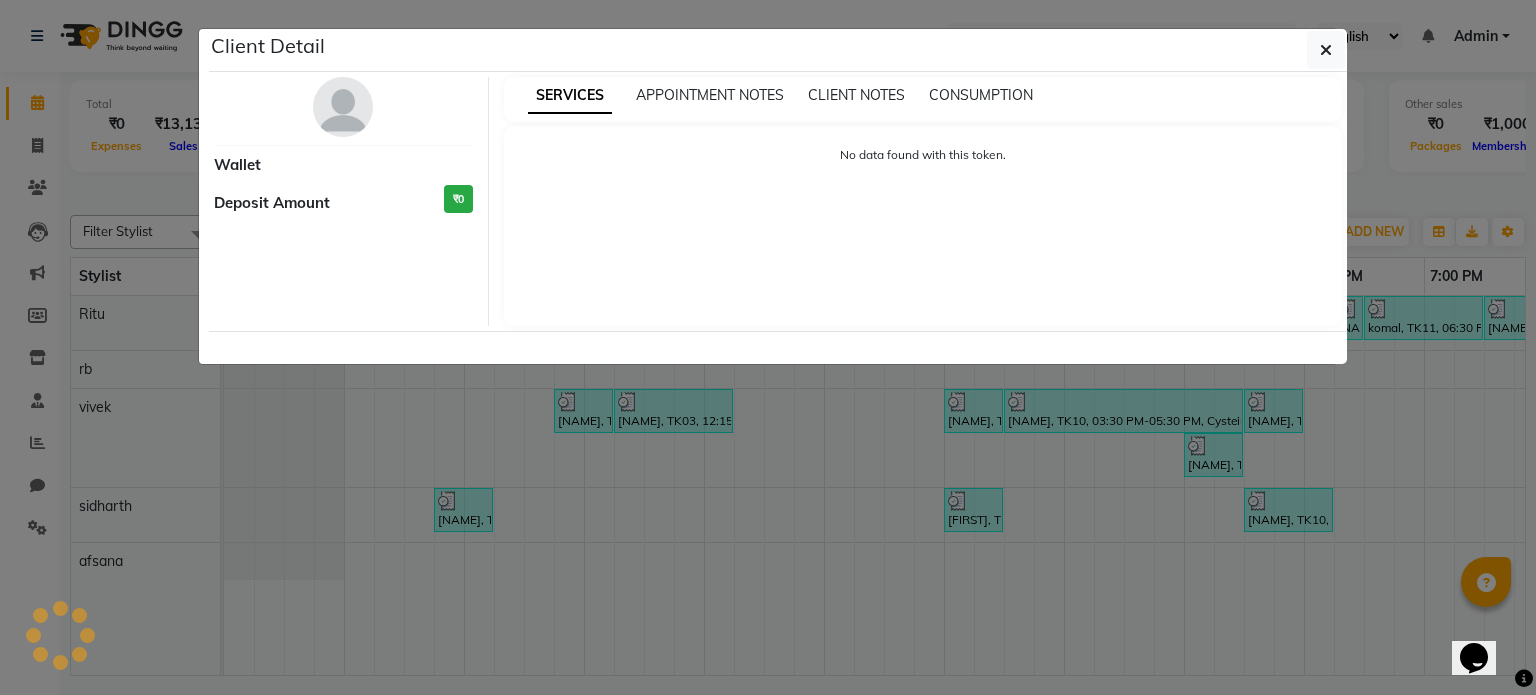 select on "3" 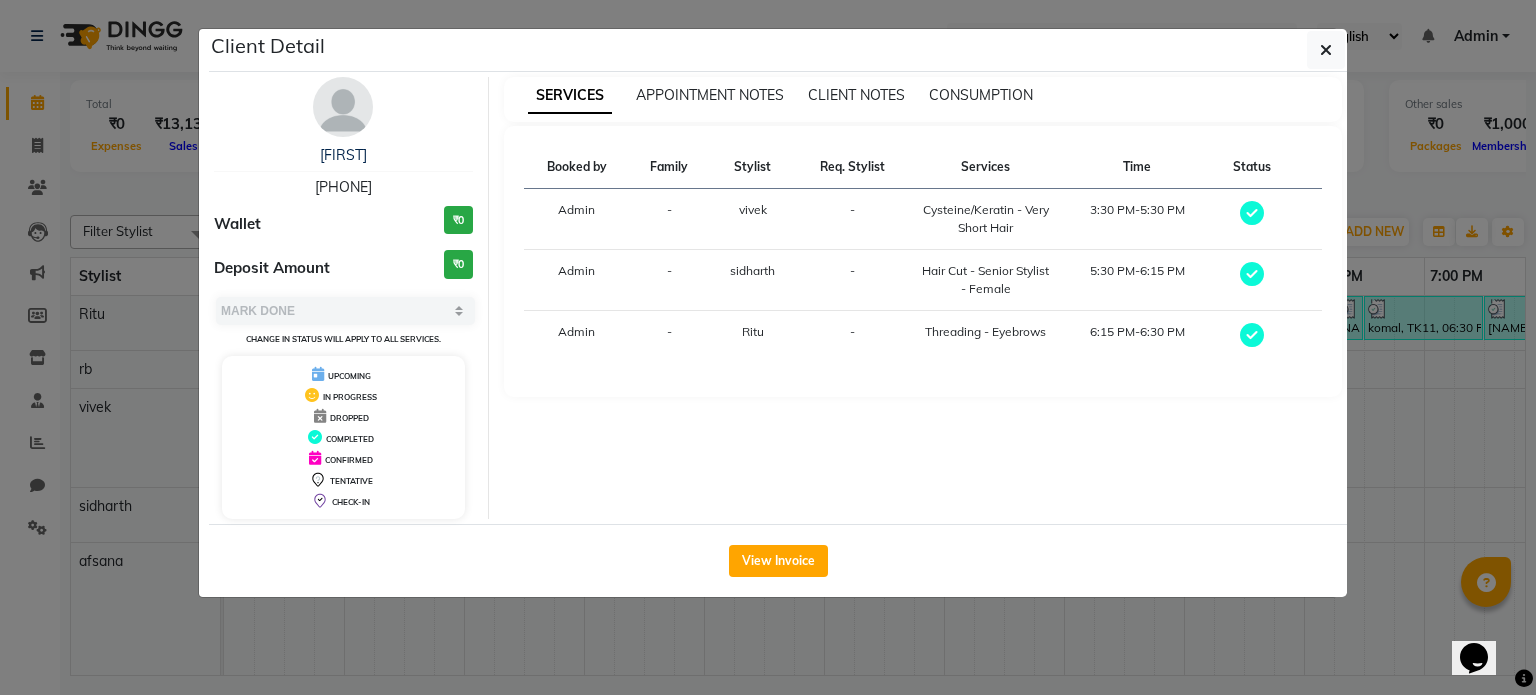 click on "Client Detail [NAME] [PHONE] Wallet ₹0 Deposit Amount ₹0 Select MARK DONE UPCOMING Change in status will apply to all services. UPCOMING IN PROGRESS DROPPED COMPLETED CONFIRMED TENTATIVE CHECK-IN SERVICES APPOINTMENT NOTES CLIENT NOTES CONSUMPTION Booked by Family Stylist Req. Stylist Services Time Status Admin - vivek - Cysteine/Keratin - Very Short Hair 3:30 PM-5:30 PM Admin - sidharth - Hair Cut - Senior Stylist - Female 5:30 PM-6:15 PM Admin - Ritu - Threading - Eyebrows 6:15 PM-6:30 PM View Invoice" 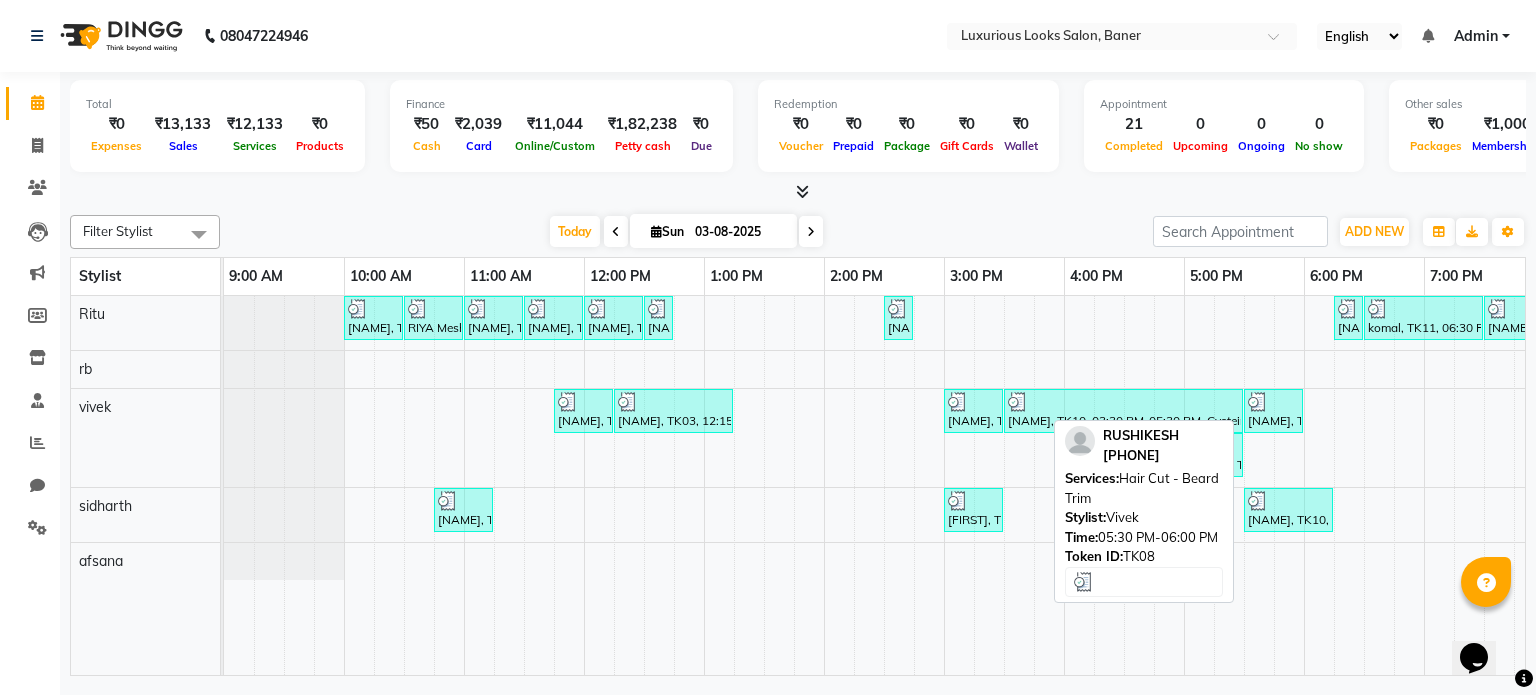 click on "[NAME], TK08, 05:30 PM-06:00 PM, Hair Cut - Beard Trim" at bounding box center (1273, 411) 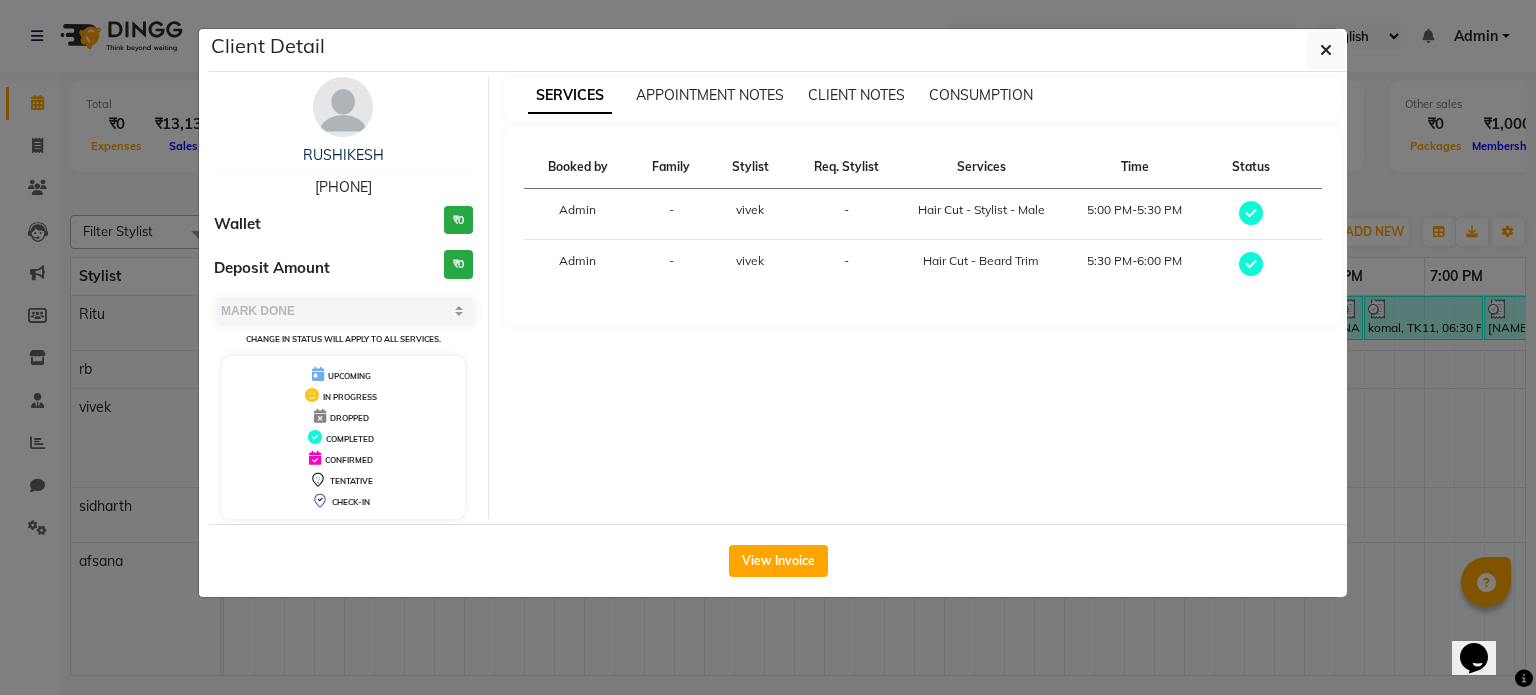 click on "Client Detail [NAME] [PHONE] Wallet ₹0 Deposit Amount ₹0 Select MARK DONE UPCOMING Change in status will apply to all services. UPCOMING IN PROGRESS DROPPED COMPLETED CONFIRMED TENTATIVE CHECK-IN SERVICES APPOINTMENT NOTES CLIENT NOTES CONSUMPTION Booked by Family Stylist Req. Stylist Services Time Status Admin - vivek - Hair Cut - Stylist - Male 5:00 PM-5:30 PM Admin - vivek - Hair Cut - Beard Trim 5:30 PM-6:00 PM View Invoice" 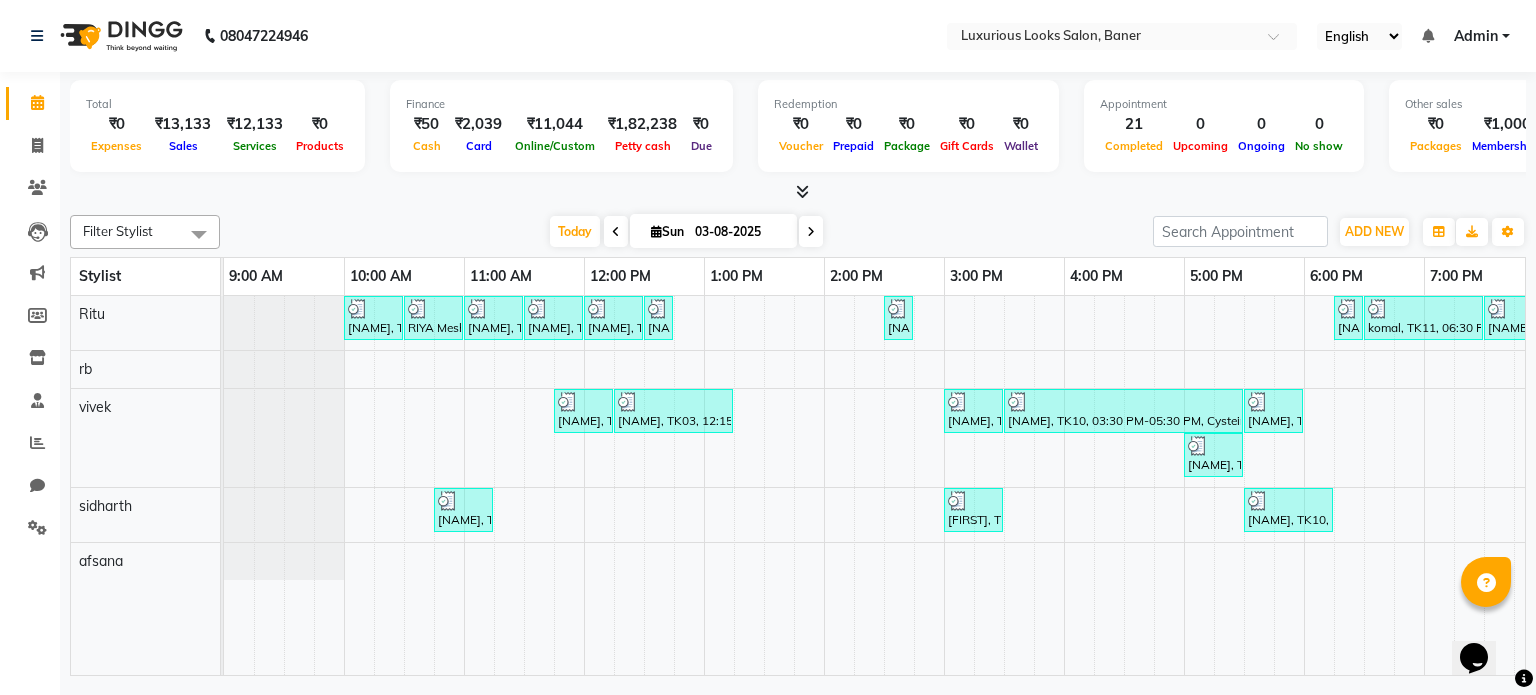 scroll, scrollTop: 0, scrollLeft: 97, axis: horizontal 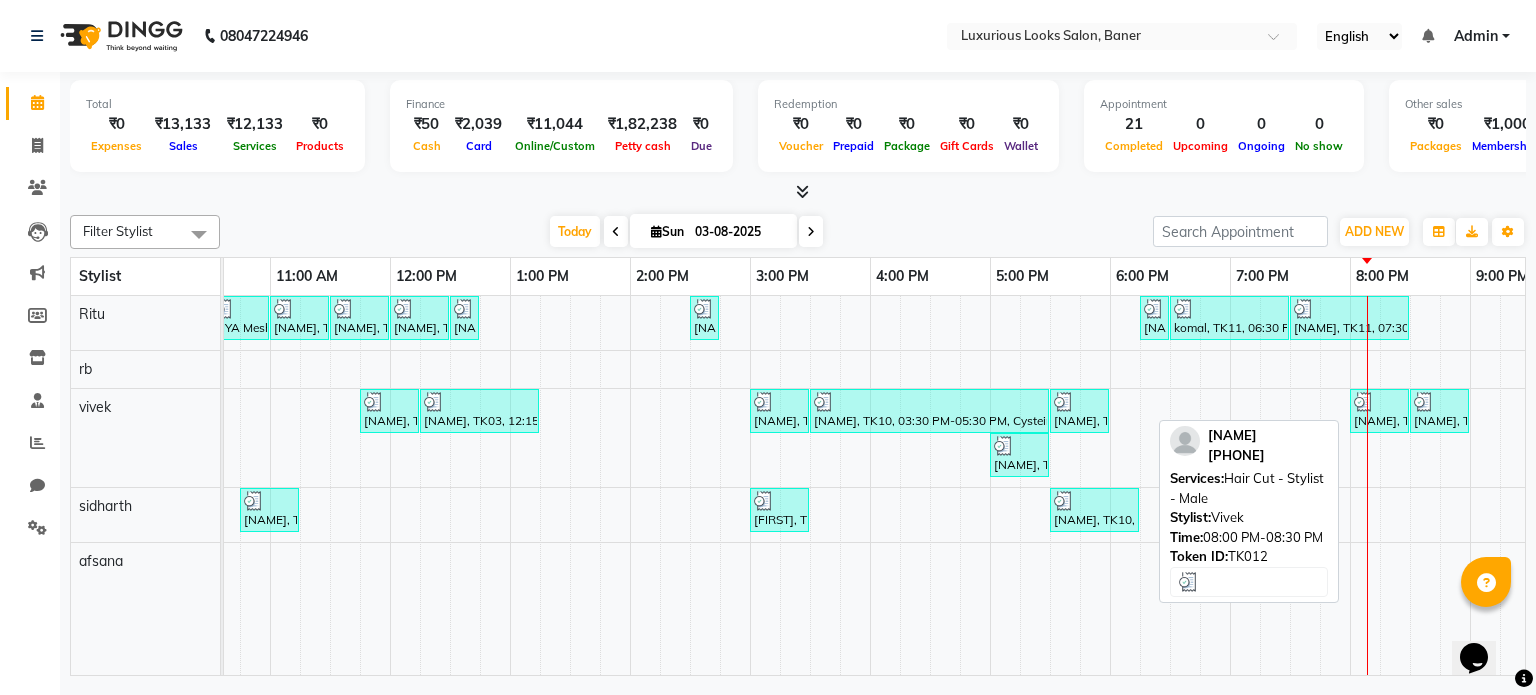 click at bounding box center [1379, 402] 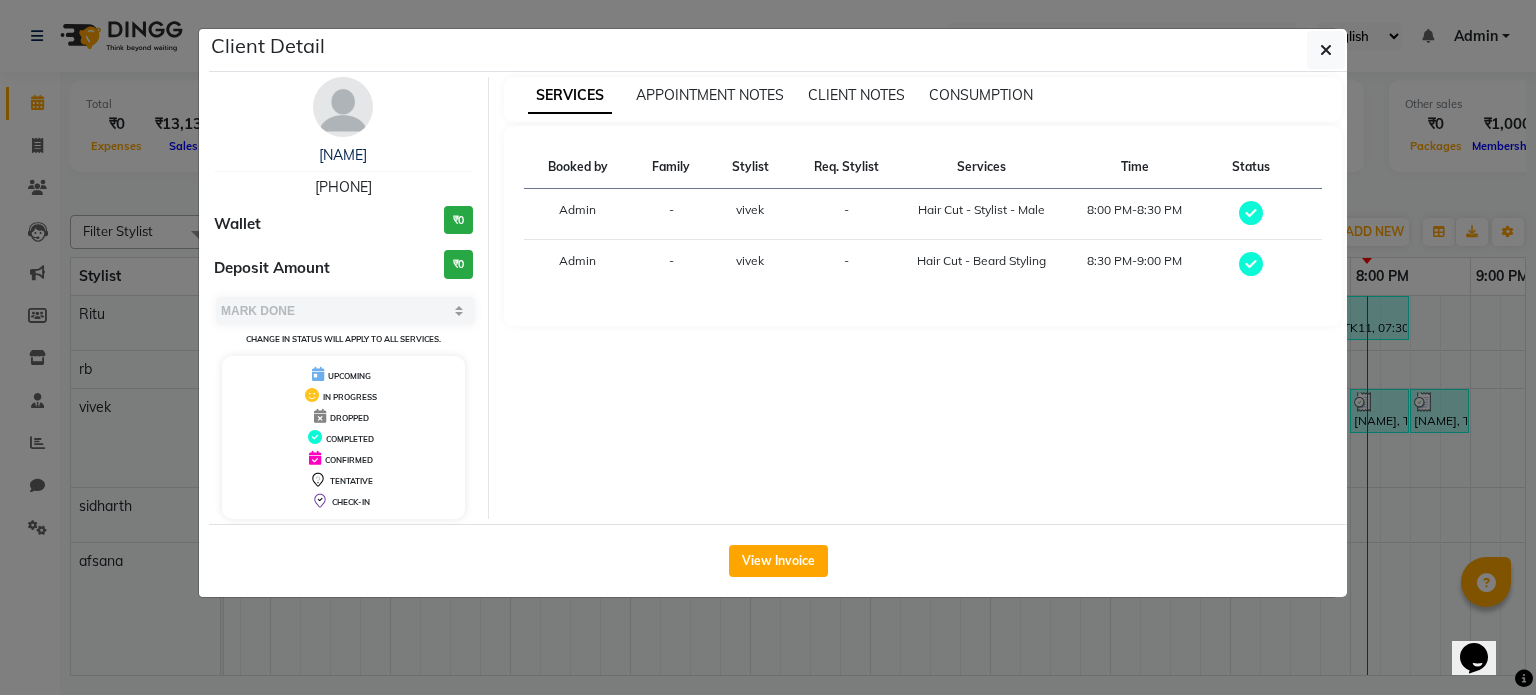 click on "Client Detail [NAME] [PHONE] Wallet ₹0 Deposit Amount ₹0 Select MARK DONE UPCOMING Change in status will apply to all services. UPCOMING IN PROGRESS DROPPED COMPLETED CONFIRMED TENTATIVE CHECK-IN SERVICES APPOINTMENT NOTES CLIENT NOTES CONSUMPTION Booked by Family Stylist Req. Stylist Services Time Status Admin - vivek - Hair Cut - Stylist - Male 8:00 PM-8:30 PM Admin - vivek - Hair Cut - Beard Styling 8:30 PM-9:00 PM View Invoice" 